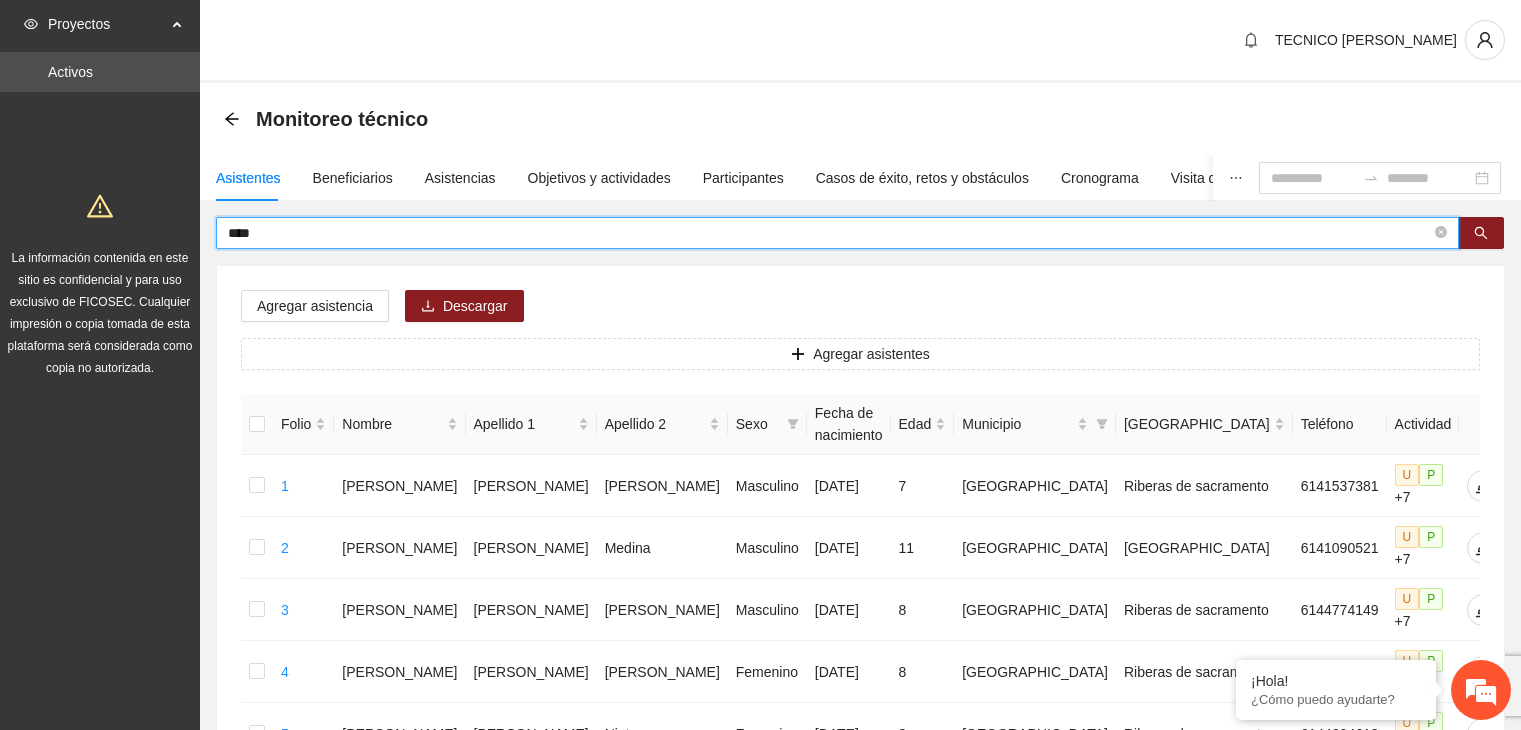 scroll, scrollTop: 0, scrollLeft: 0, axis: both 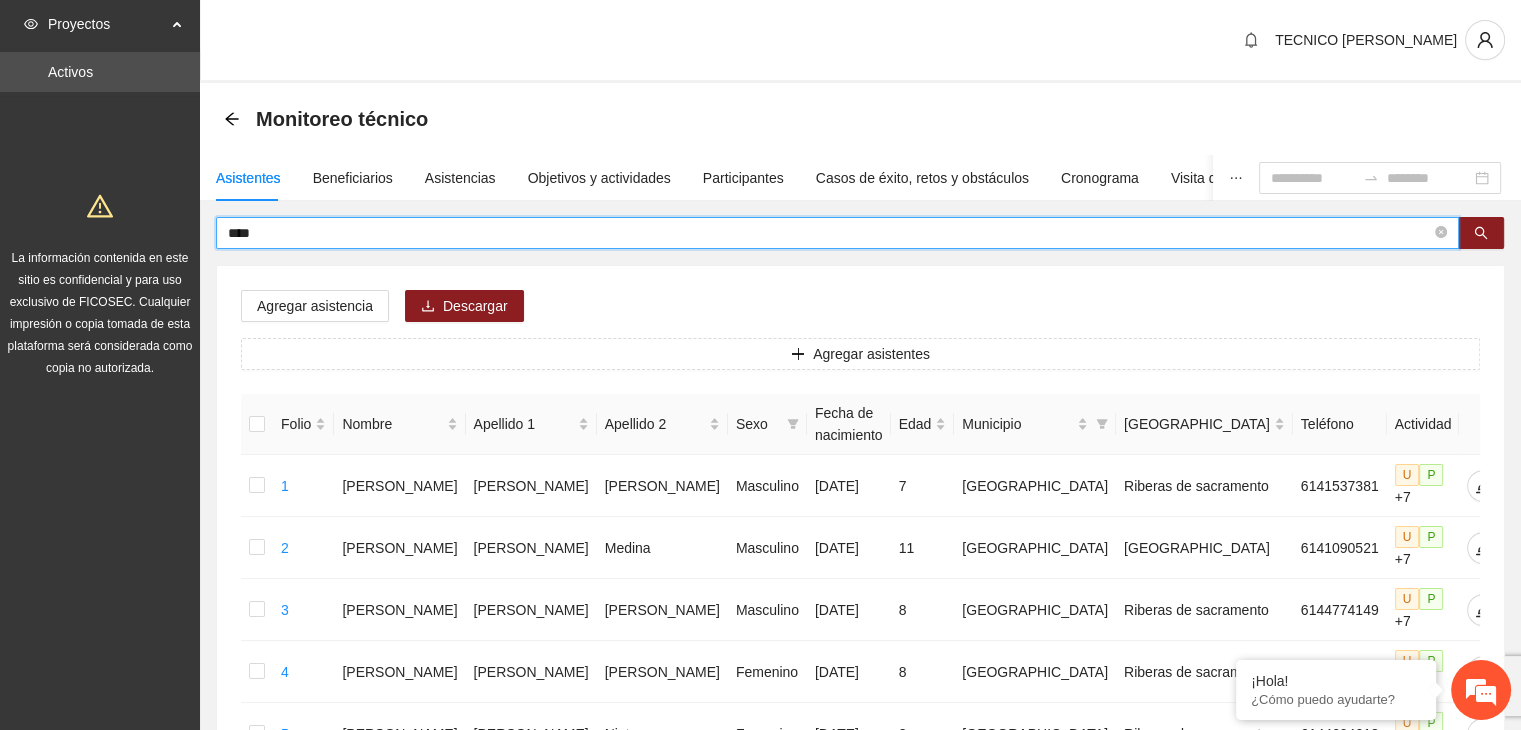 type on "****" 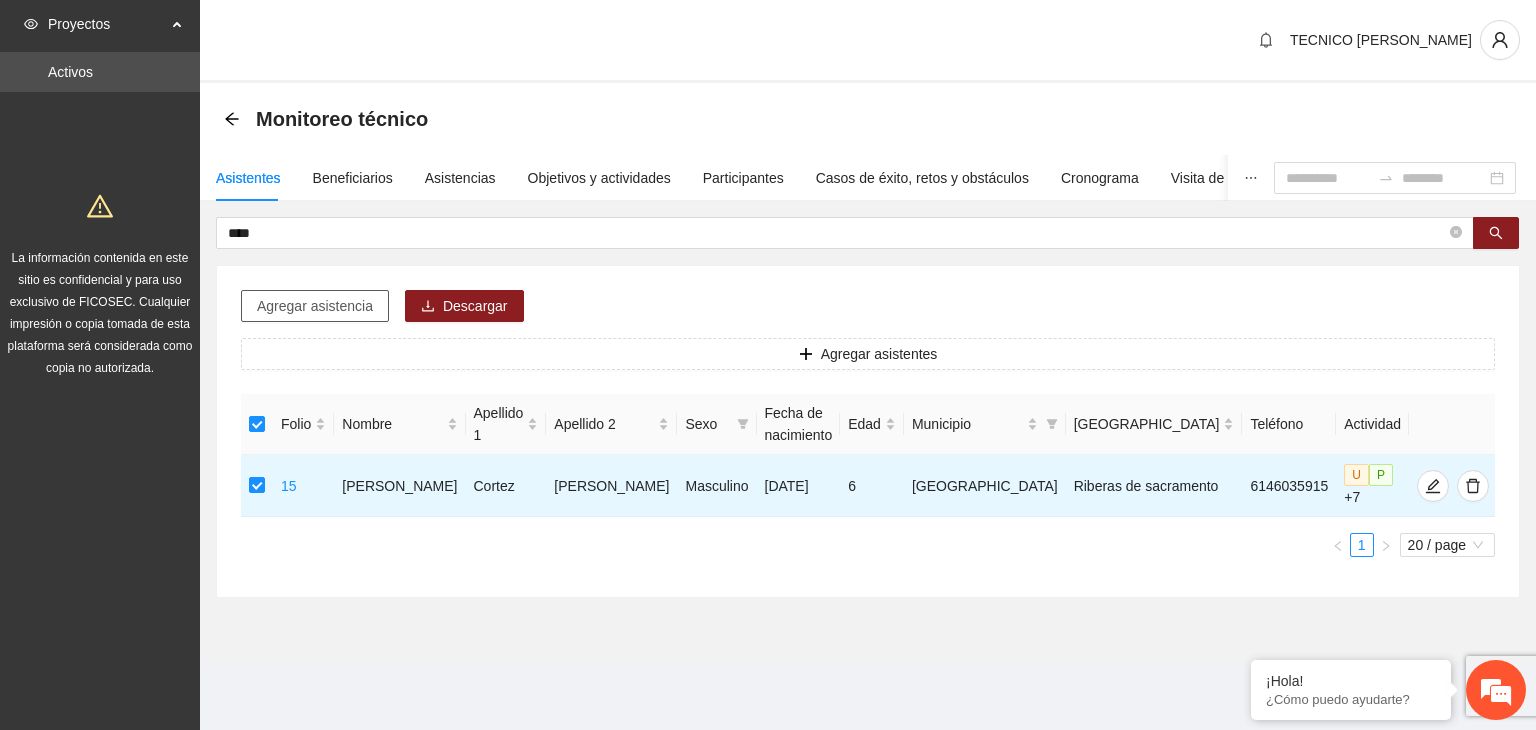 click on "Agregar asistencia" at bounding box center [315, 306] 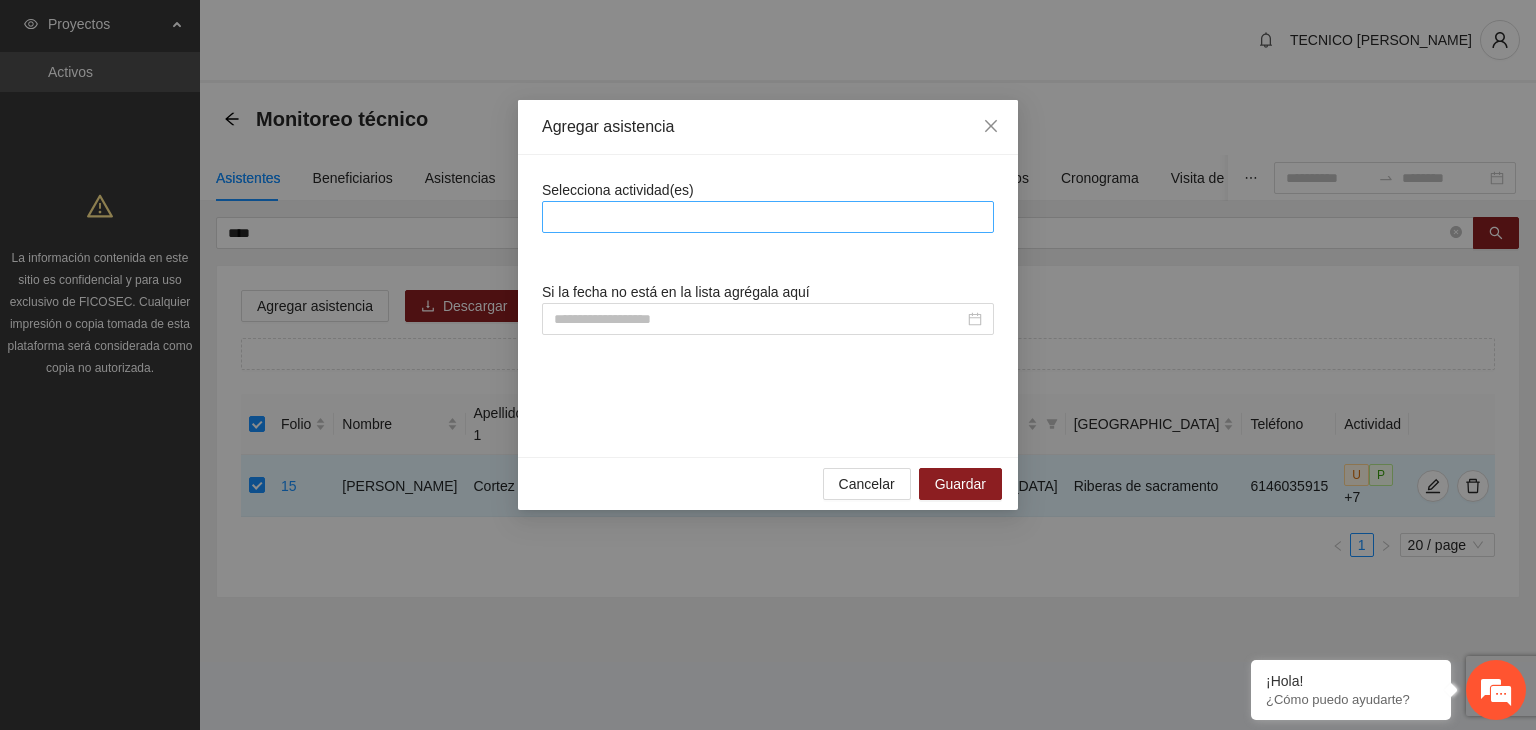 click at bounding box center [768, 217] 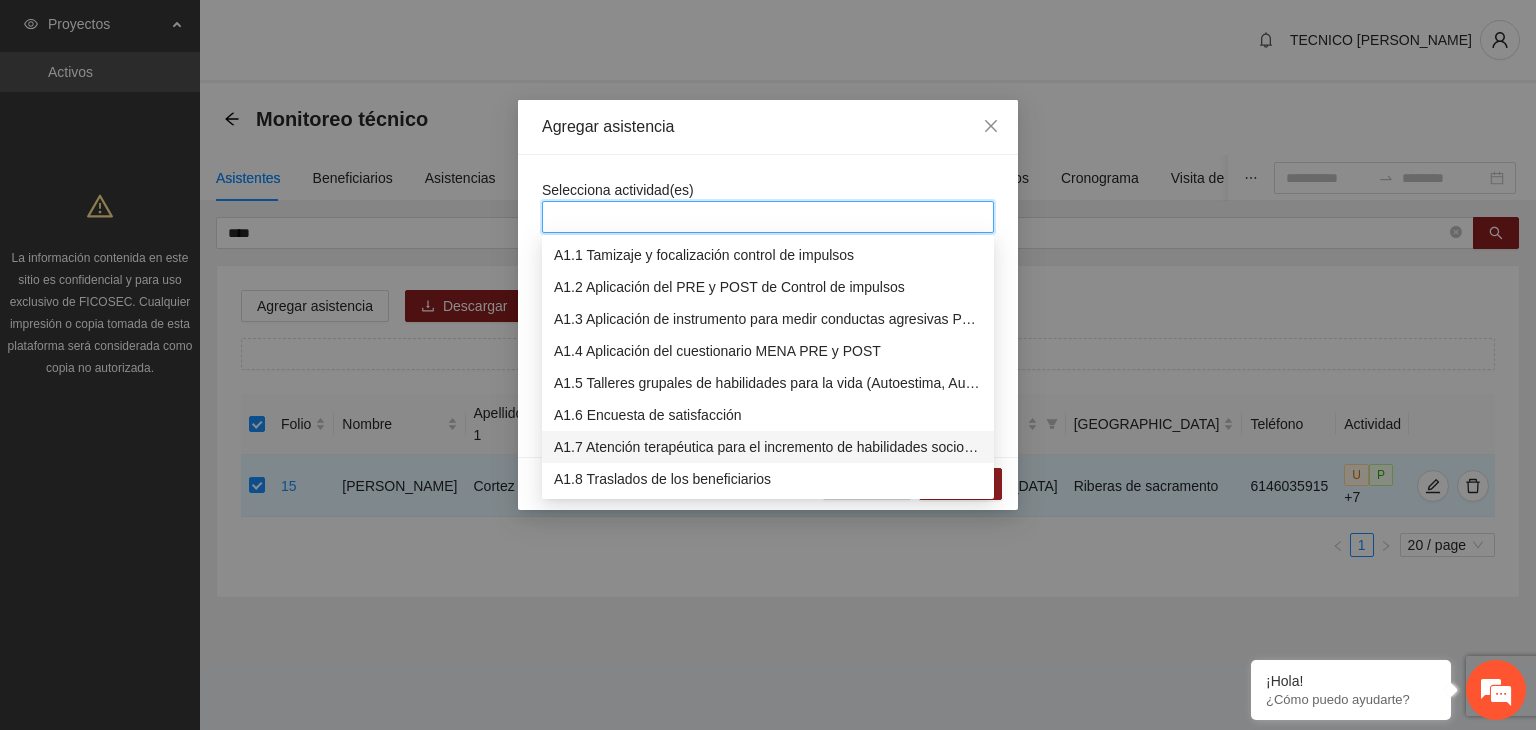 click on "A1.7 Atención terapéutica para el incremento de habilidades socioemocionales a NNAyJ que presentan bajo manejo y control de emociones." at bounding box center (768, 447) 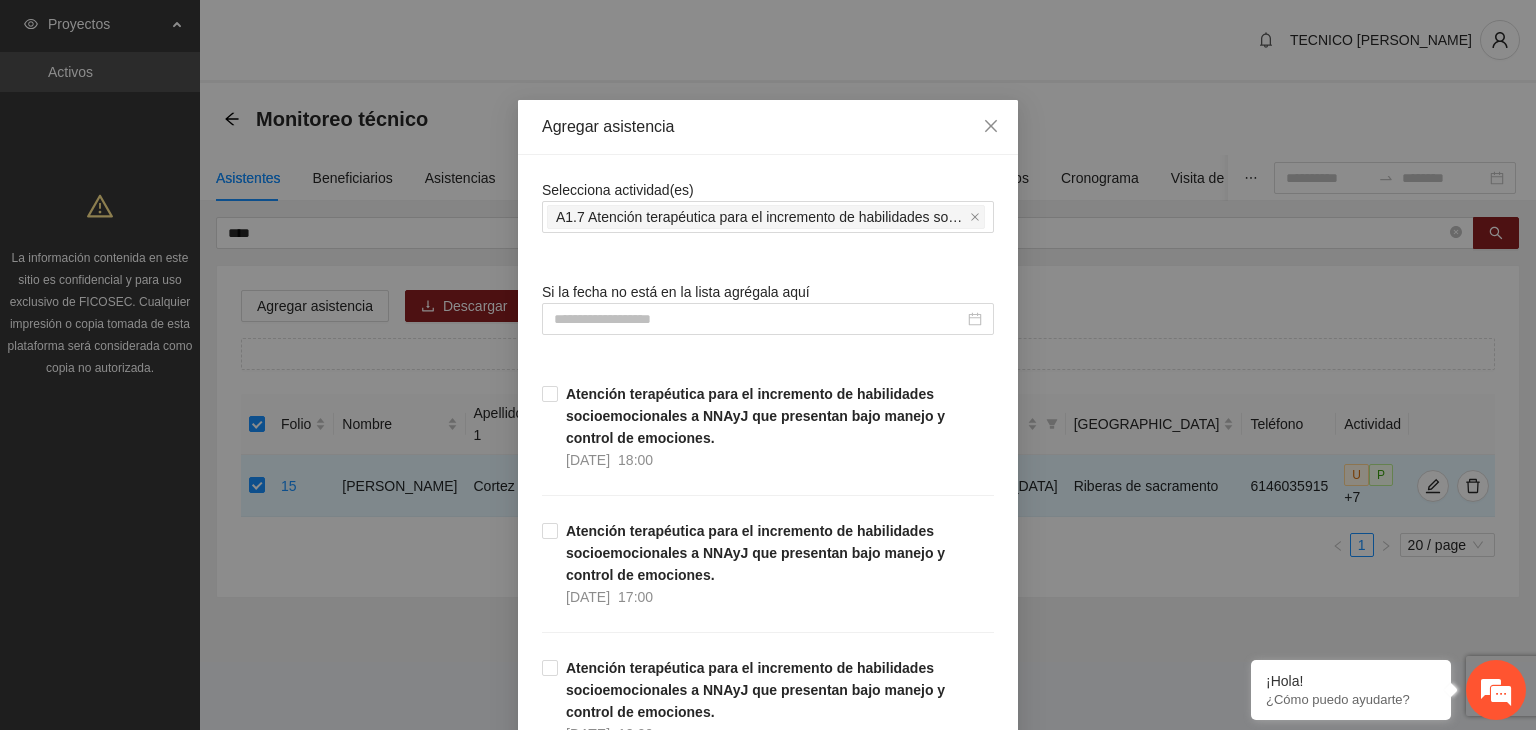 click on "Selecciona actividad(es) A1.7 Atención terapéutica para el incremento de habilidades socioemocionales a NNAyJ que presentan bajo manejo y control de emociones." at bounding box center [768, 206] 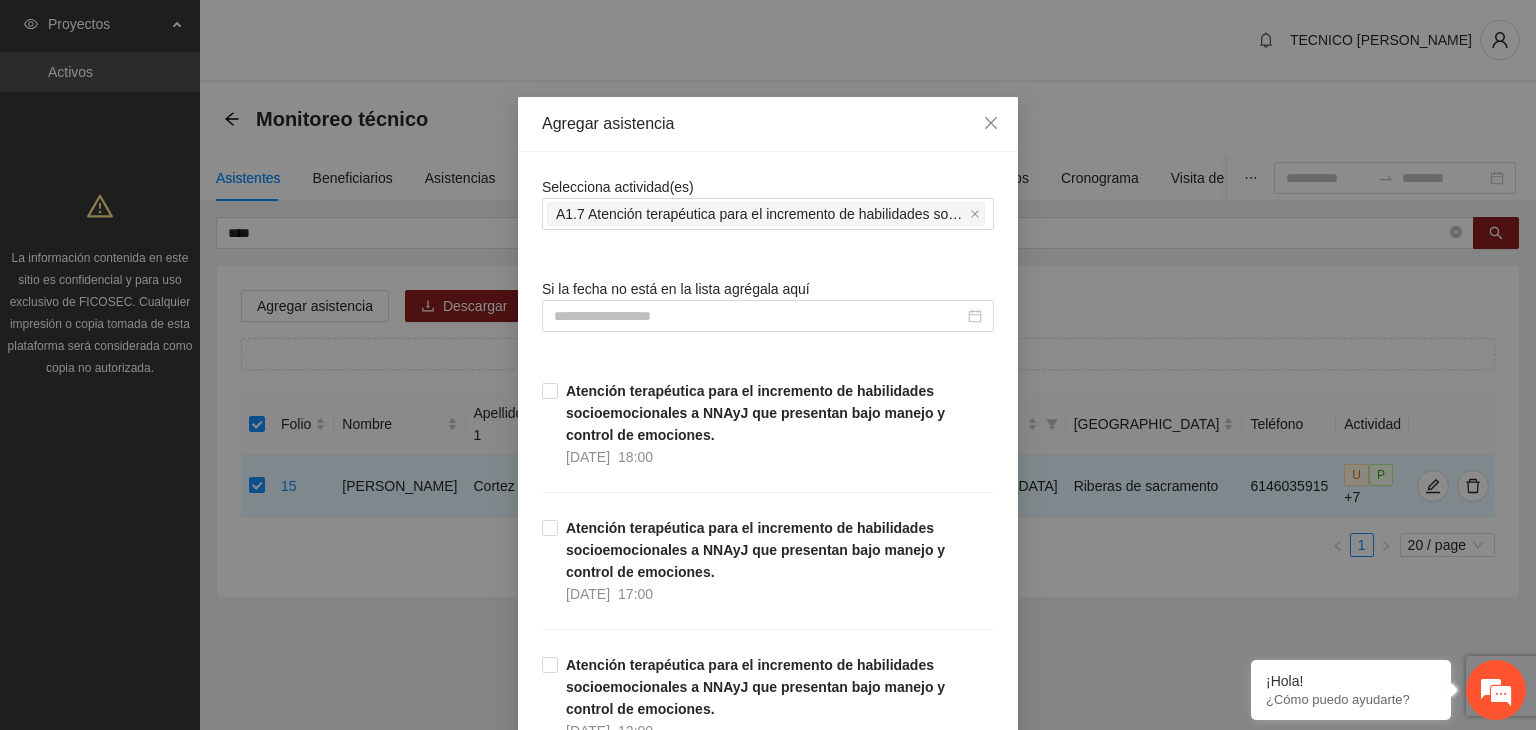 scroll, scrollTop: 0, scrollLeft: 0, axis: both 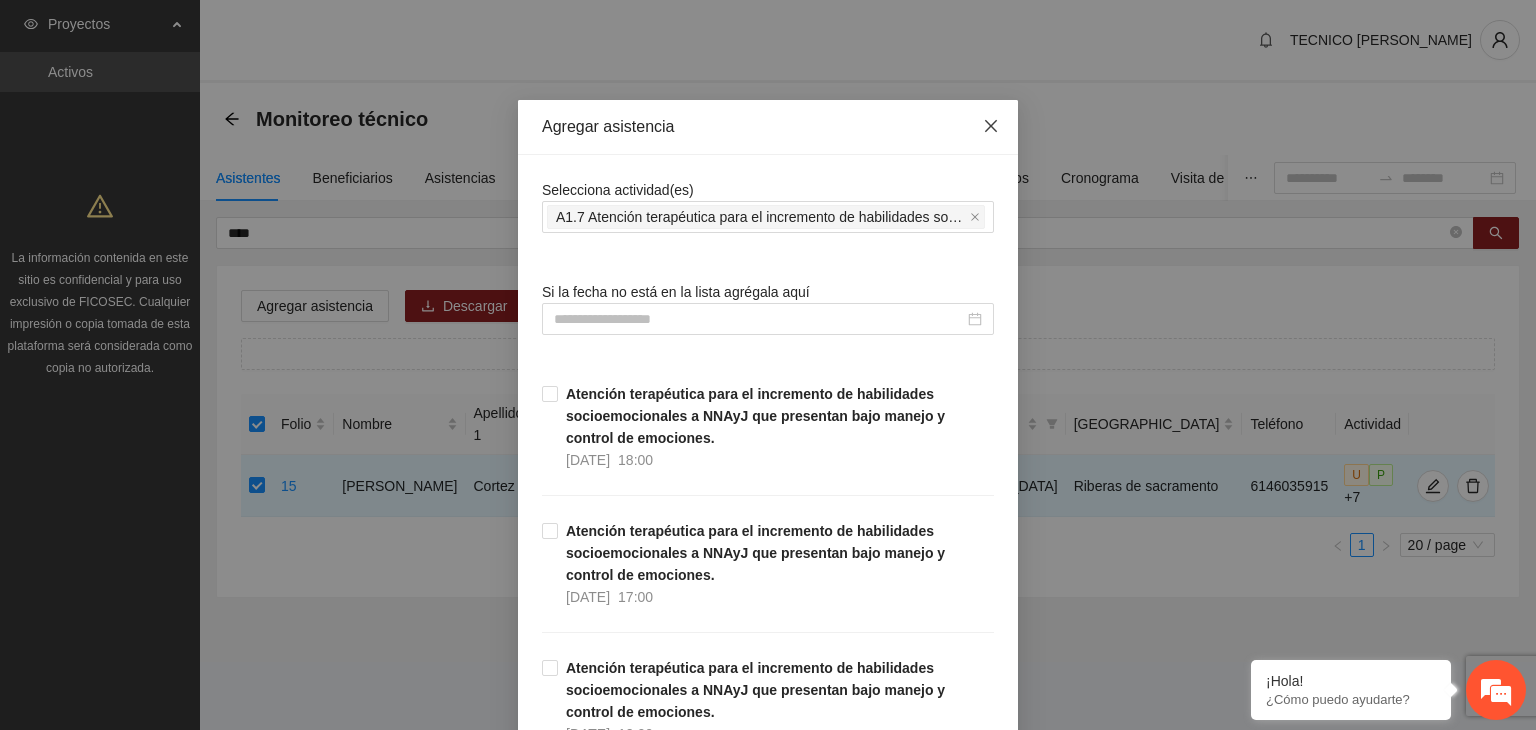 click 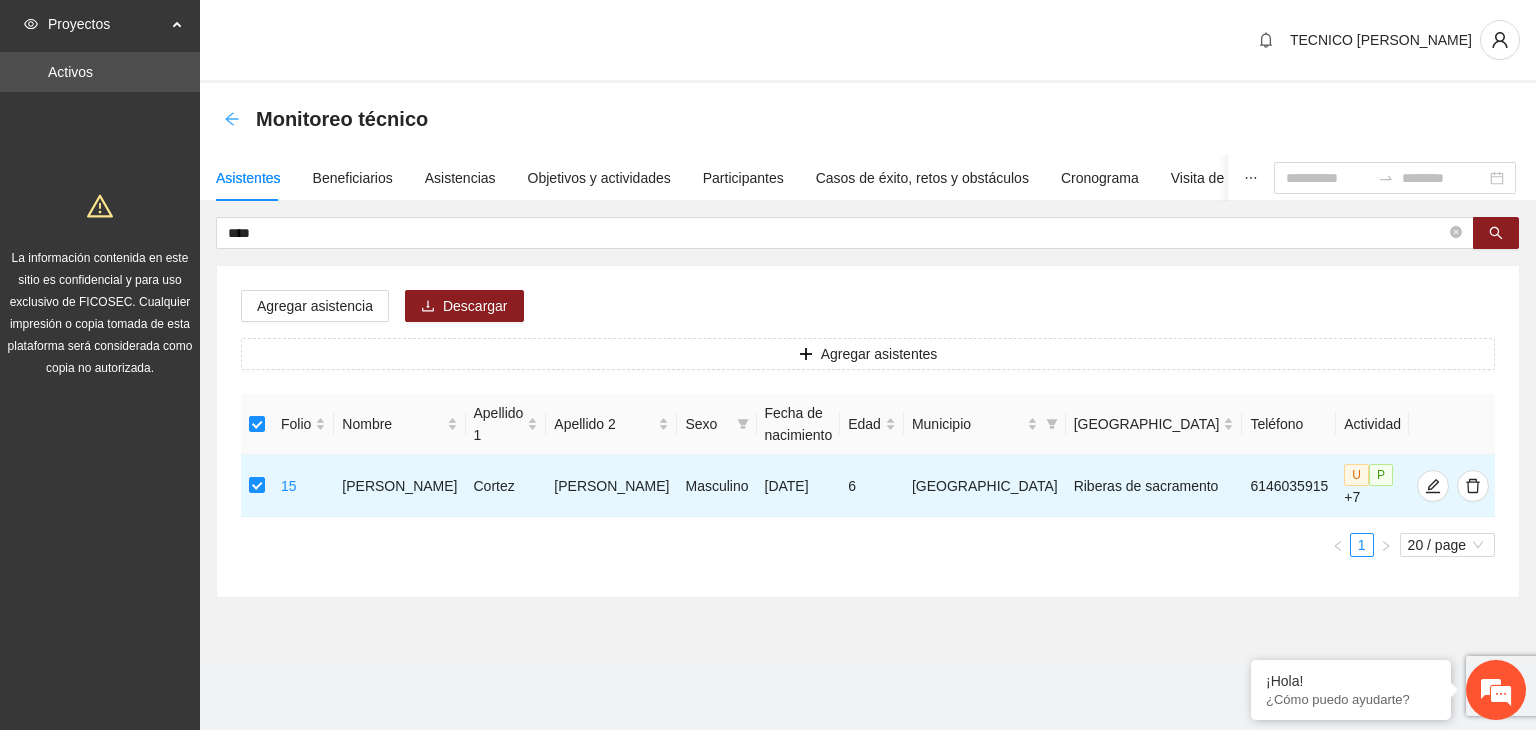 click 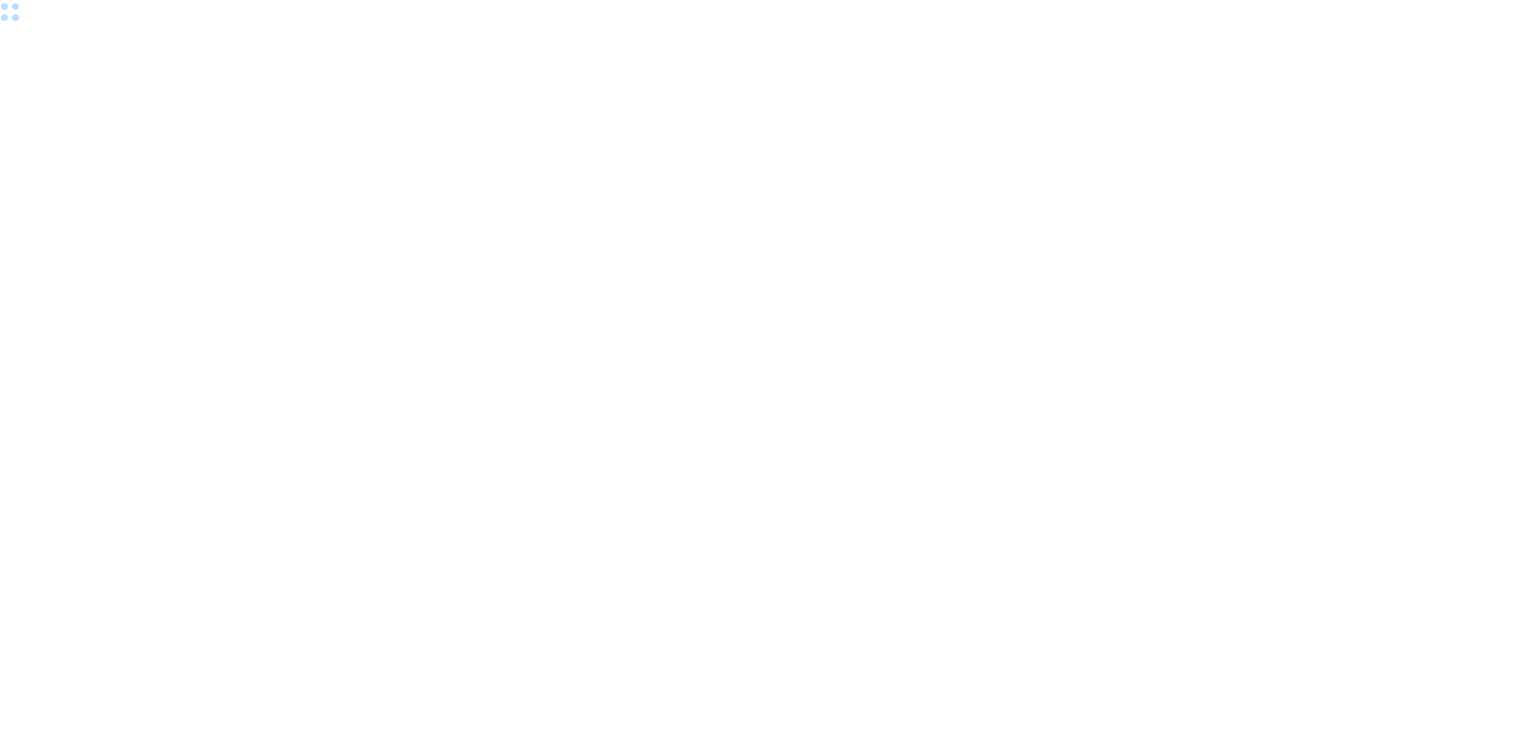 scroll, scrollTop: 0, scrollLeft: 0, axis: both 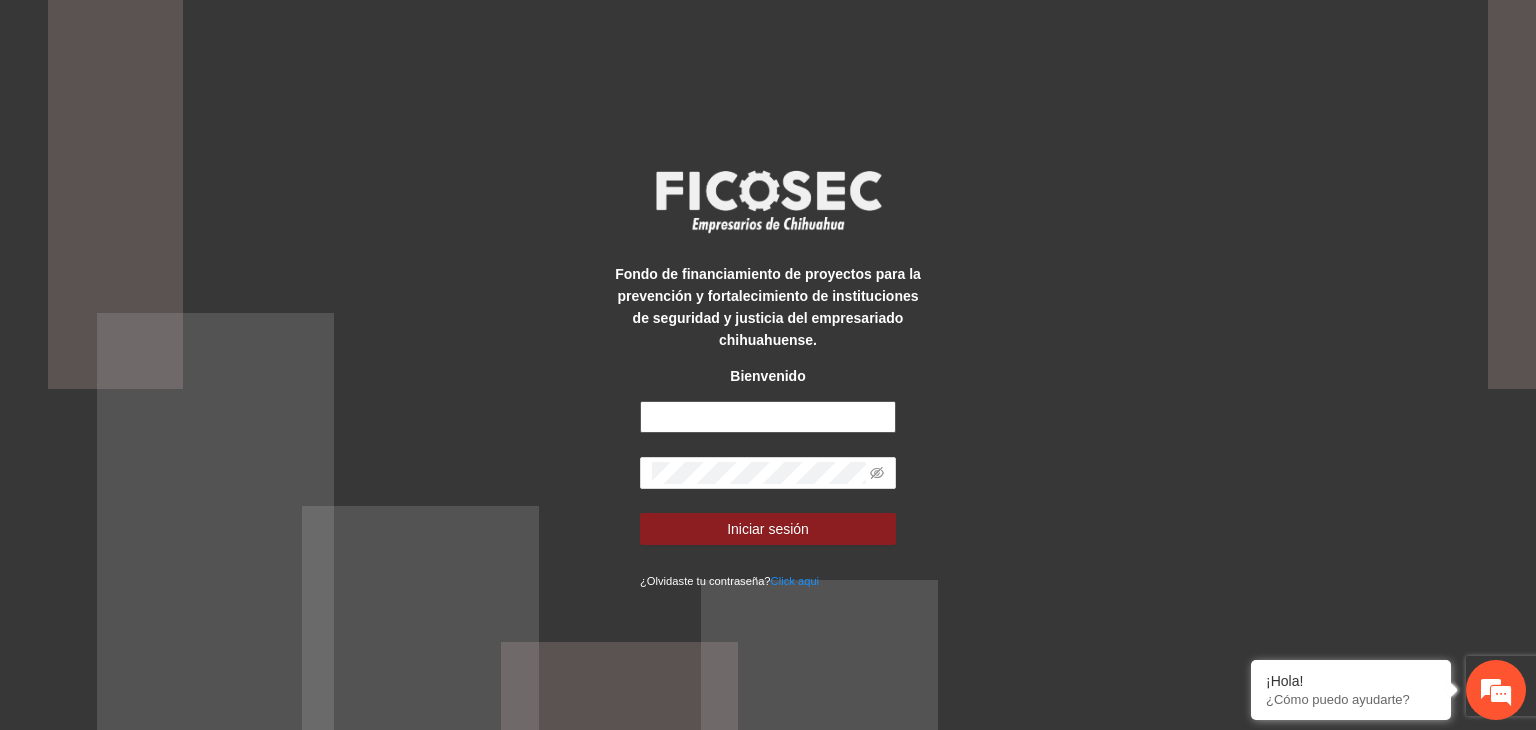 click at bounding box center [768, 417] 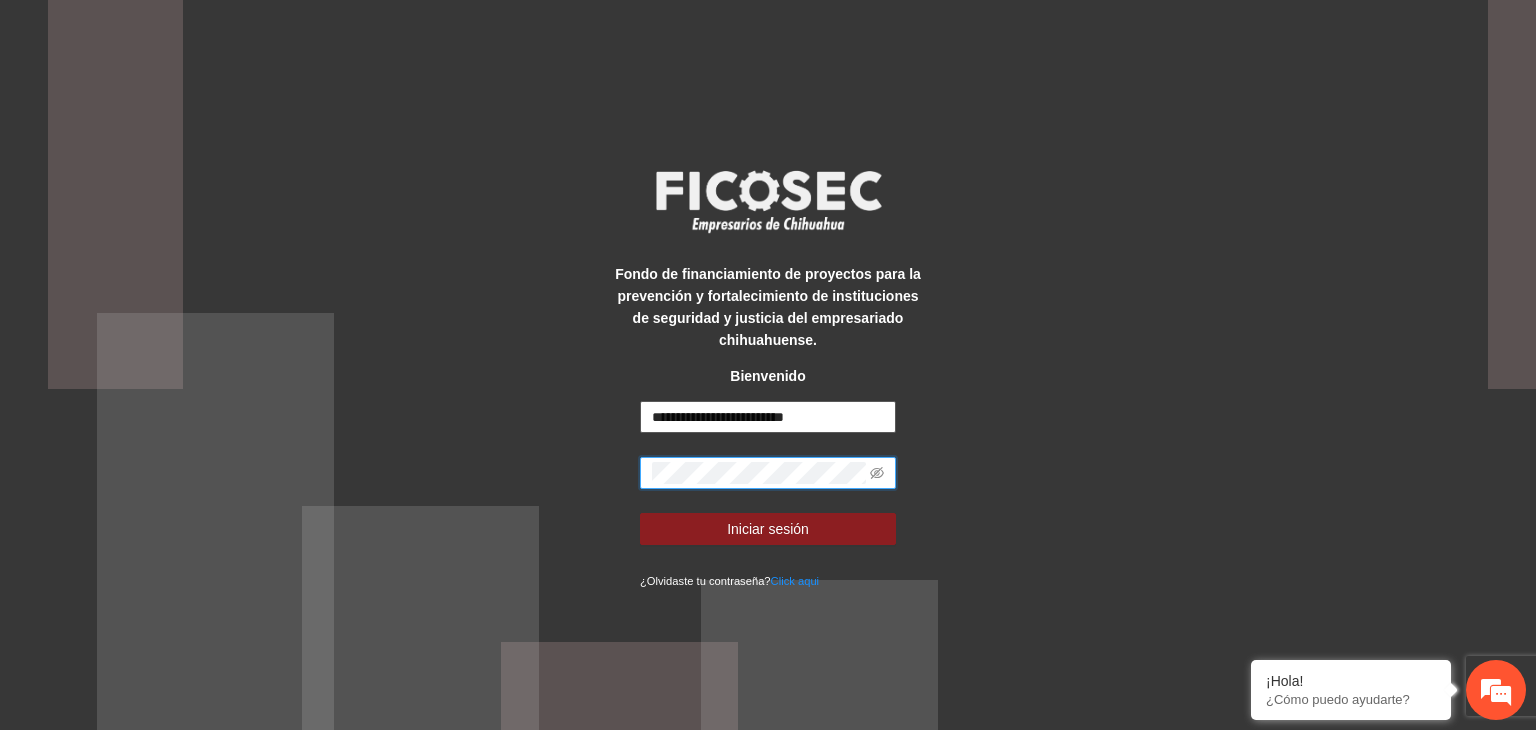 click on "Iniciar sesión" at bounding box center (768, 529) 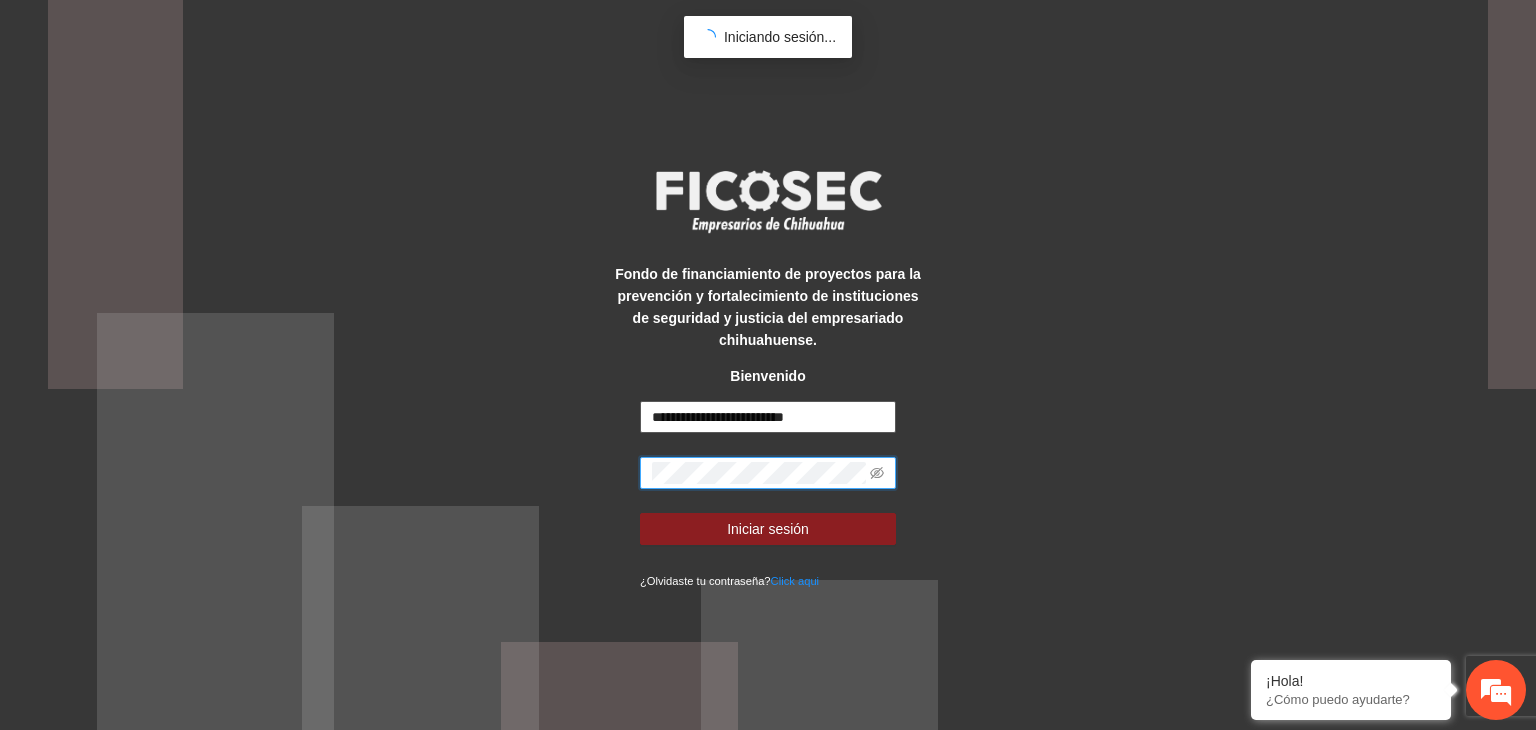 scroll, scrollTop: 0, scrollLeft: 0, axis: both 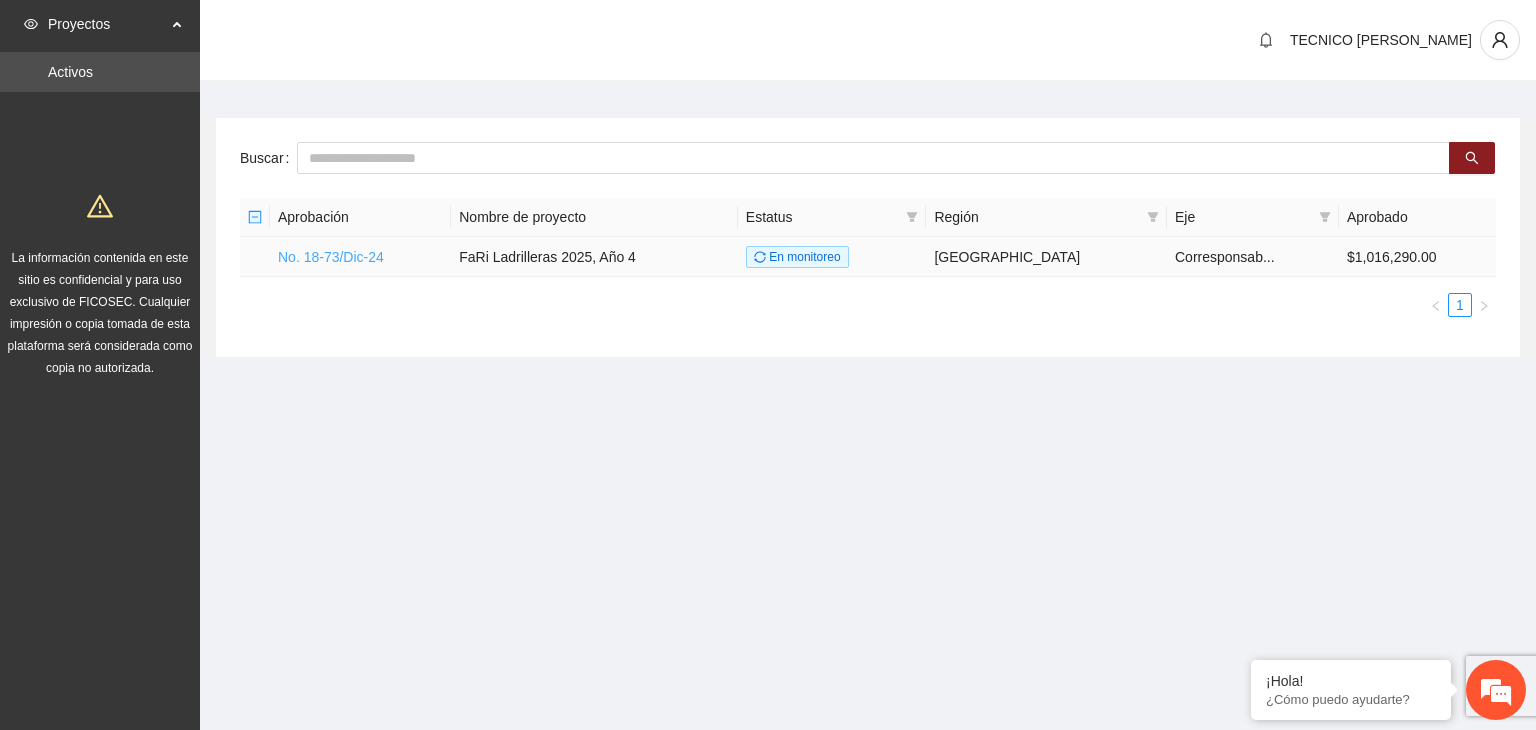 click on "No. 18-73/Dic-24" at bounding box center (331, 257) 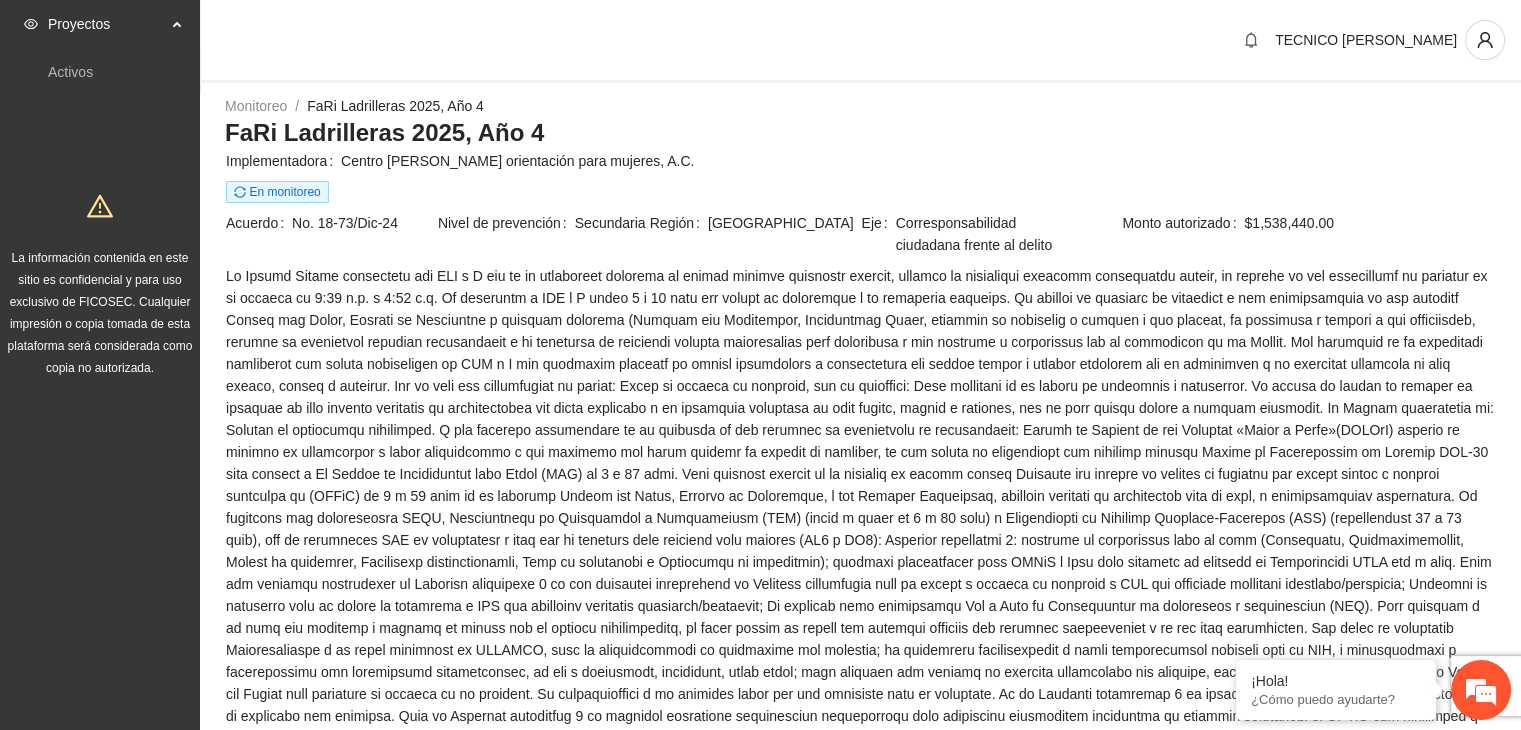 scroll, scrollTop: 1476, scrollLeft: 0, axis: vertical 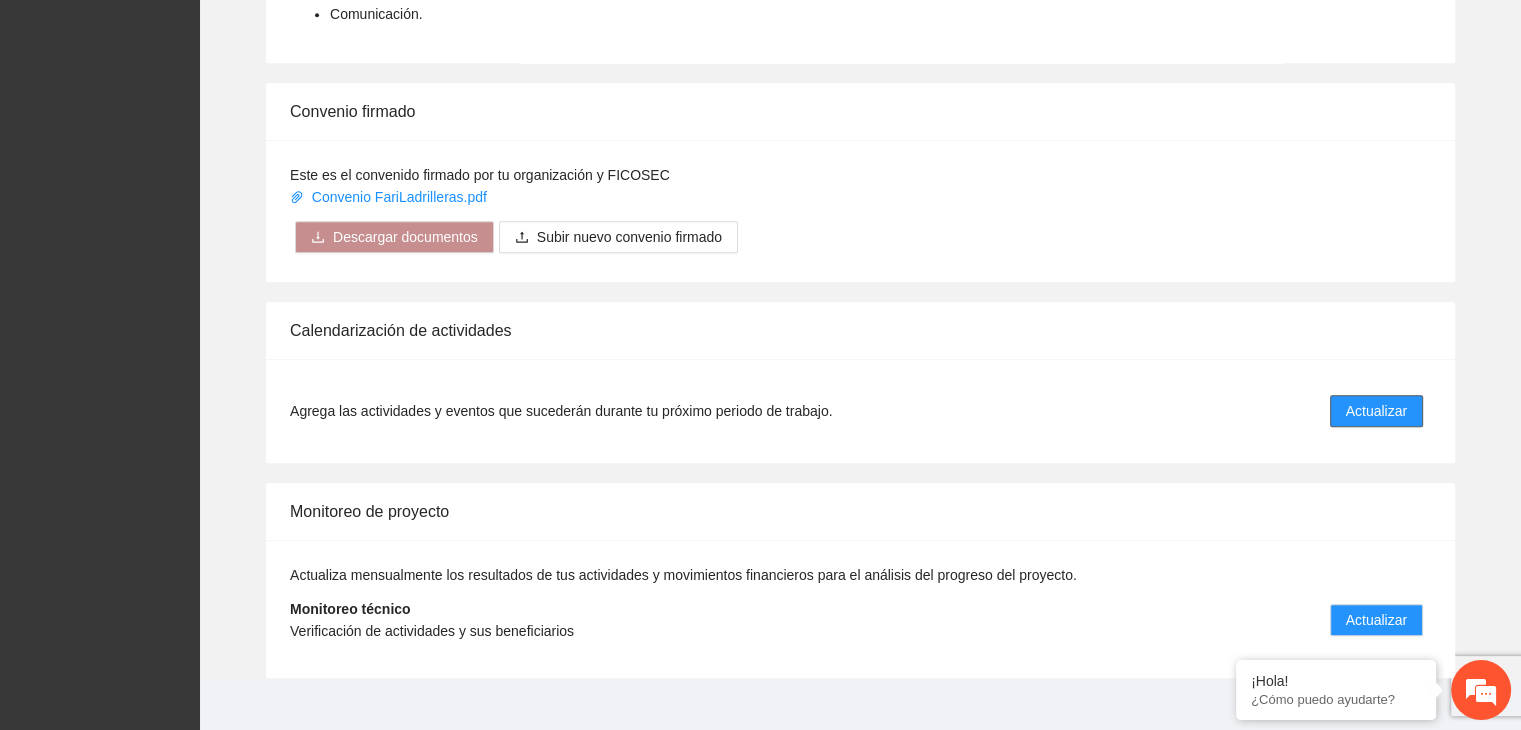 click on "Actualizar" at bounding box center (1376, 411) 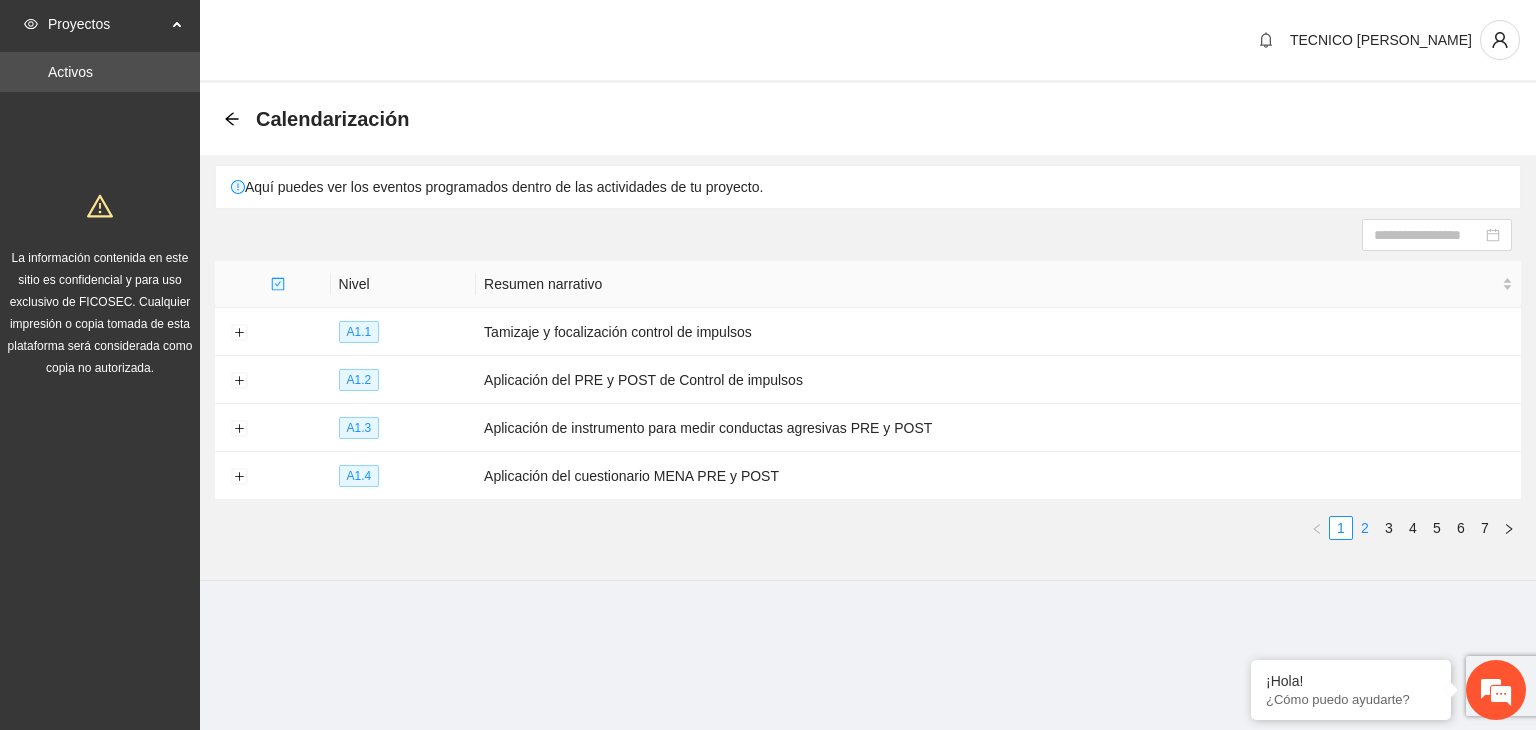 click on "2" at bounding box center [1365, 528] 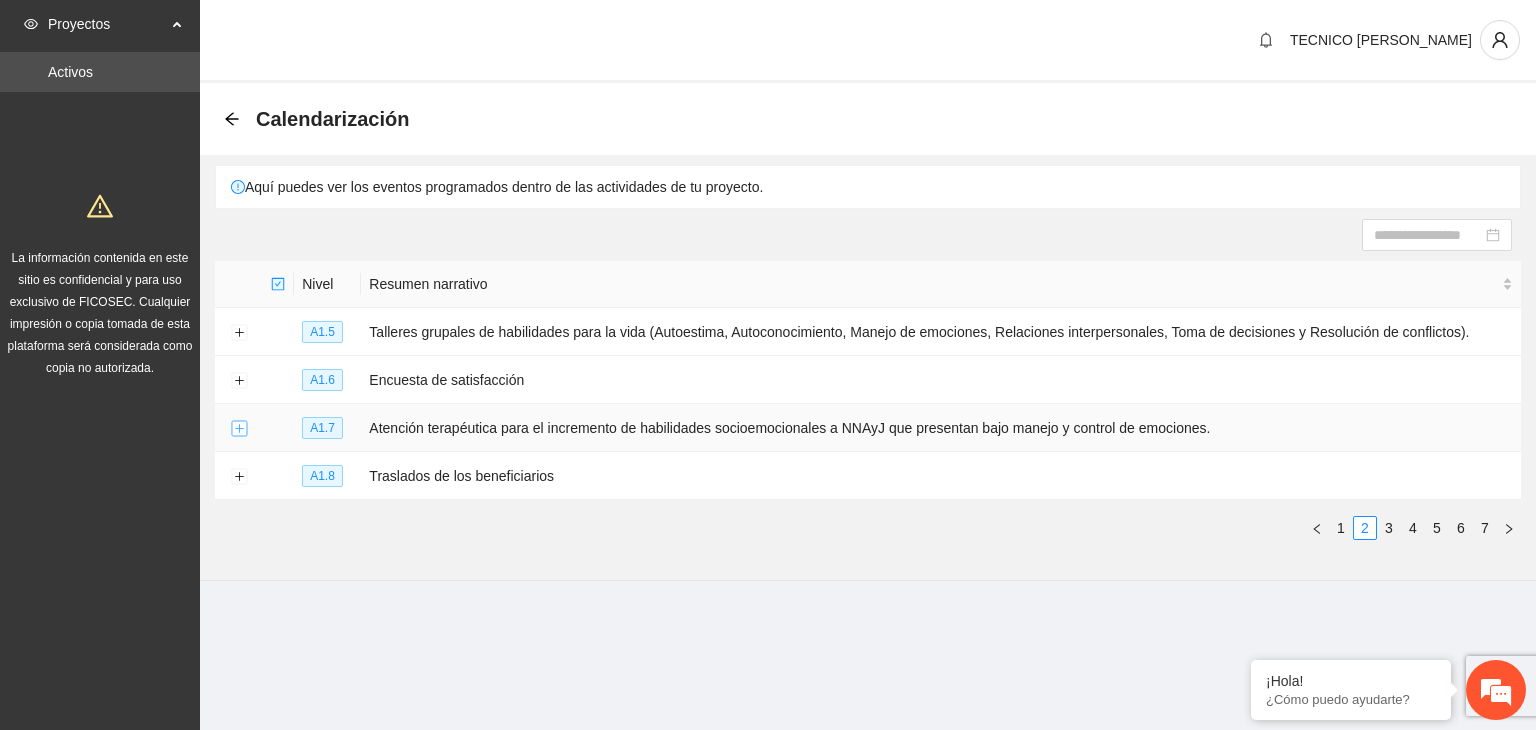 click at bounding box center (239, 429) 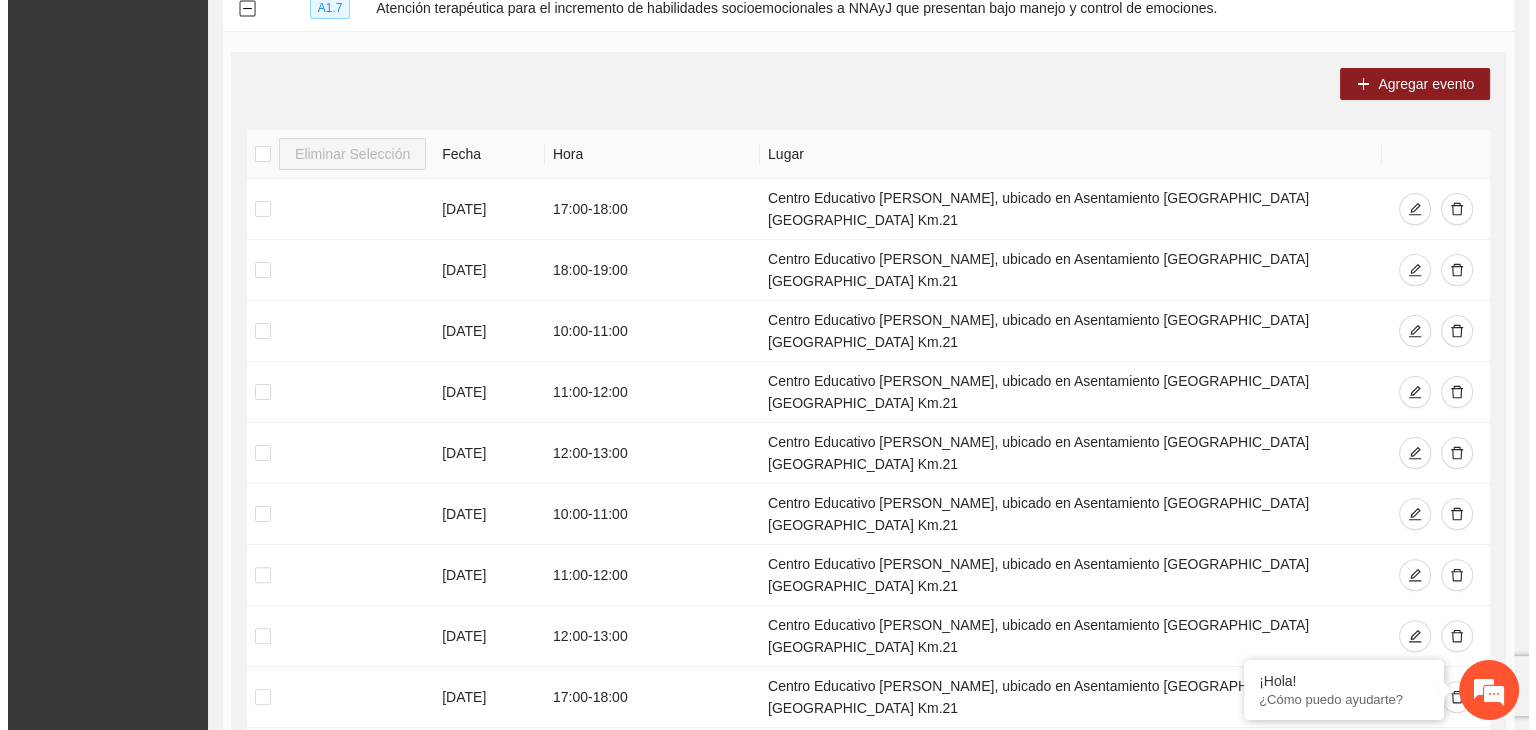 scroll, scrollTop: 421, scrollLeft: 0, axis: vertical 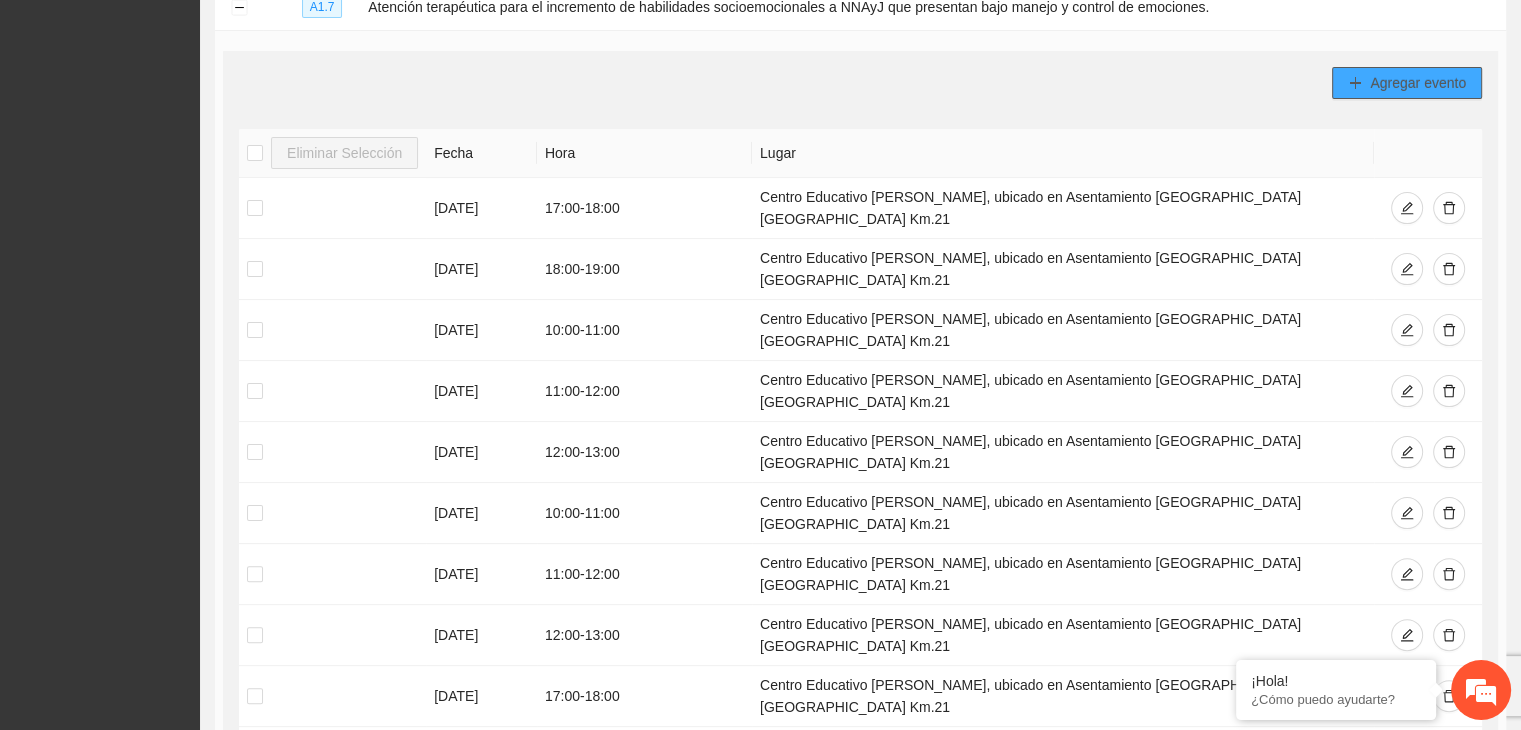 click on "Agregar evento" at bounding box center [1418, 83] 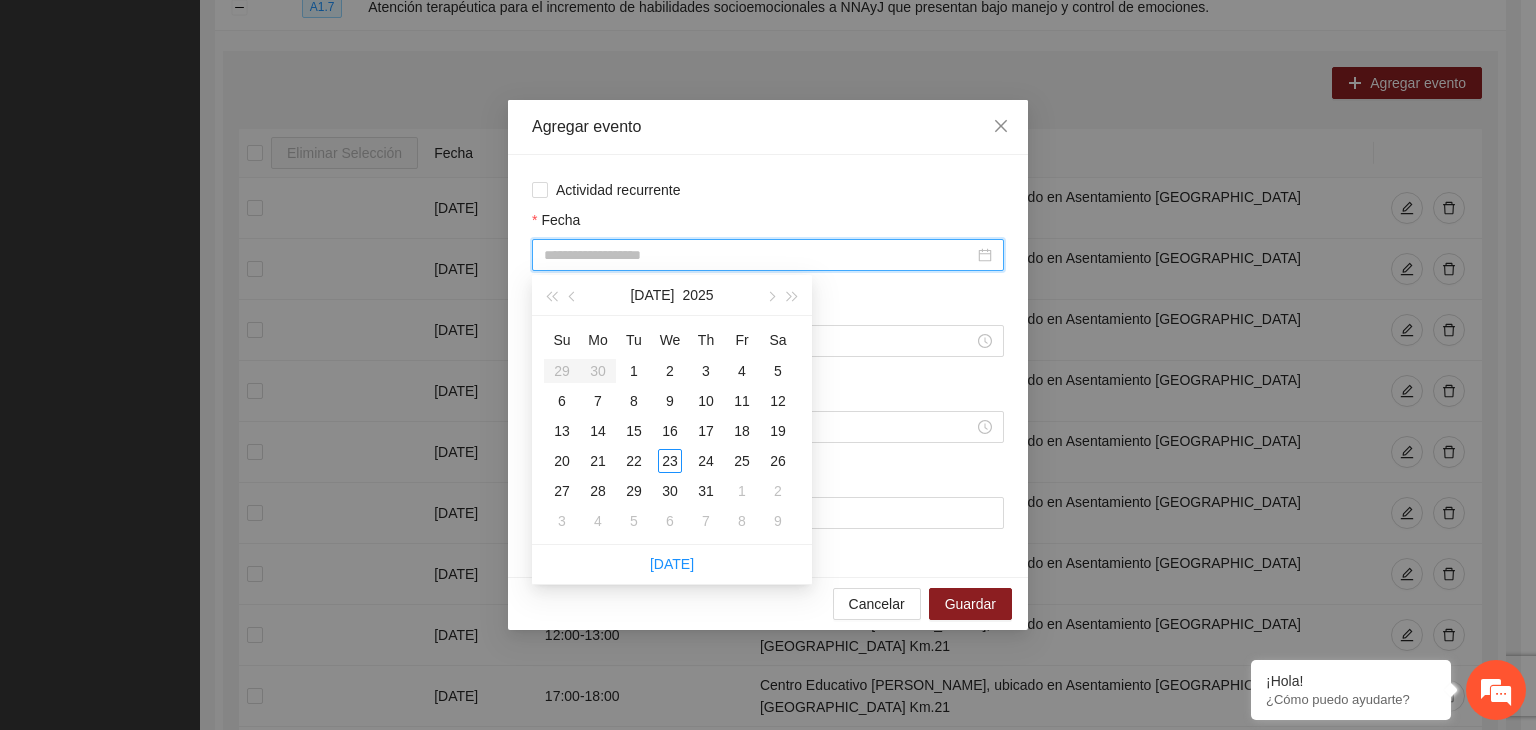 click on "Fecha" at bounding box center [759, 255] 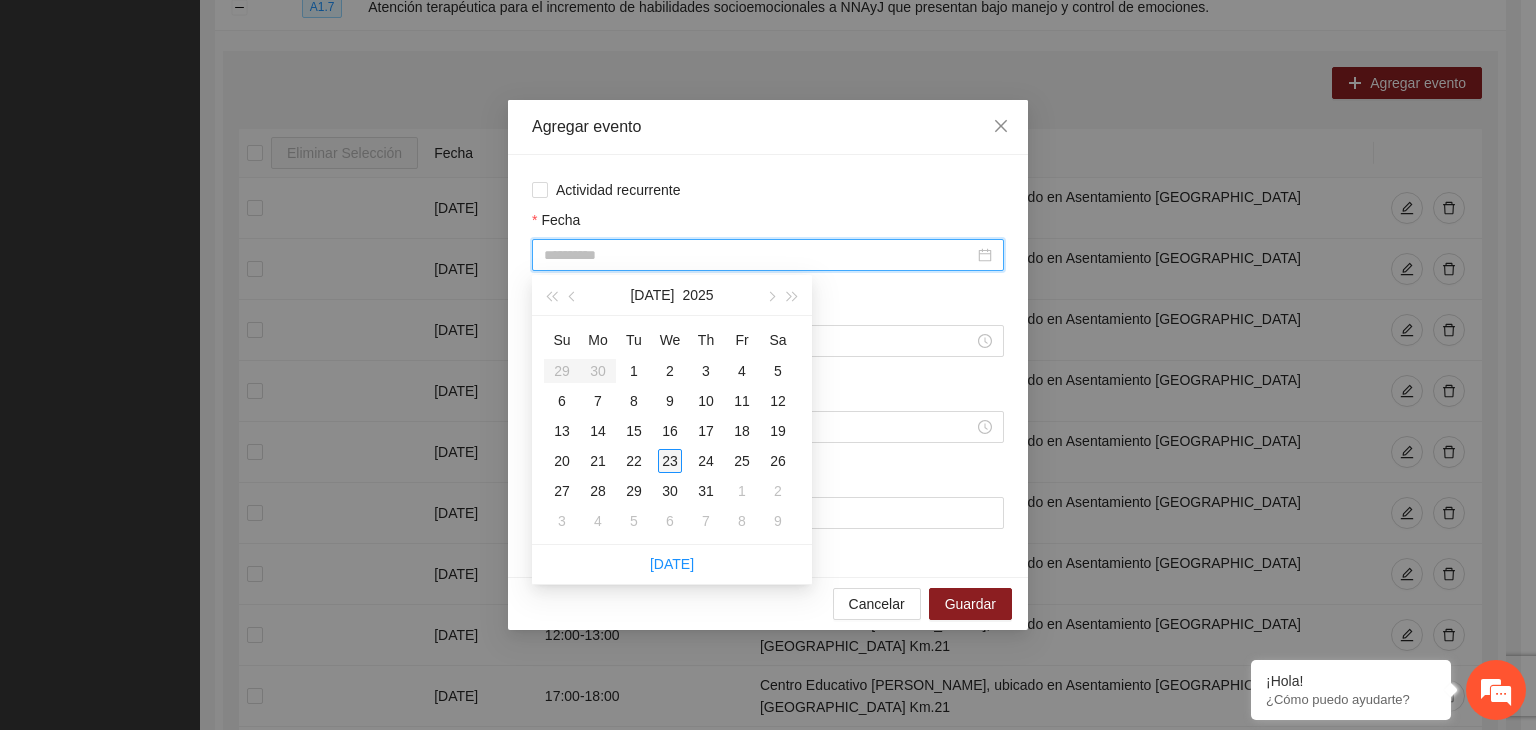 type on "**********" 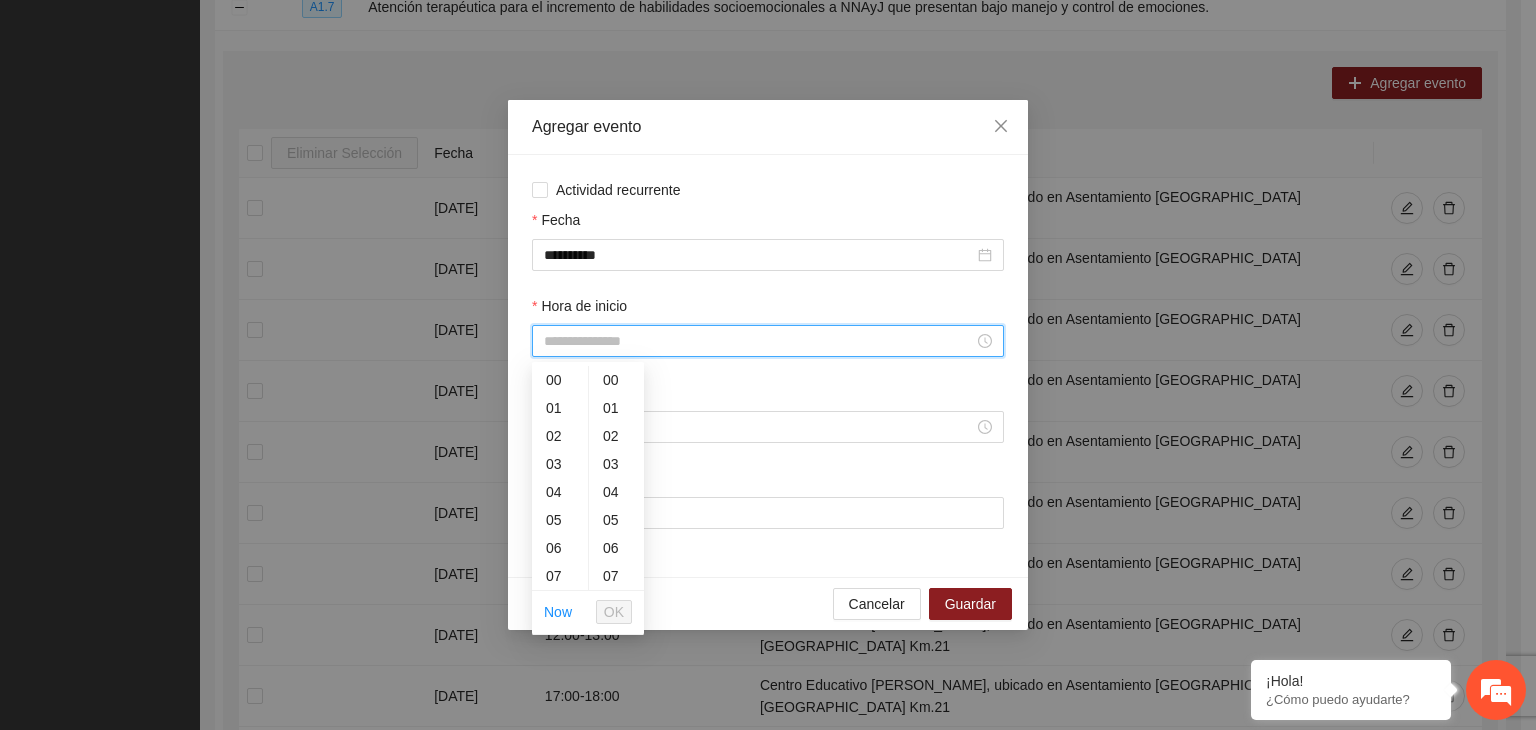 click on "Hora de inicio" at bounding box center (759, 341) 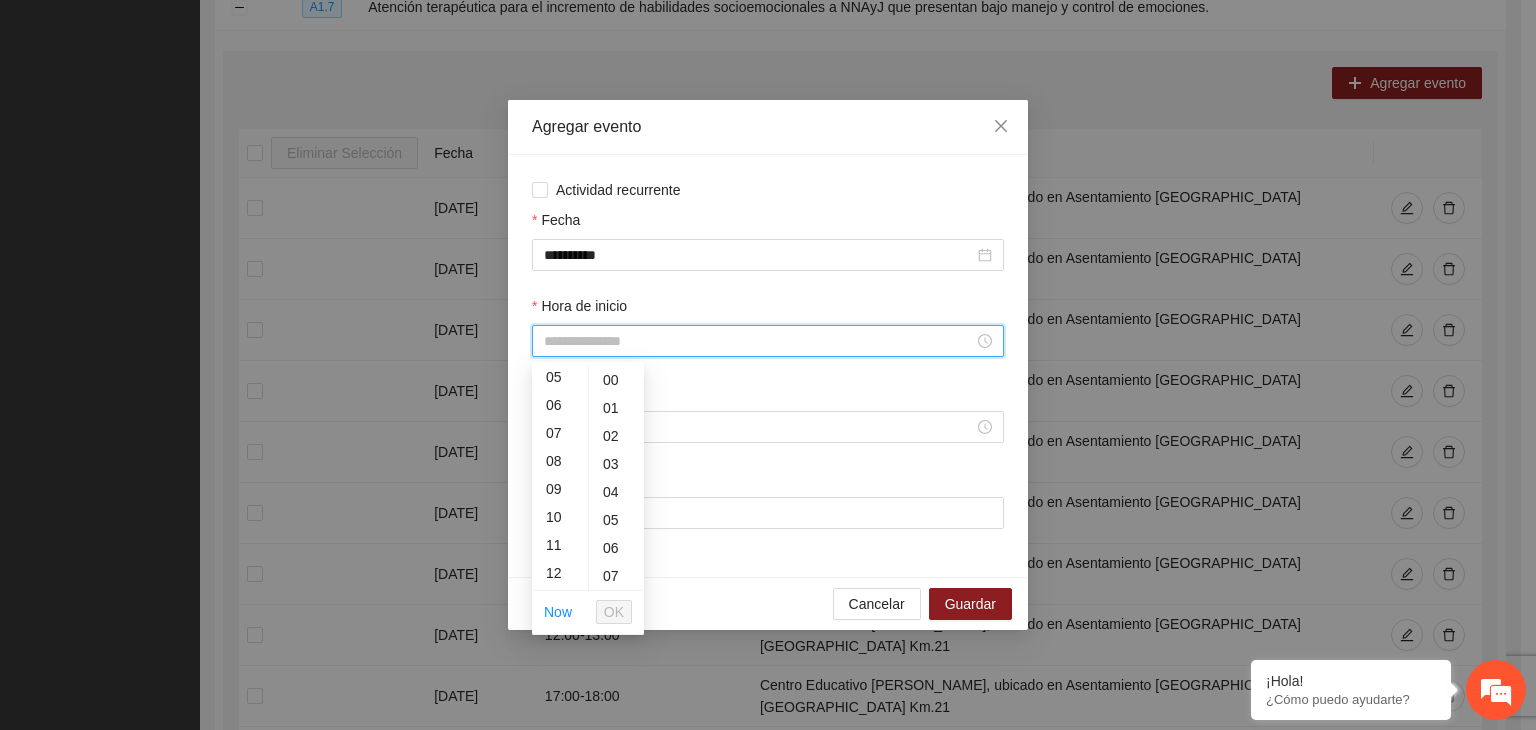 scroll, scrollTop: 161, scrollLeft: 0, axis: vertical 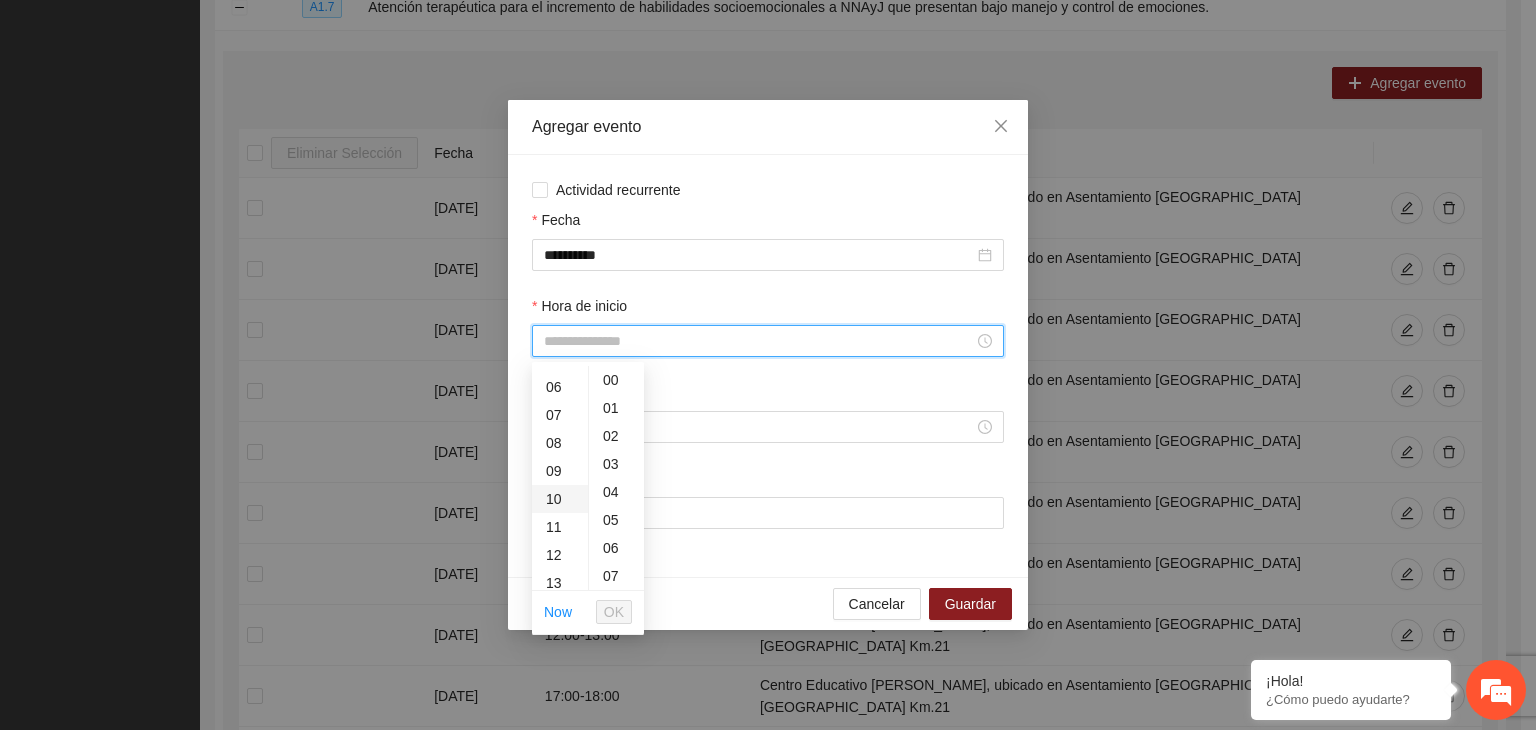 click on "10" at bounding box center (560, 499) 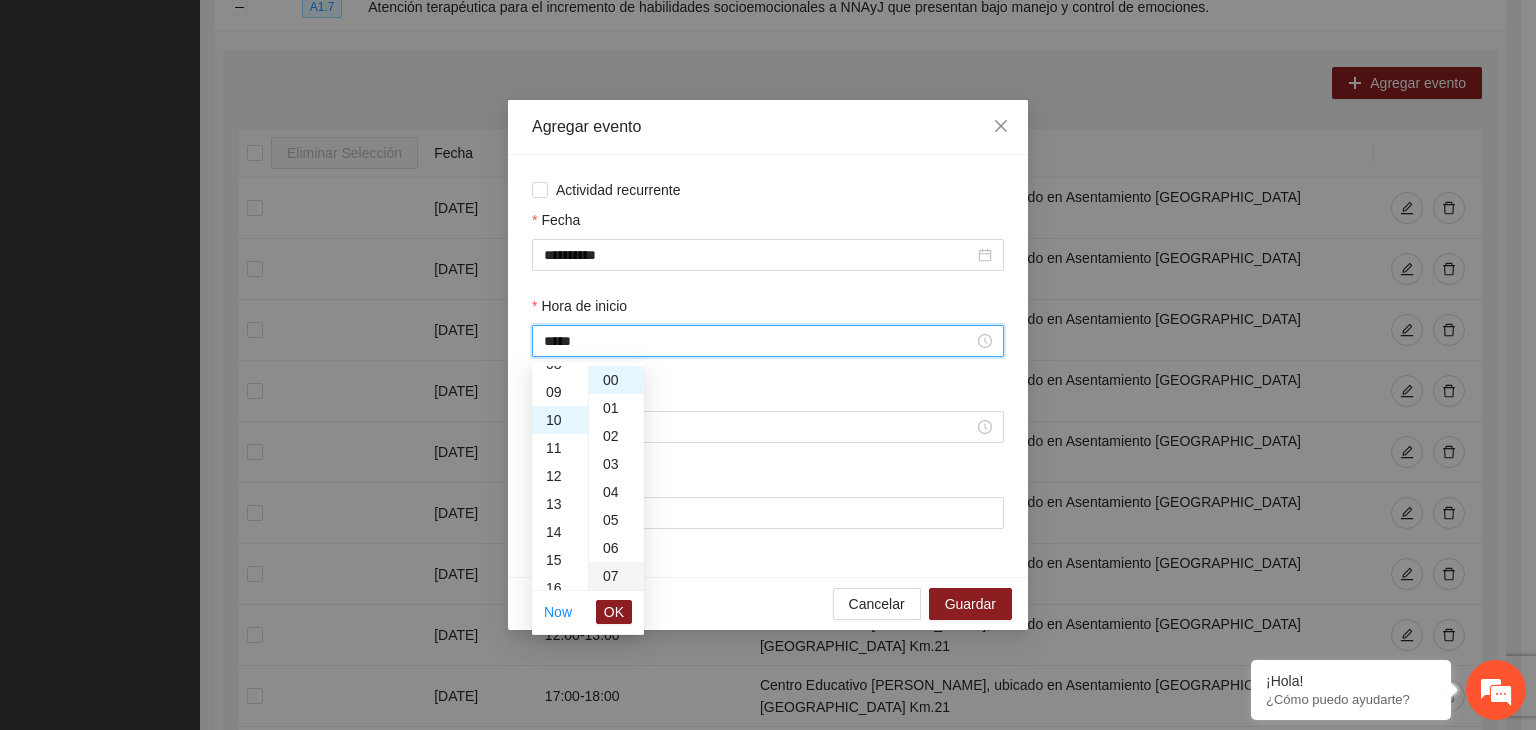 scroll, scrollTop: 280, scrollLeft: 0, axis: vertical 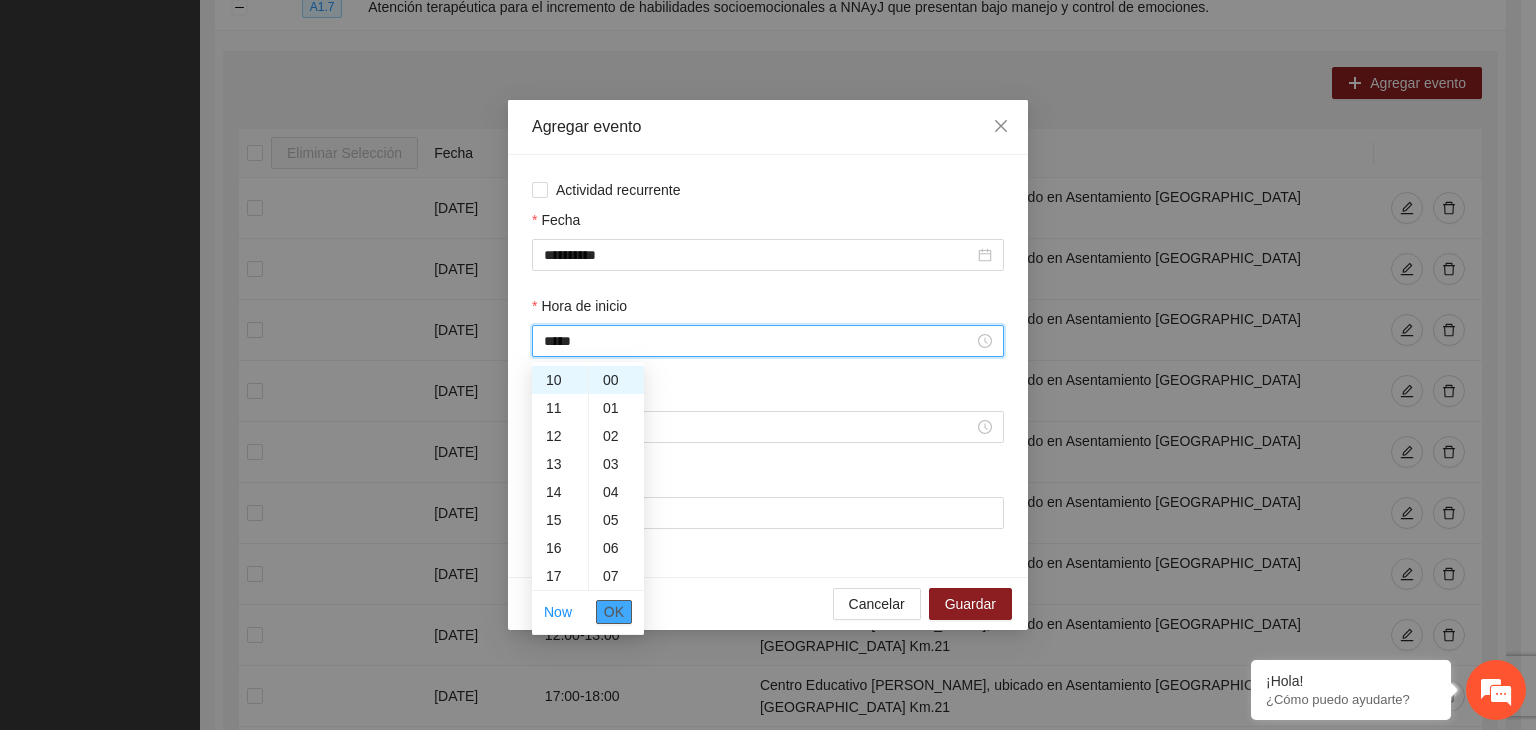 click on "OK" at bounding box center (614, 612) 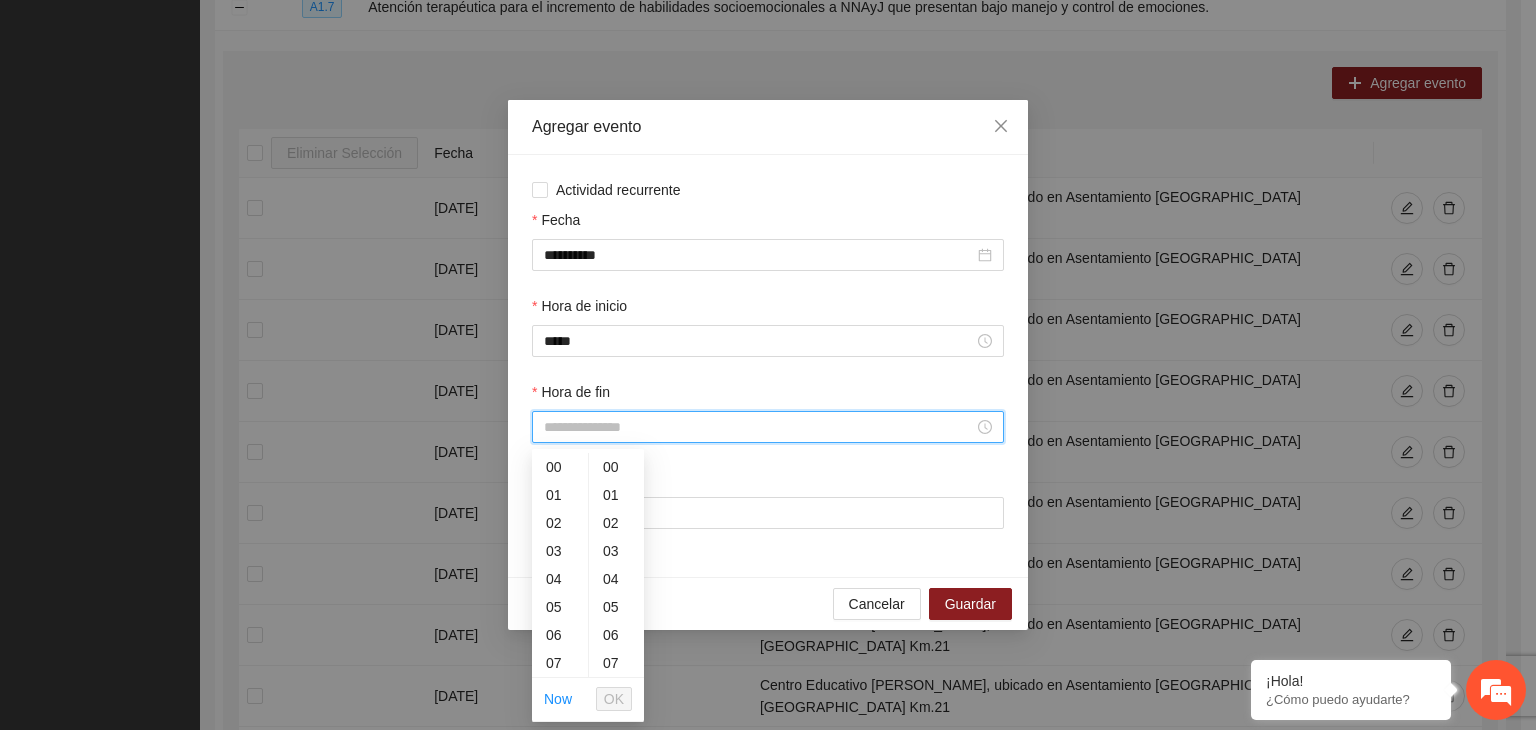 click on "Hora de fin" at bounding box center [759, 427] 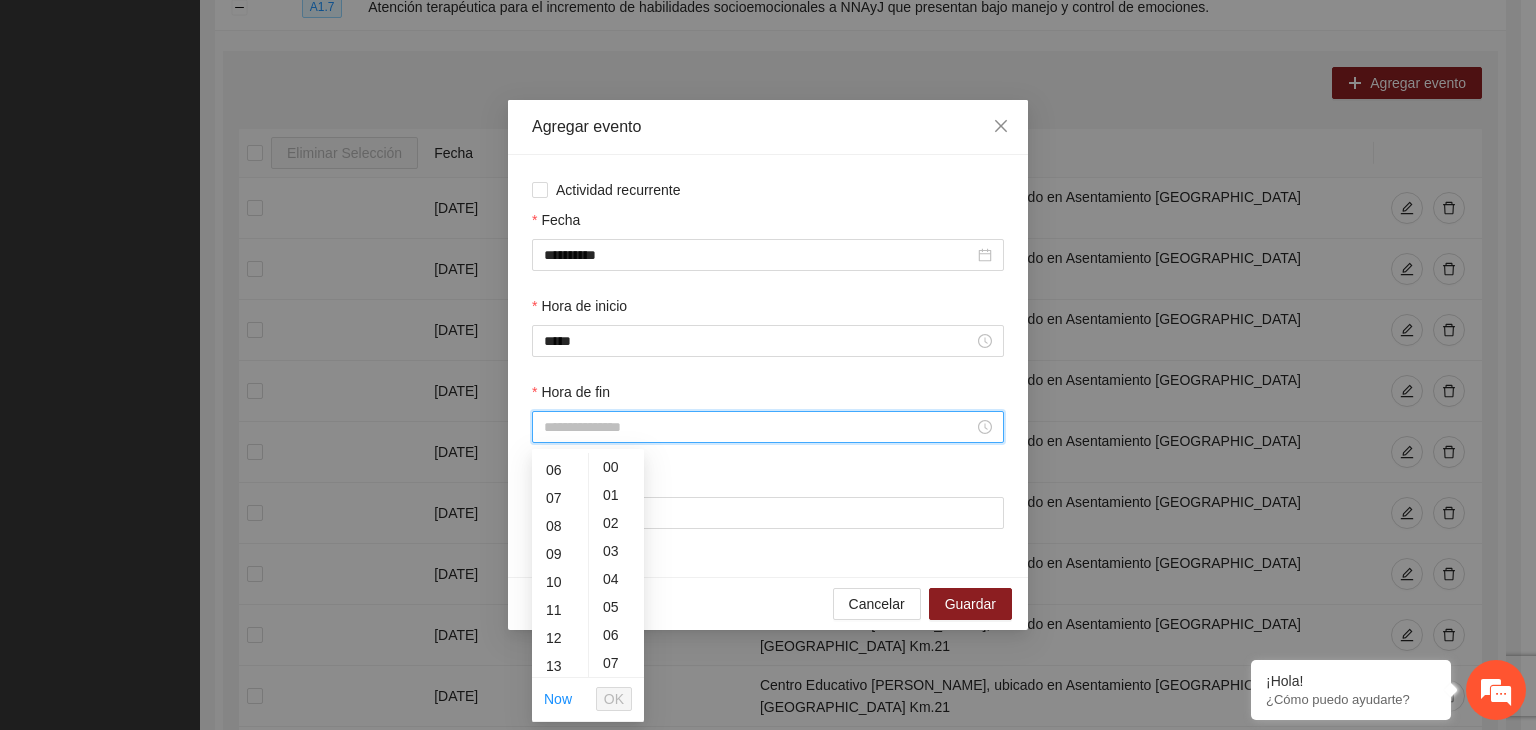 scroll, scrollTop: 243, scrollLeft: 0, axis: vertical 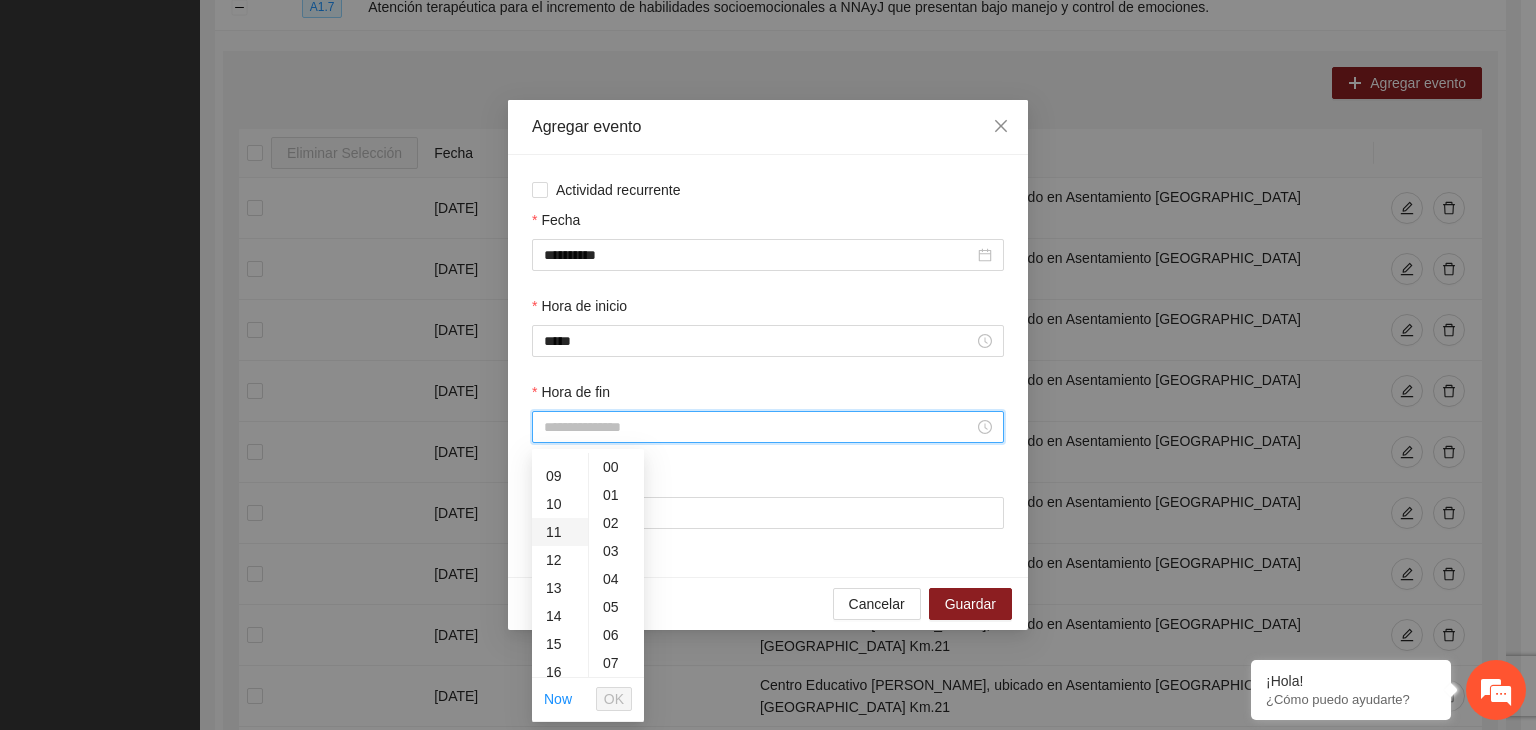 click on "11" at bounding box center (560, 532) 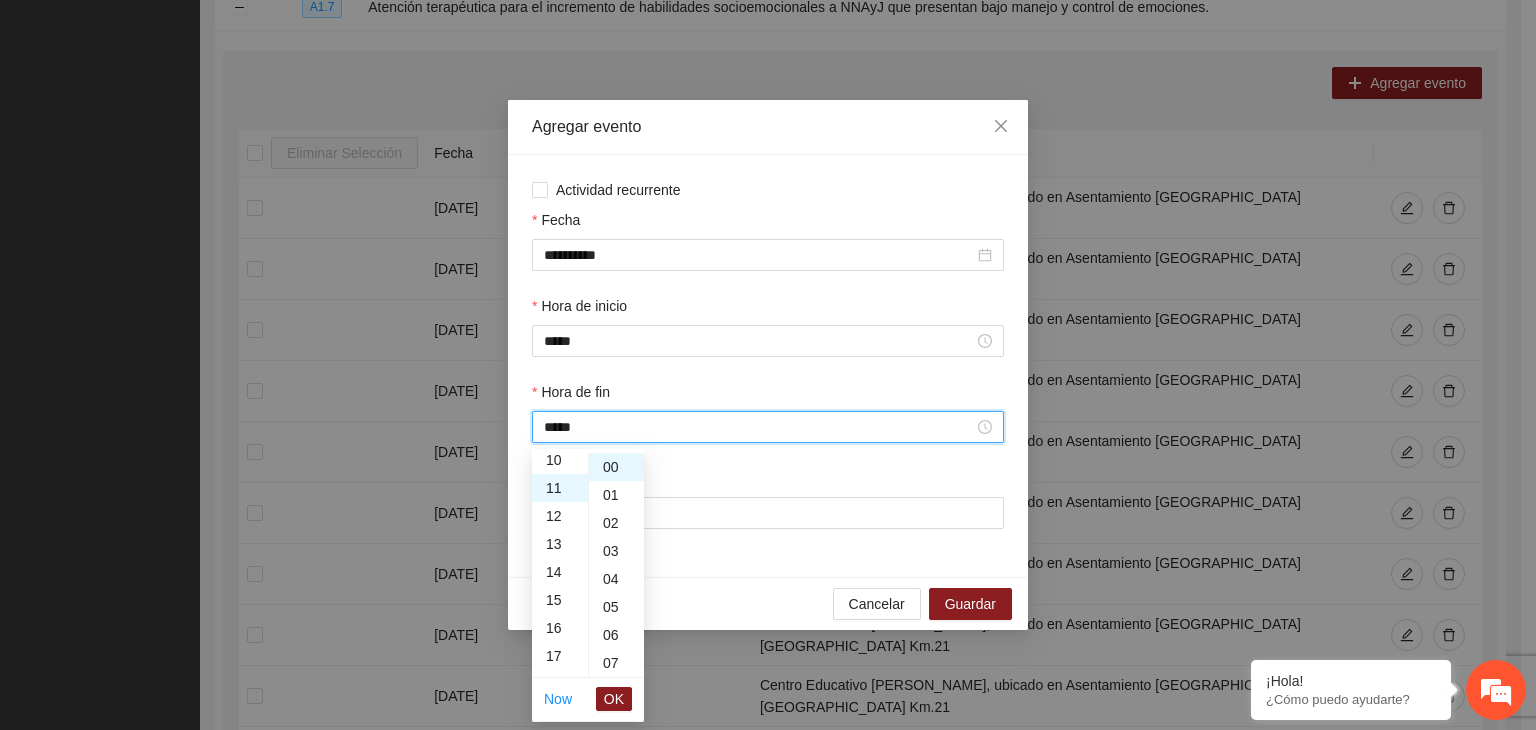 scroll, scrollTop: 308, scrollLeft: 0, axis: vertical 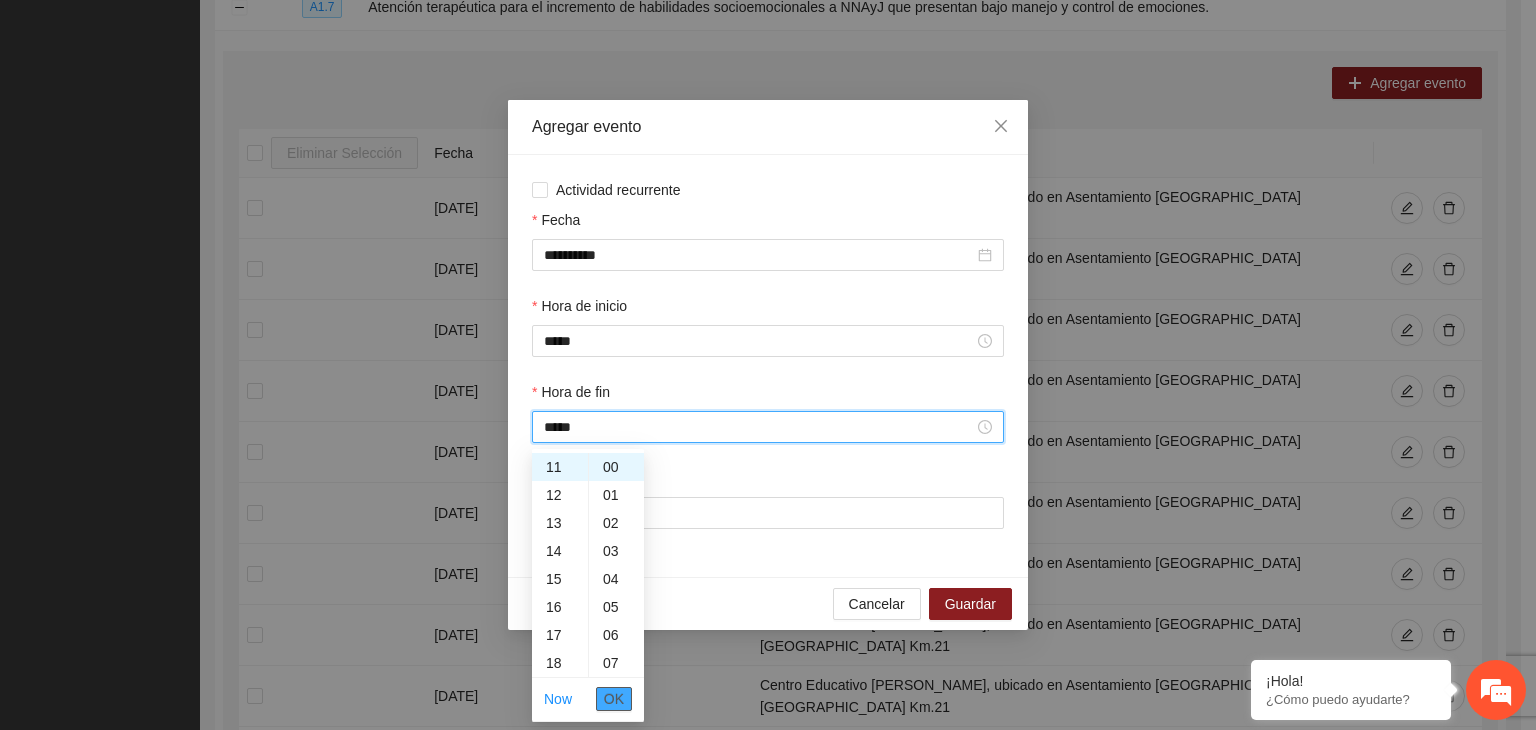 click on "OK" at bounding box center [614, 699] 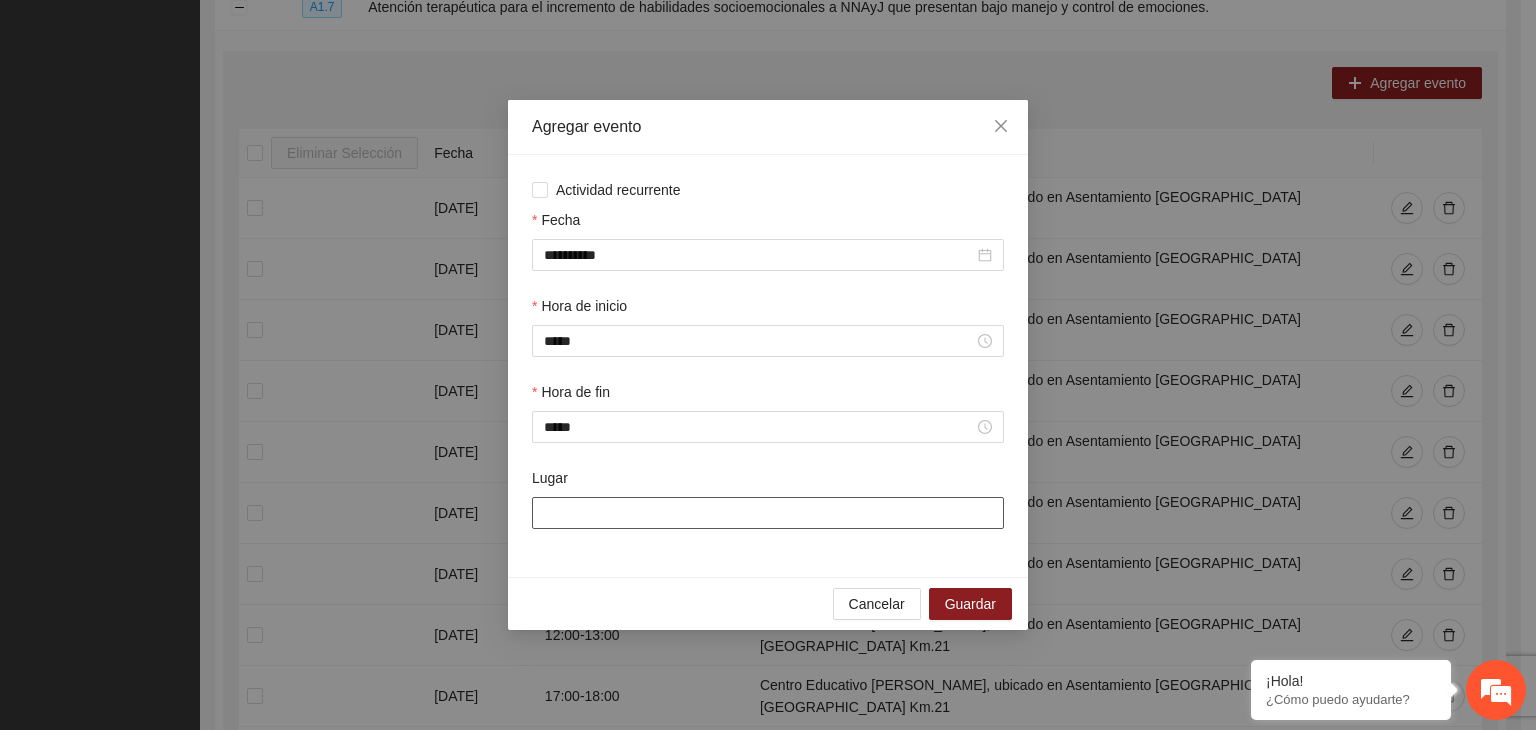 click on "Lugar" at bounding box center [768, 513] 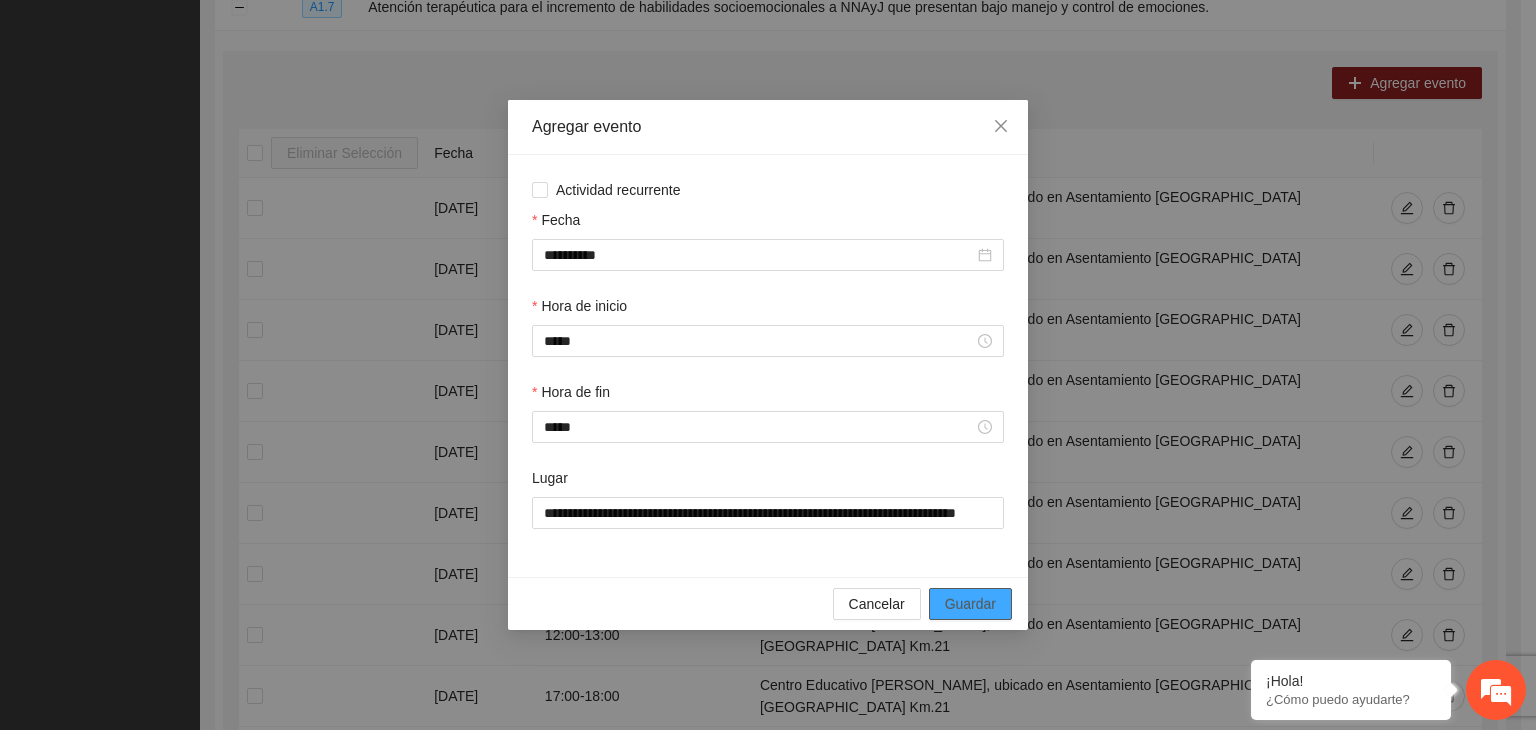 click on "Guardar" at bounding box center [970, 604] 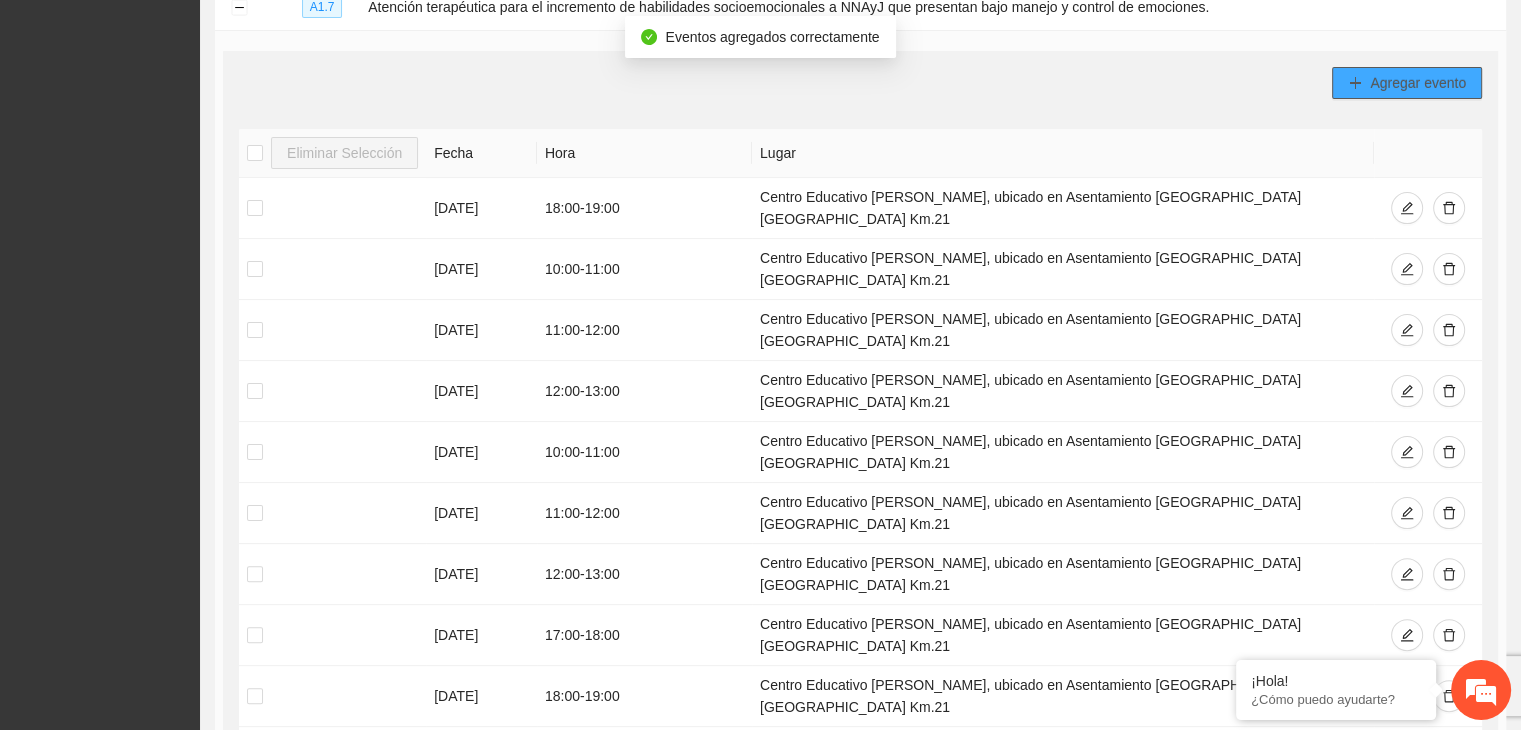 click on "Agregar evento" at bounding box center [1418, 83] 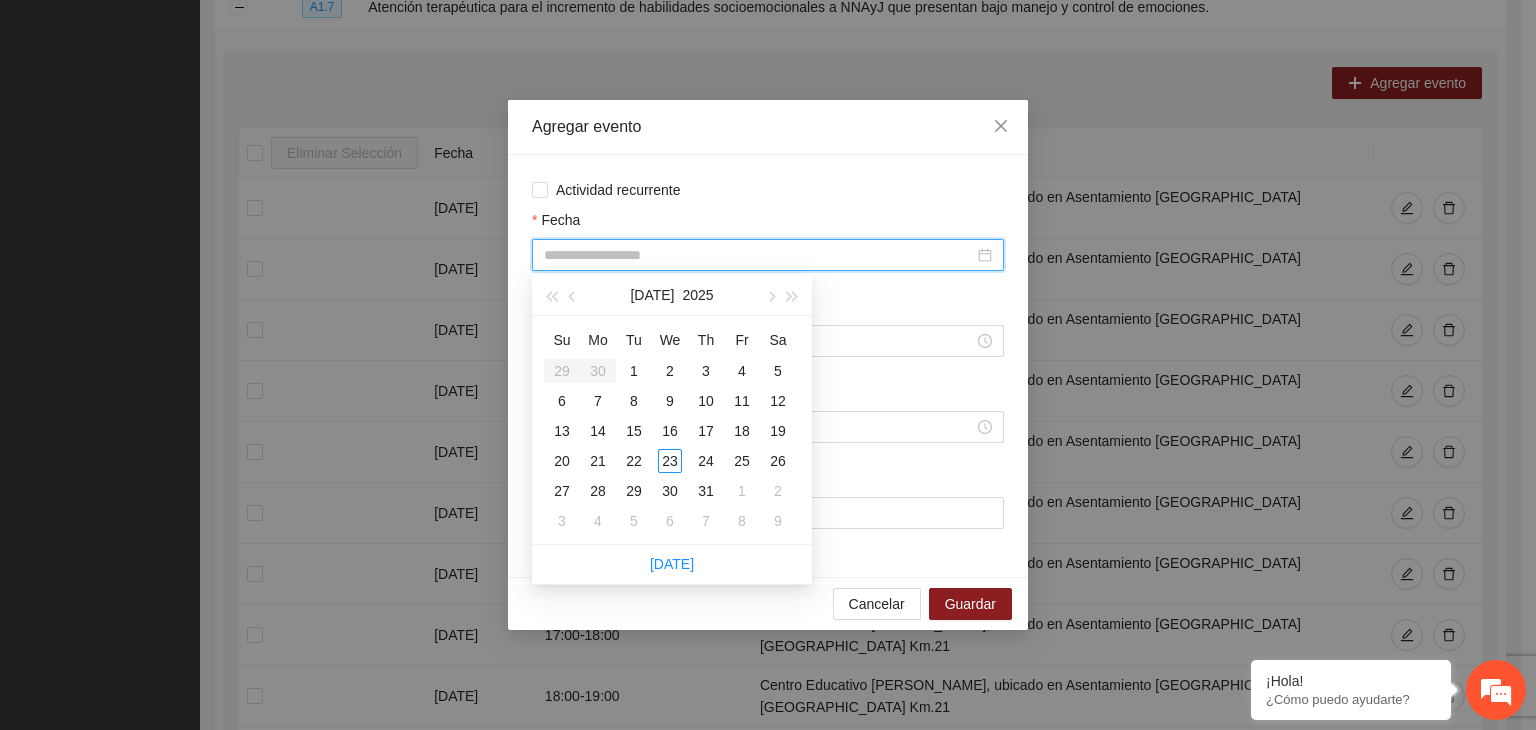 click on "Fecha" at bounding box center (759, 255) 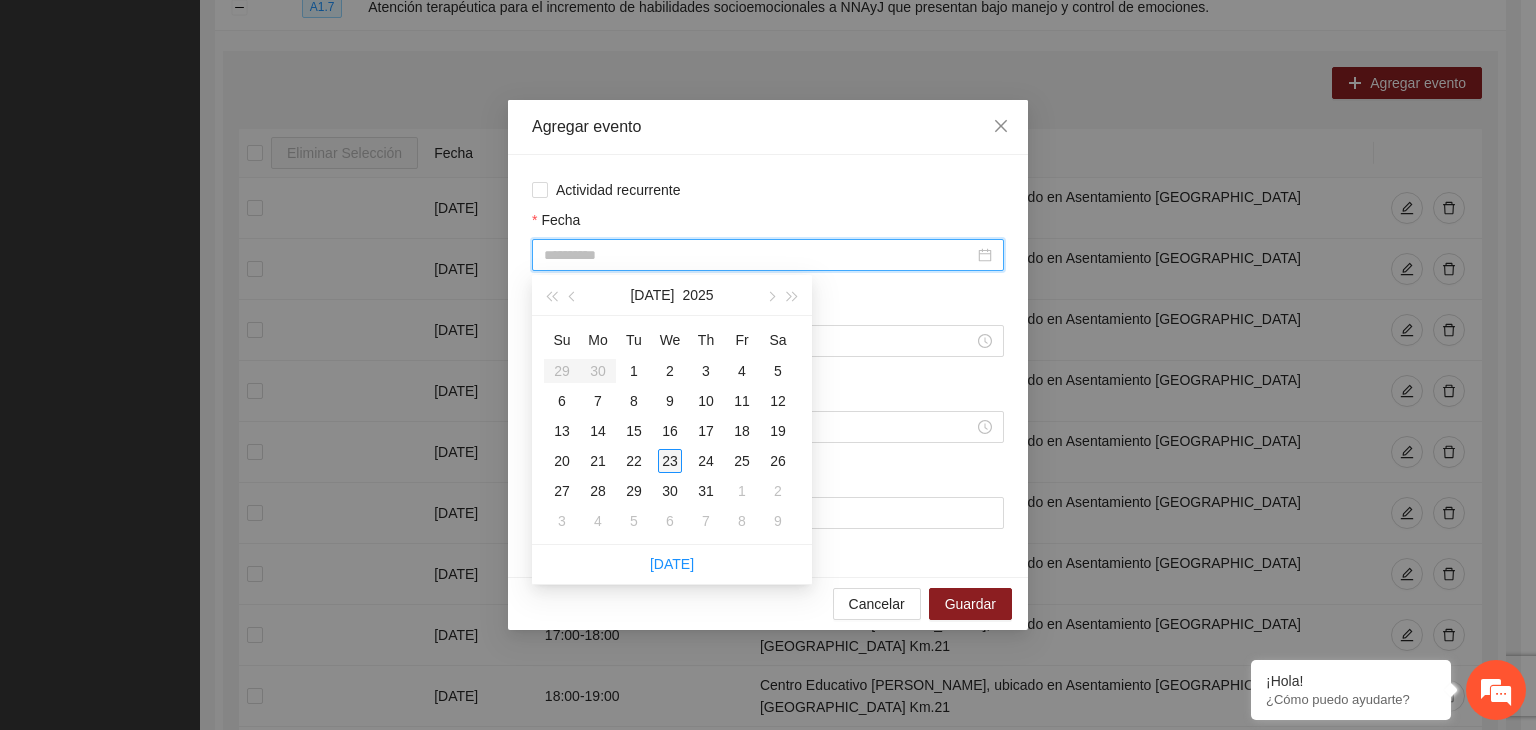 type on "**********" 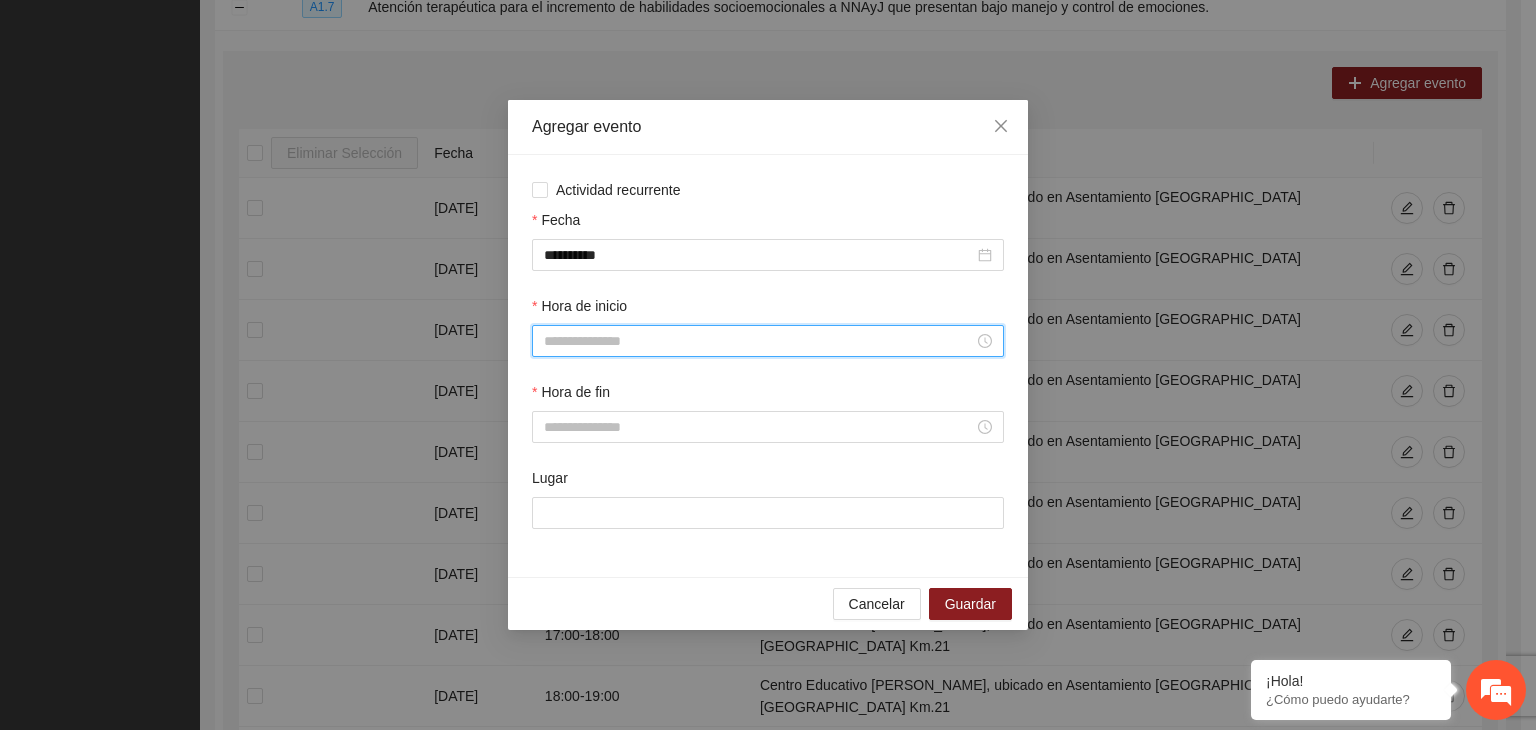 click on "Hora de inicio" at bounding box center [759, 341] 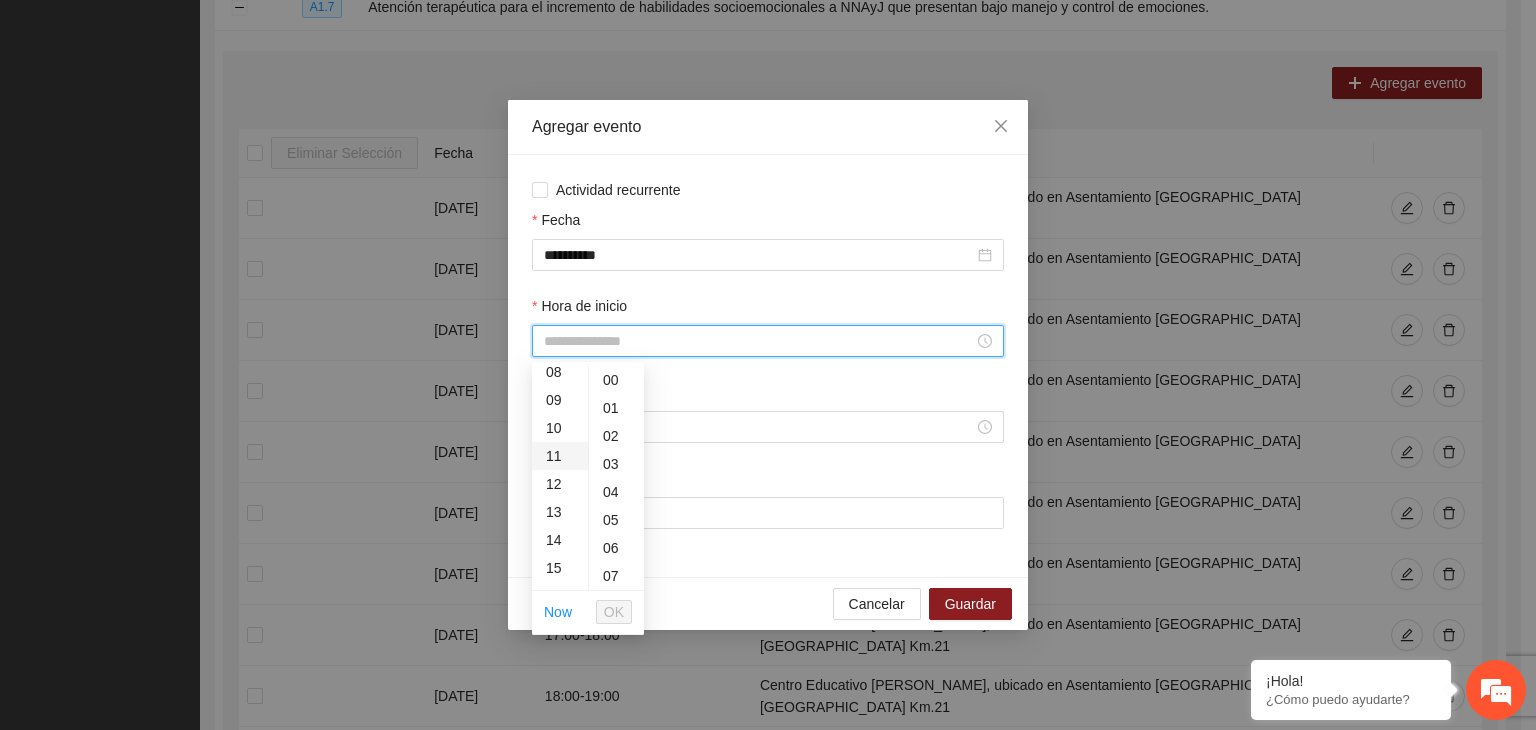 click on "11" at bounding box center (560, 456) 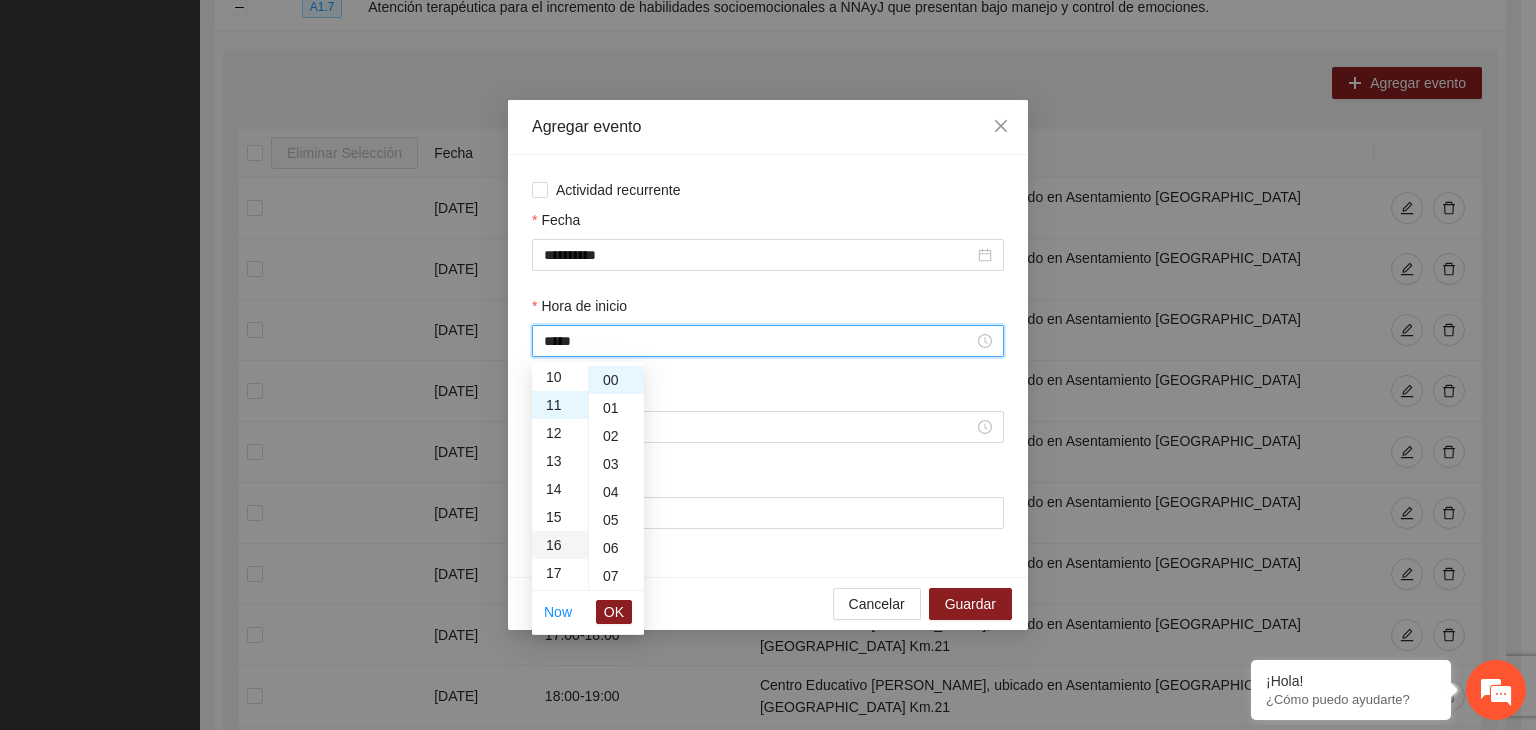 scroll, scrollTop: 308, scrollLeft: 0, axis: vertical 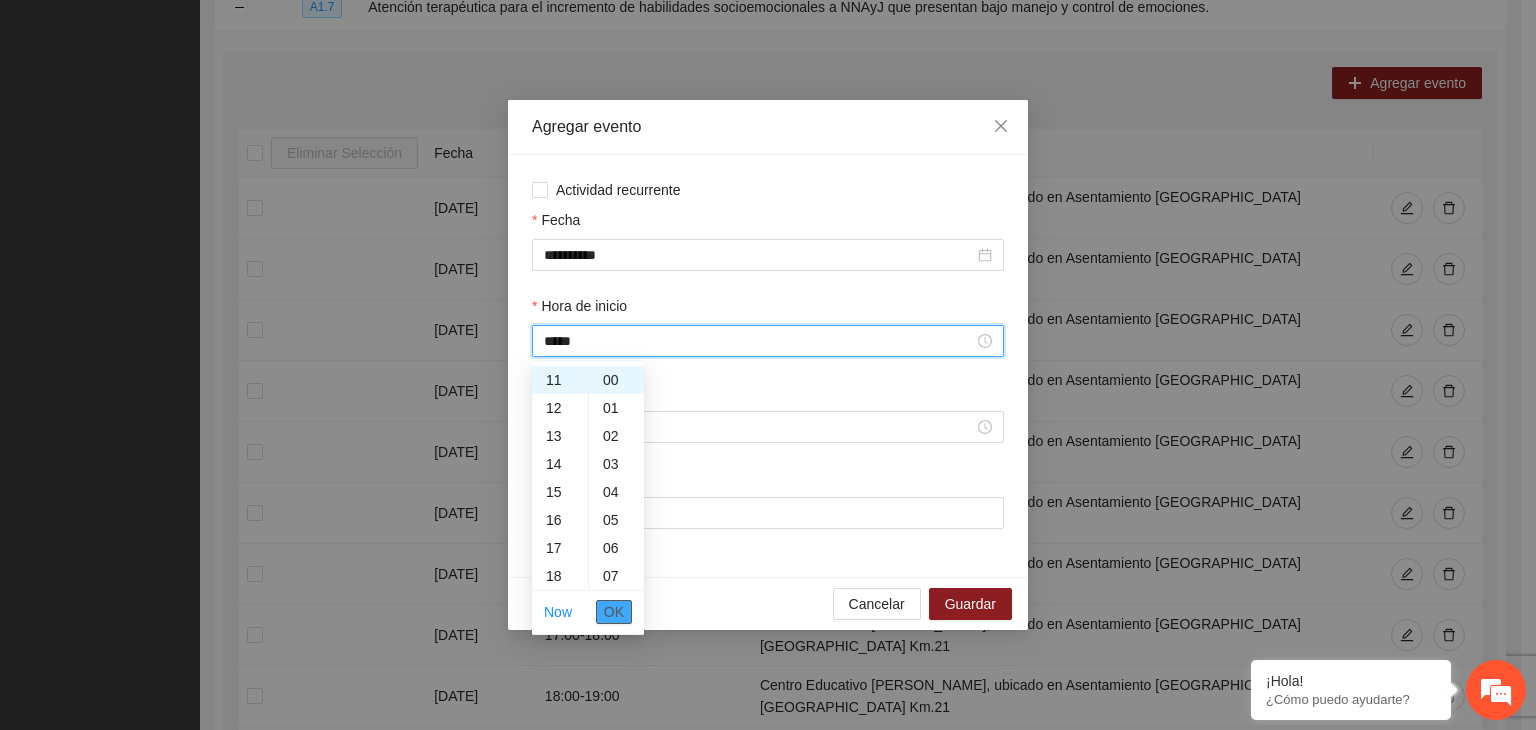 click on "OK" at bounding box center (614, 612) 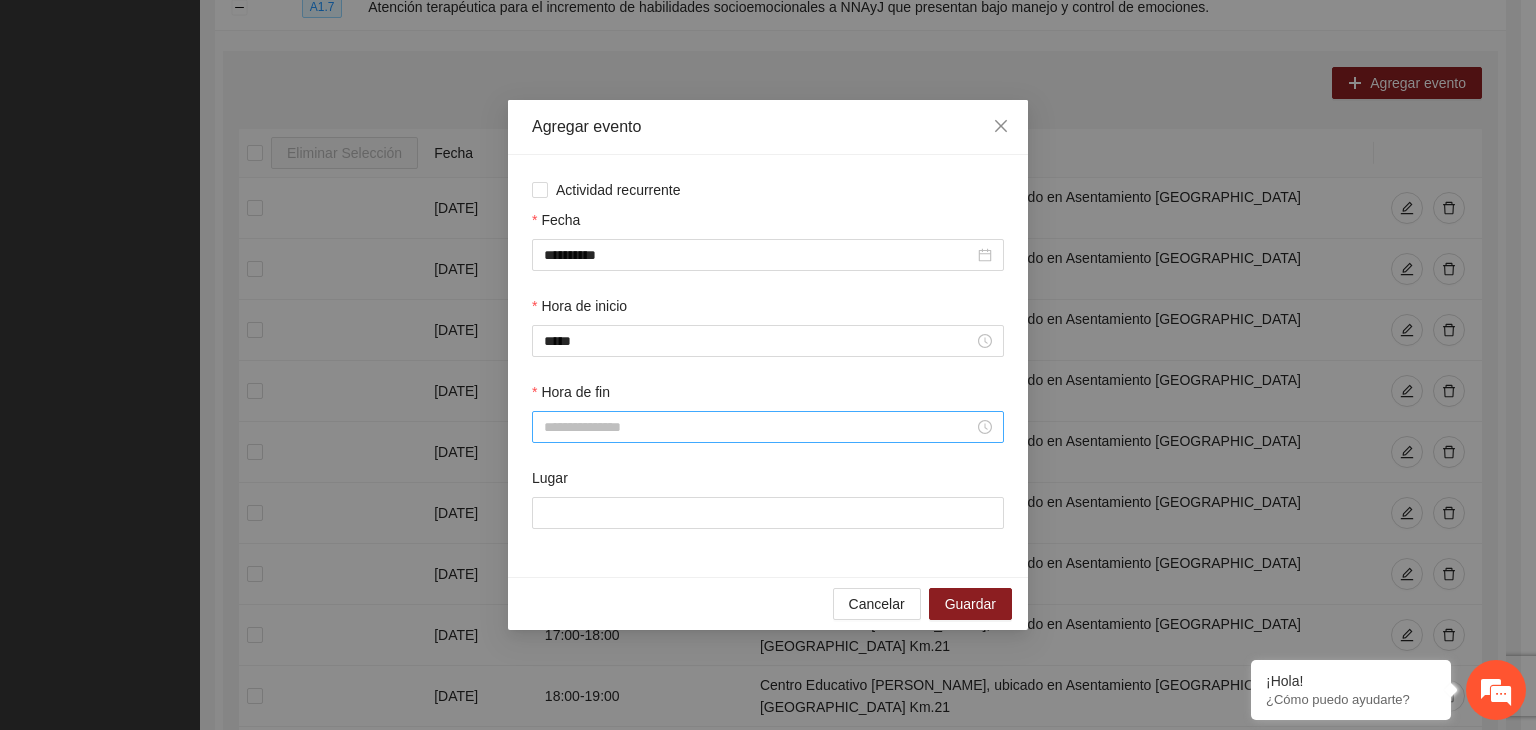click at bounding box center (768, 427) 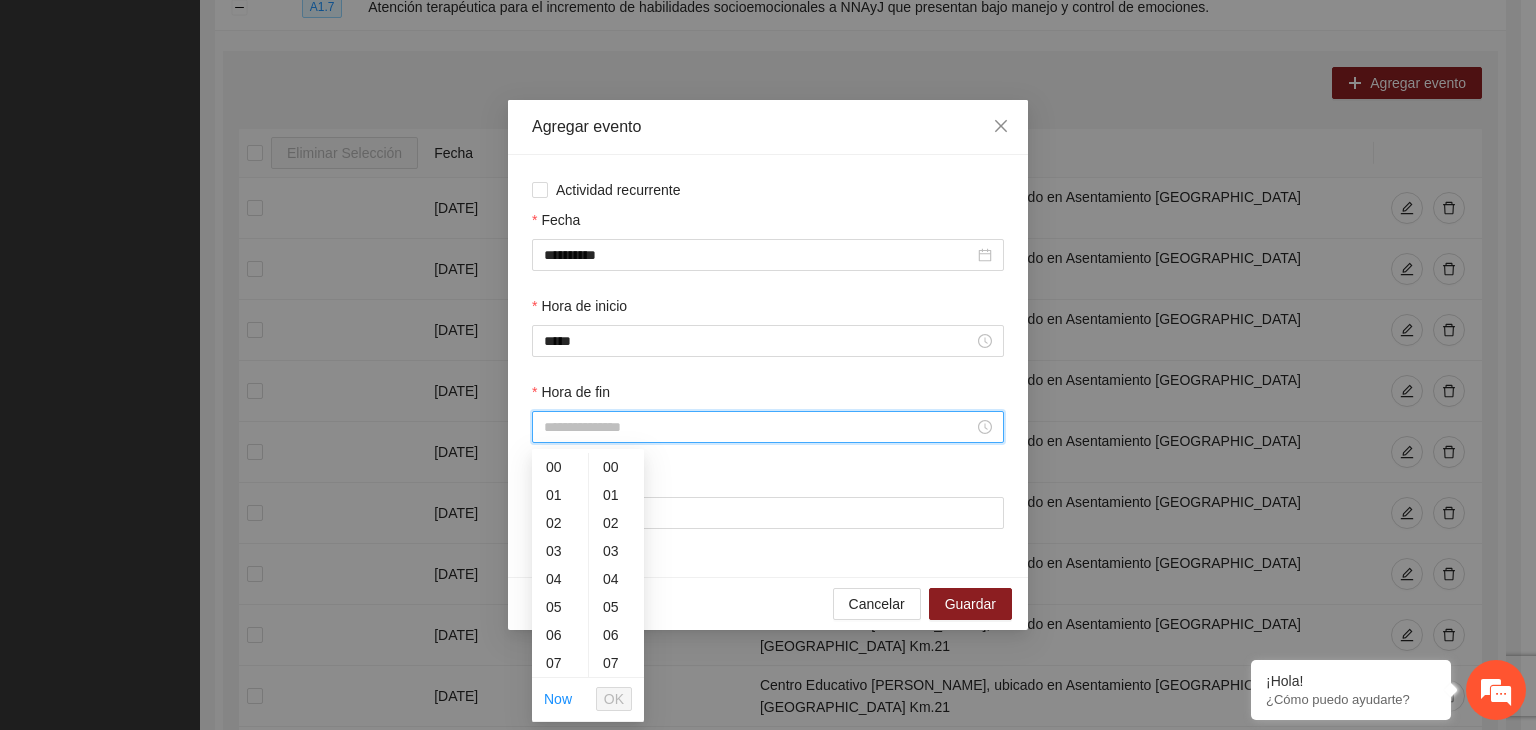 click on "Hora de fin" at bounding box center [759, 427] 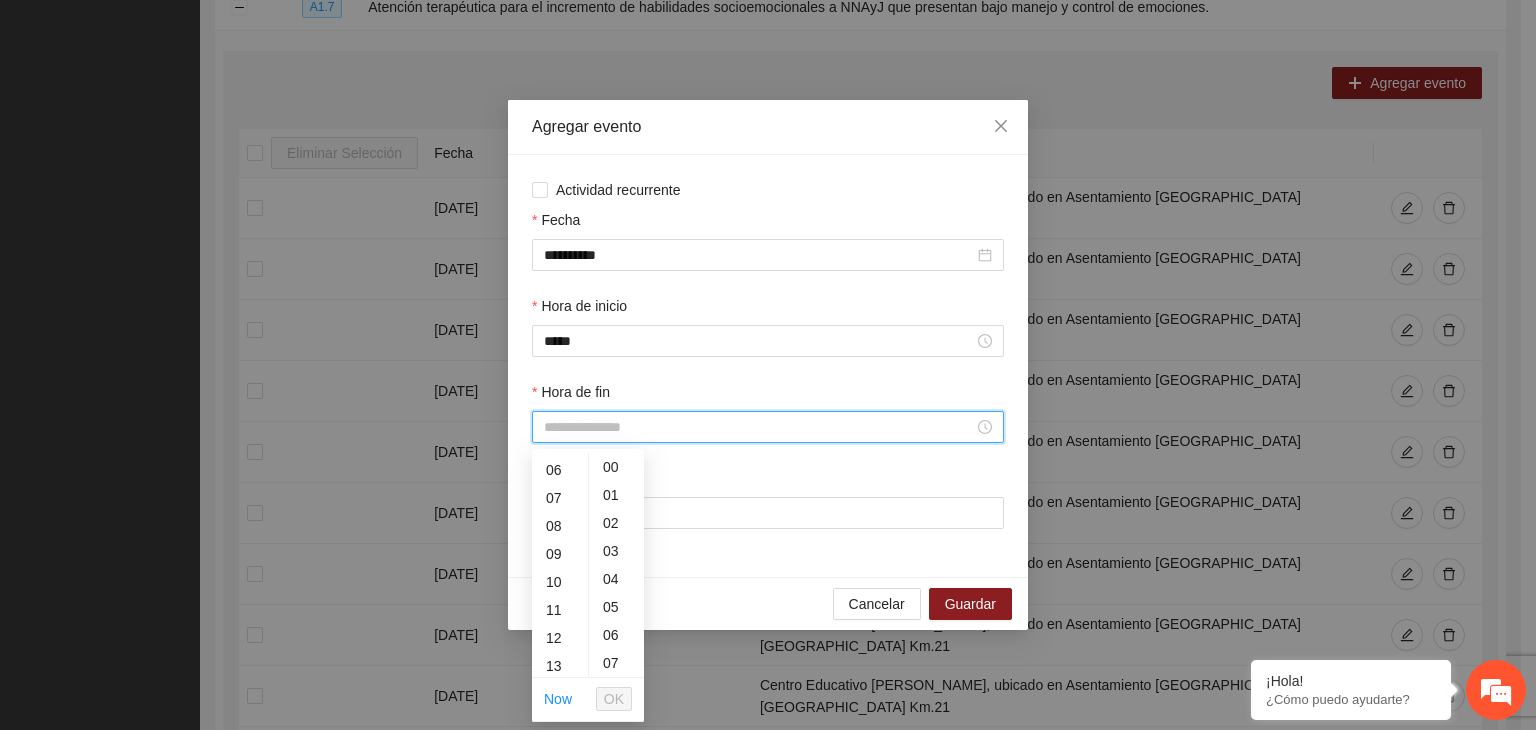 scroll, scrollTop: 184, scrollLeft: 0, axis: vertical 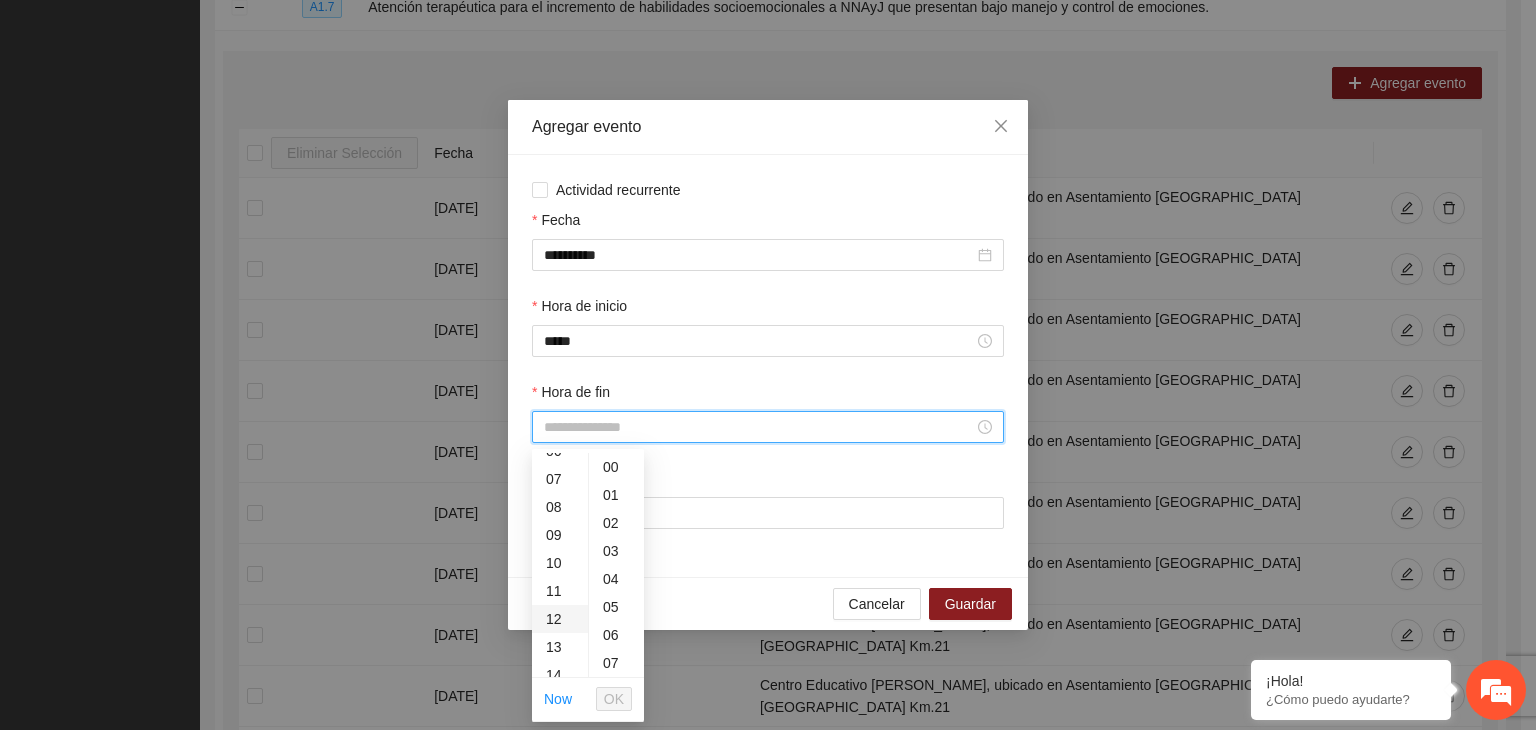 click on "12" at bounding box center [560, 619] 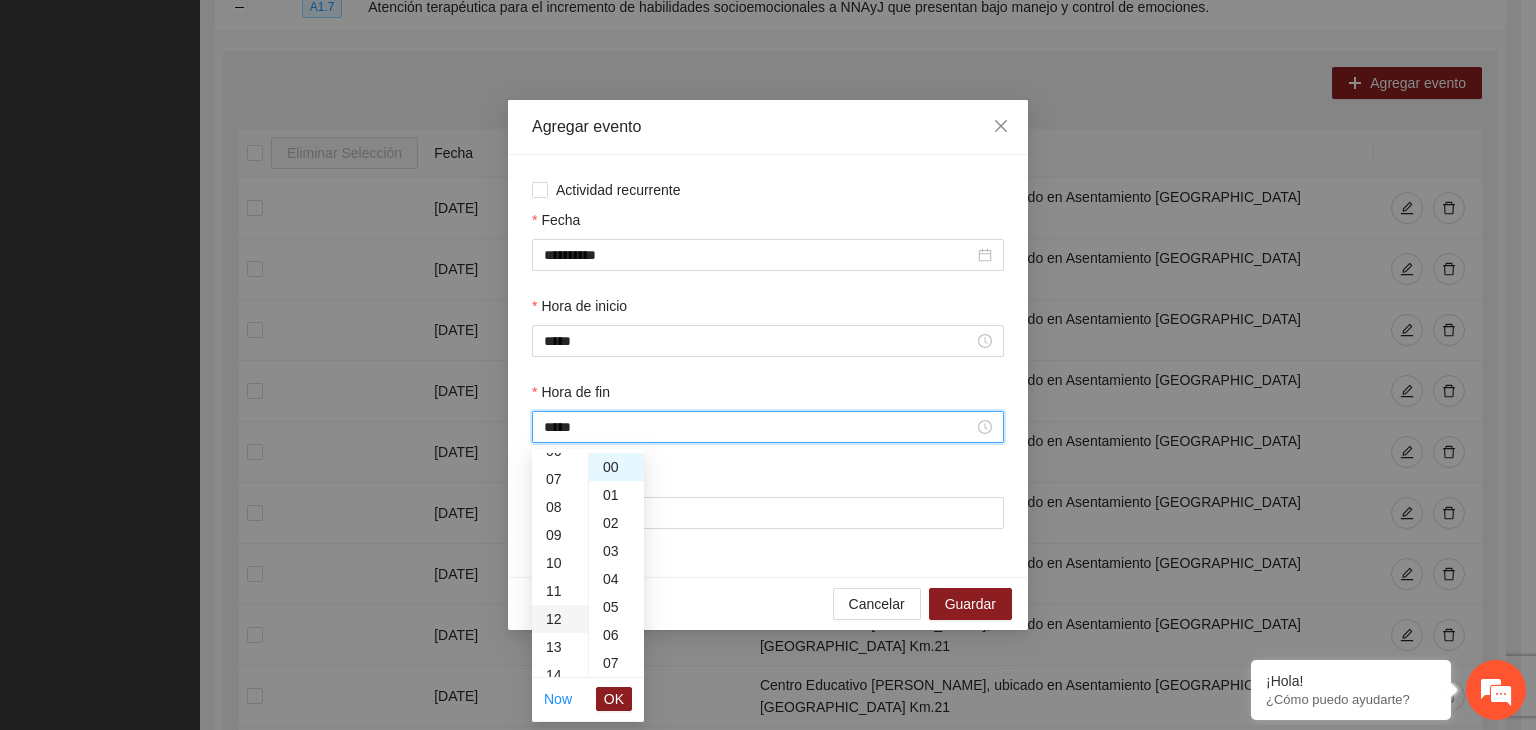 scroll, scrollTop: 336, scrollLeft: 0, axis: vertical 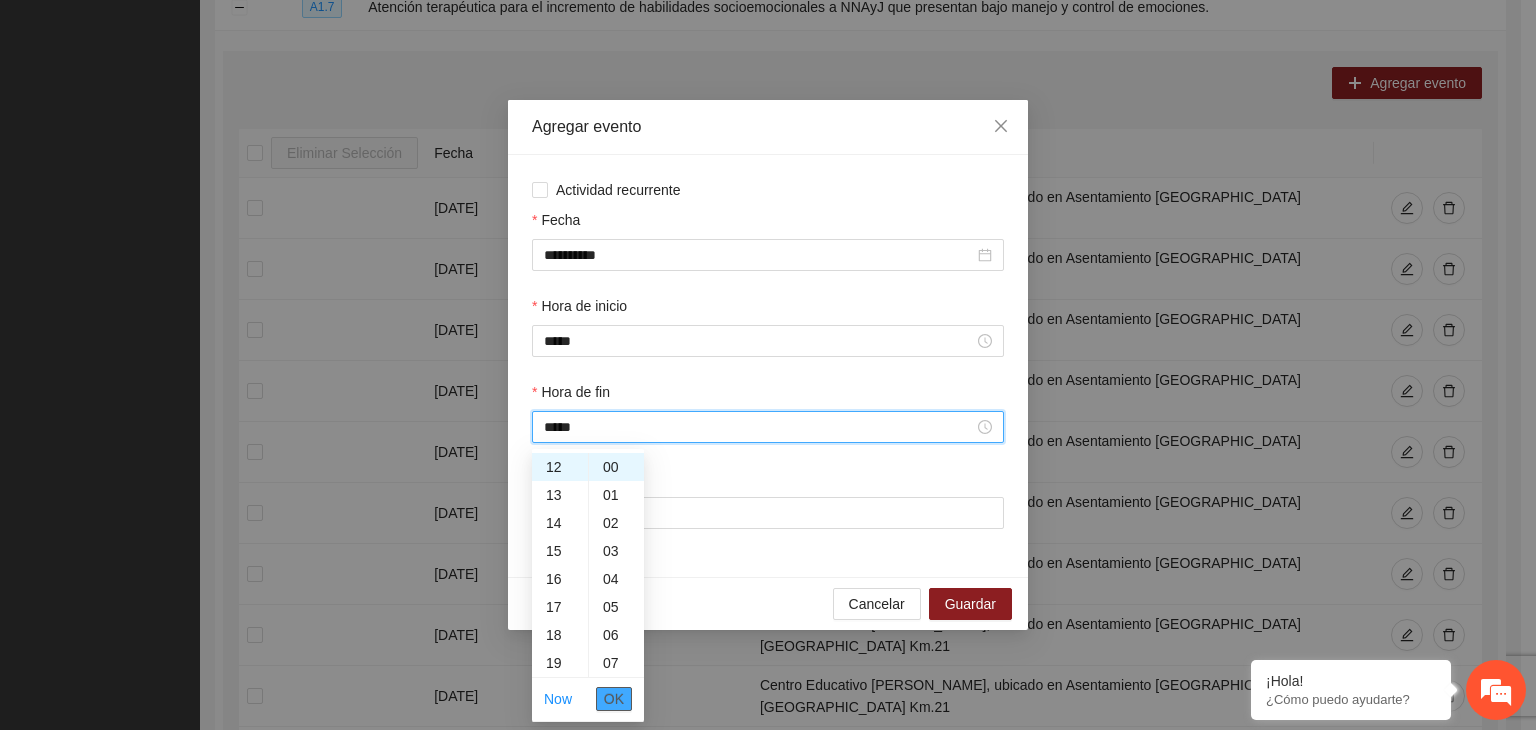 click on "OK" at bounding box center [614, 699] 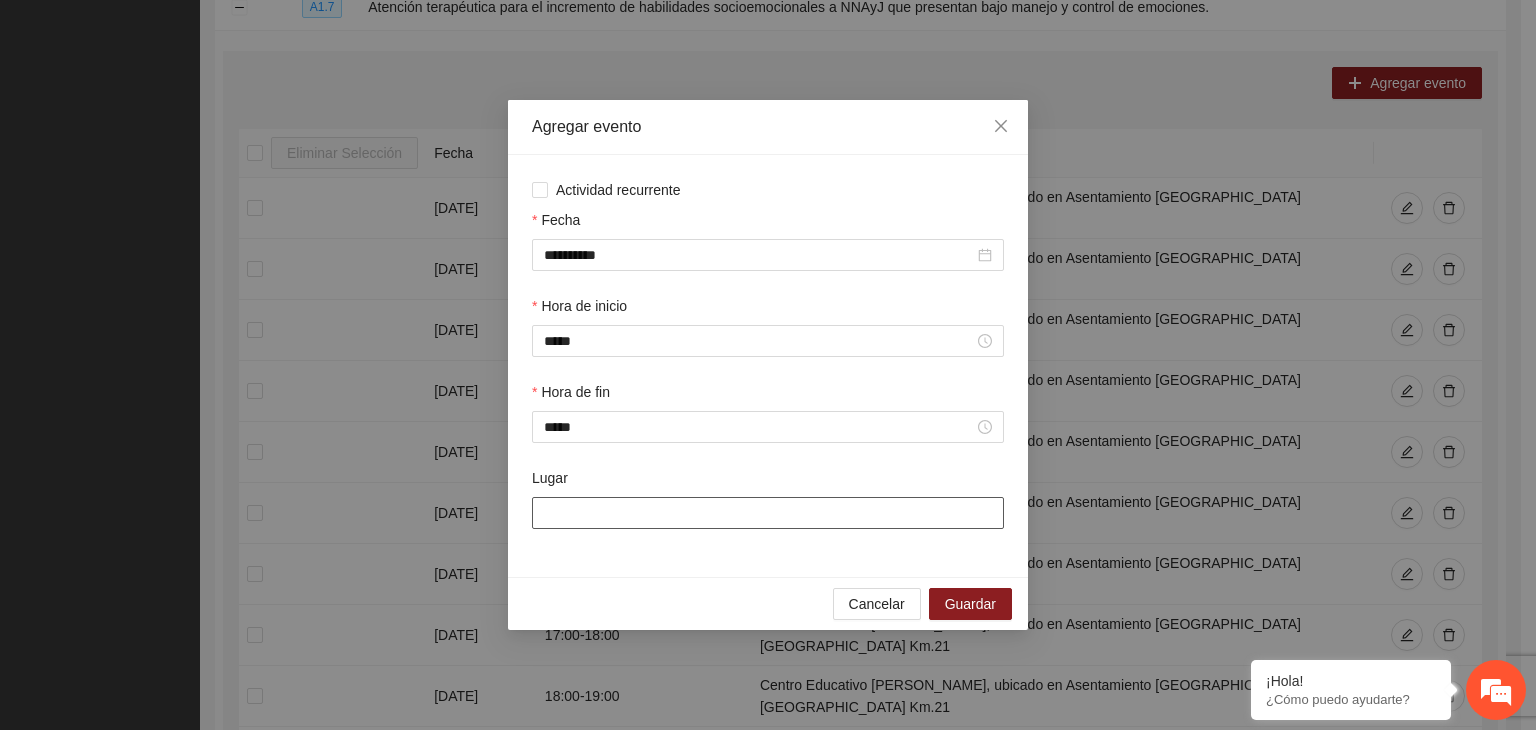 drag, startPoint x: 693, startPoint y: 527, endPoint x: 718, endPoint y: 570, distance: 49.73932 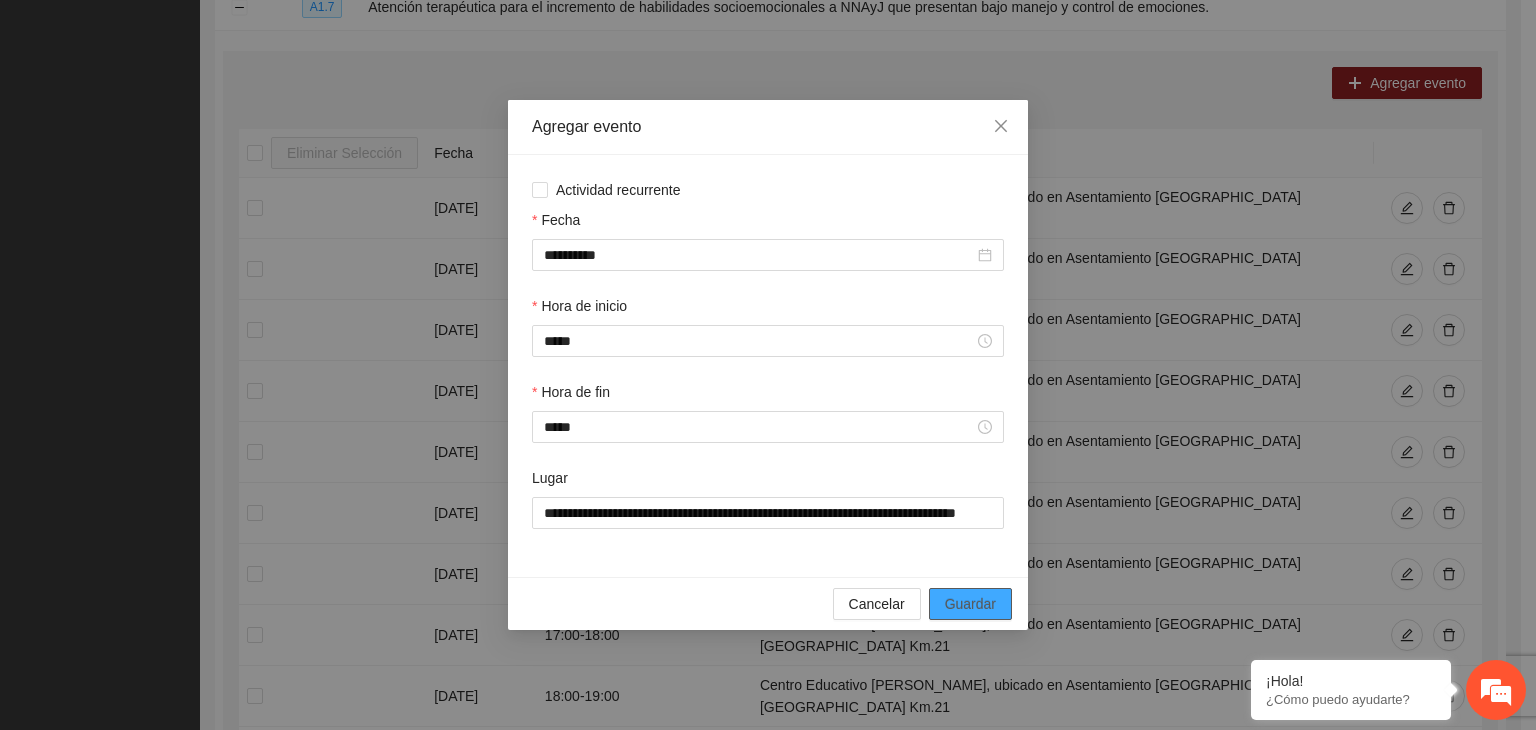 click on "Guardar" at bounding box center [970, 604] 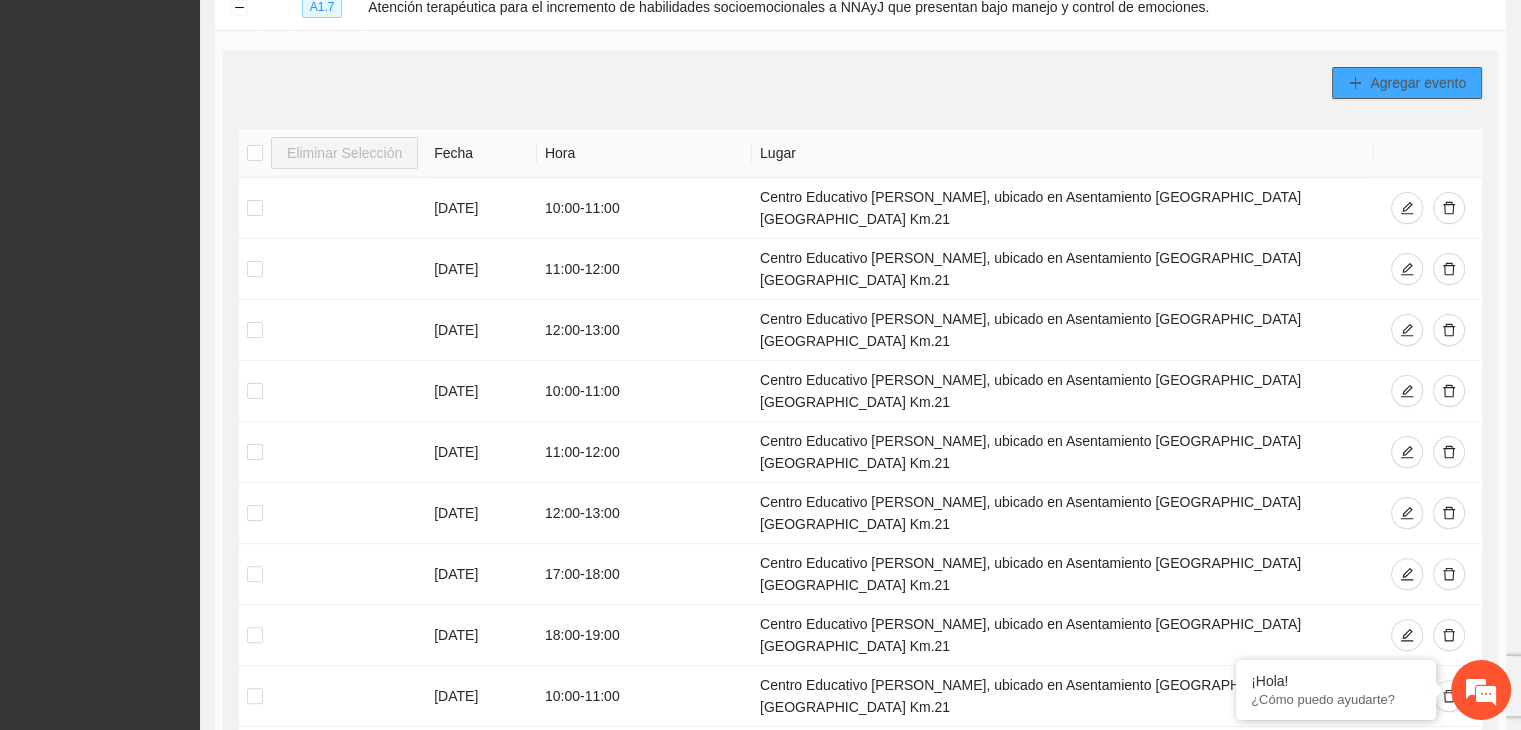 click on "Agregar evento" at bounding box center [1418, 83] 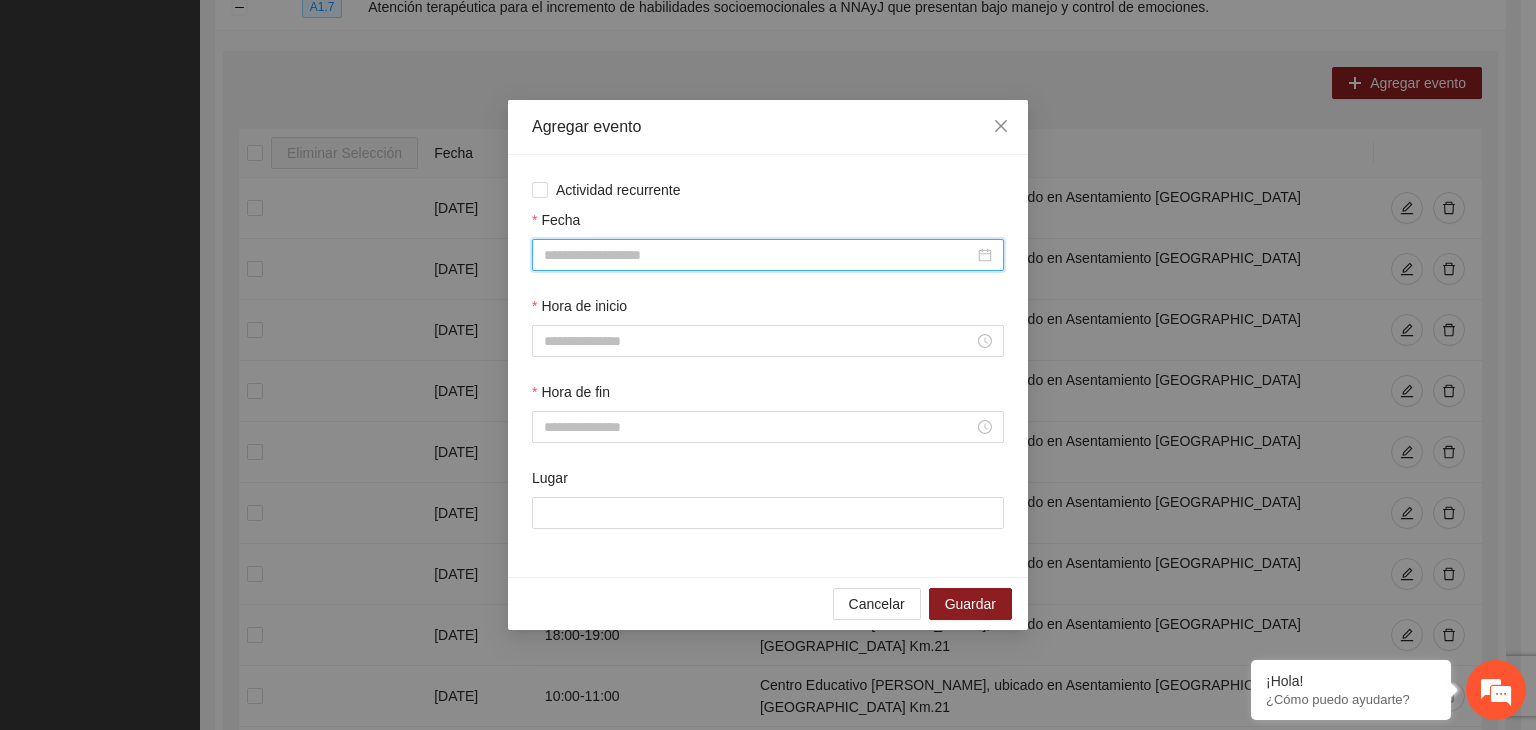 click on "Fecha" at bounding box center [759, 255] 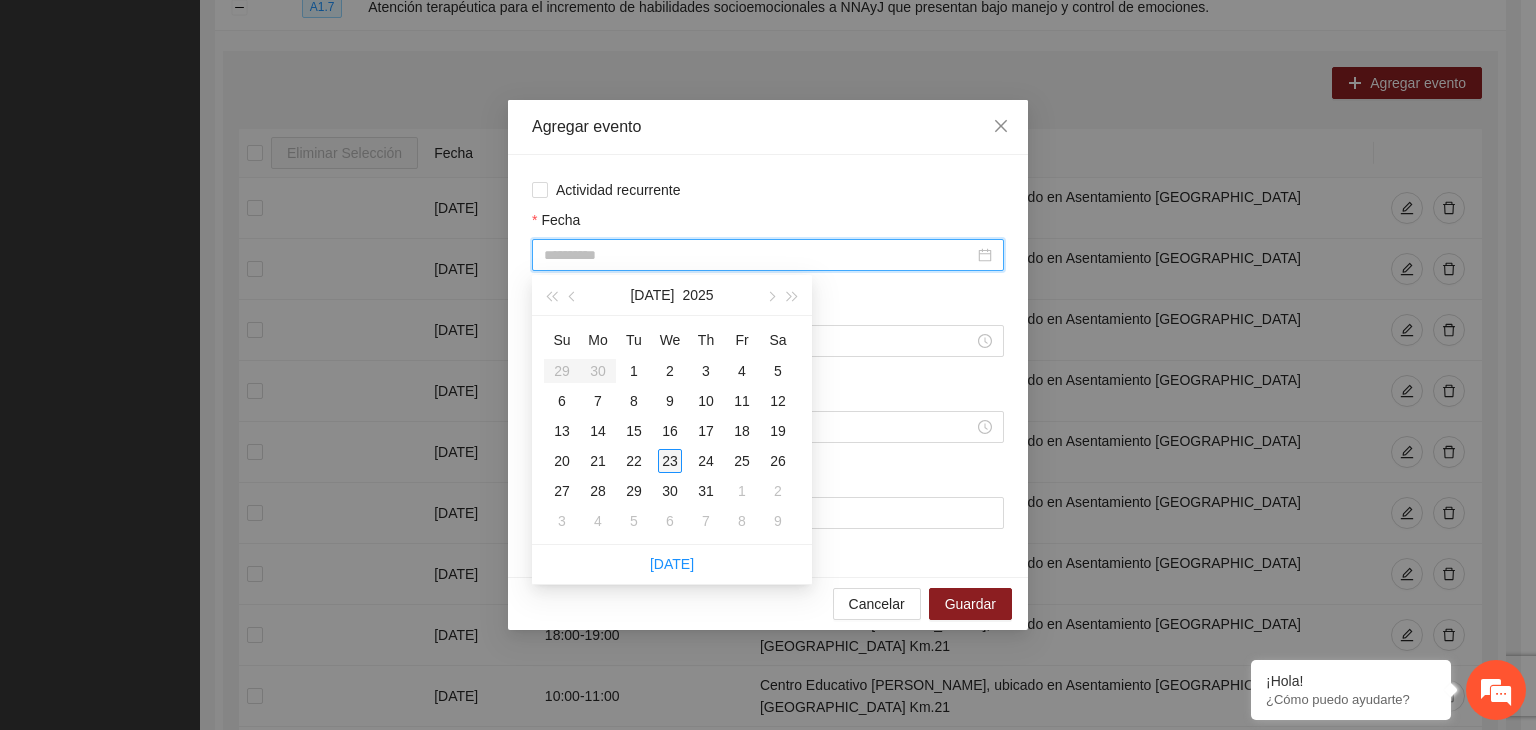 type on "**********" 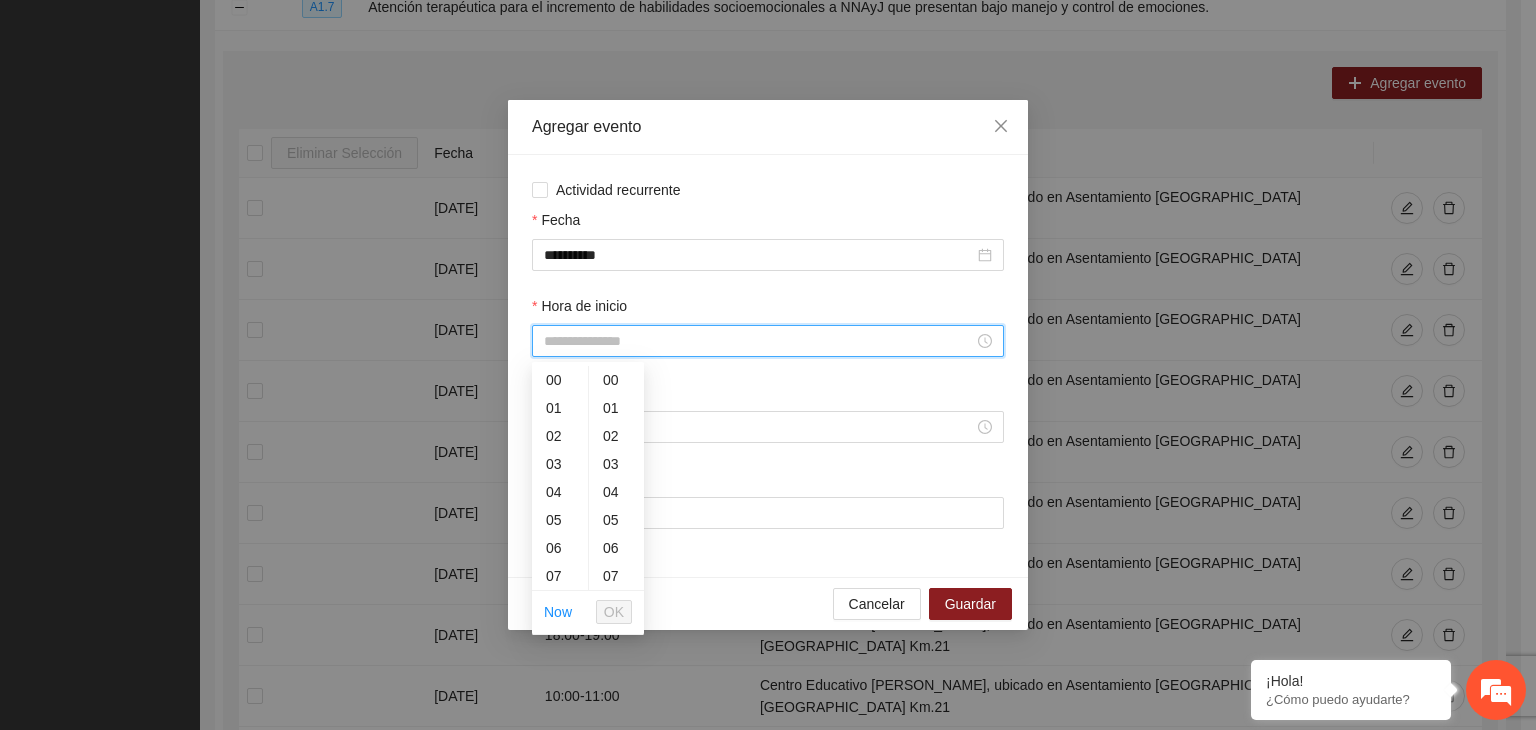 click on "Hora de inicio" at bounding box center (759, 341) 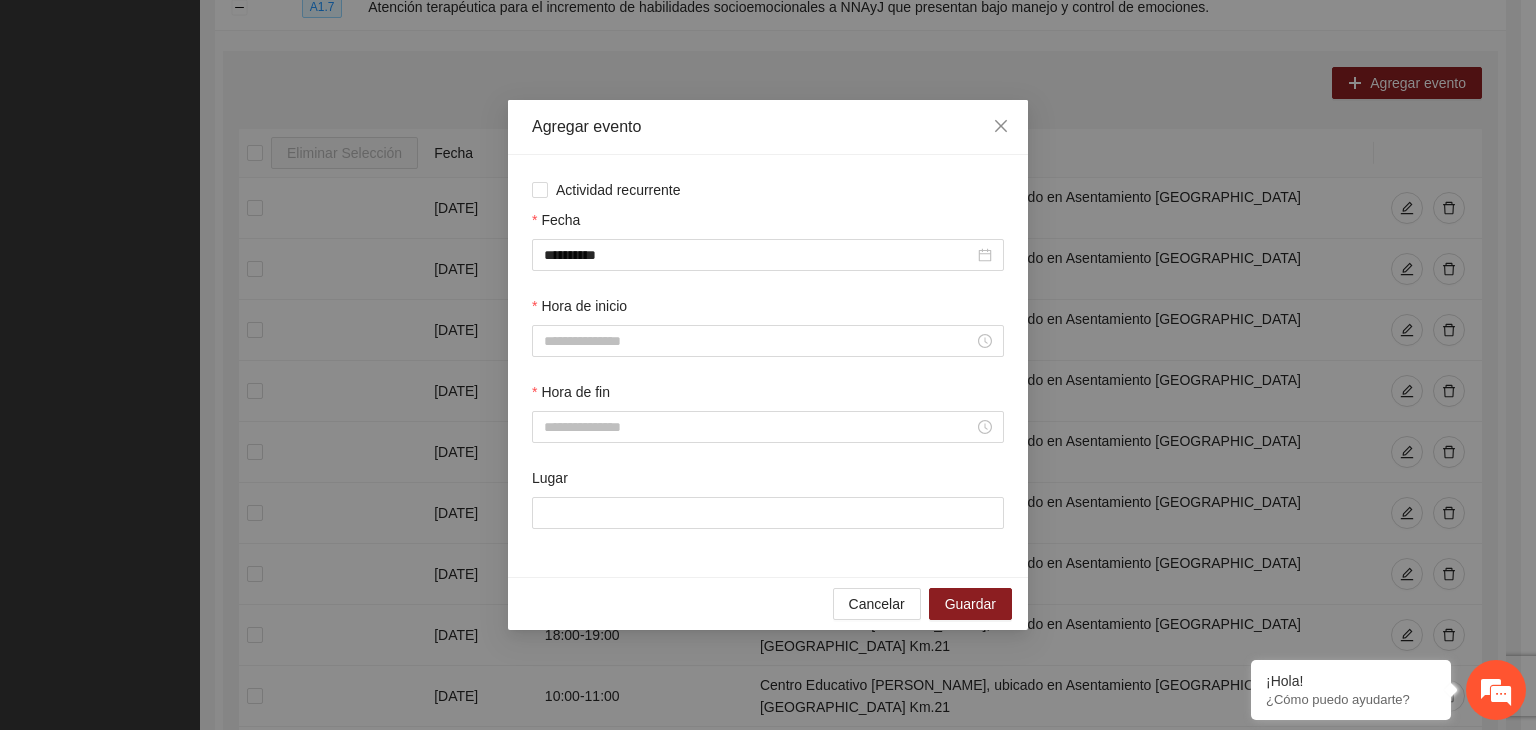 click on "**********" at bounding box center (768, 365) 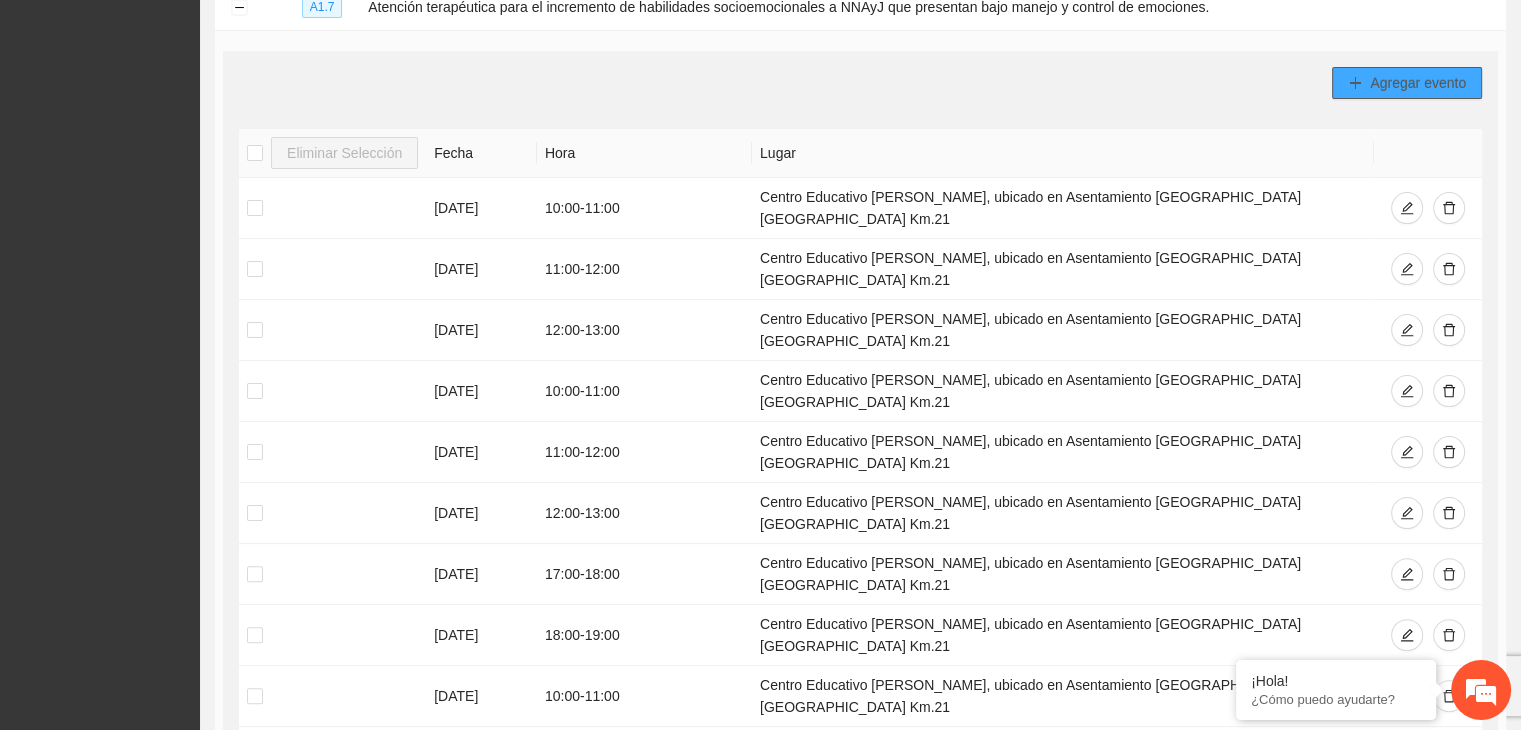 click on "Agregar evento" at bounding box center [1418, 83] 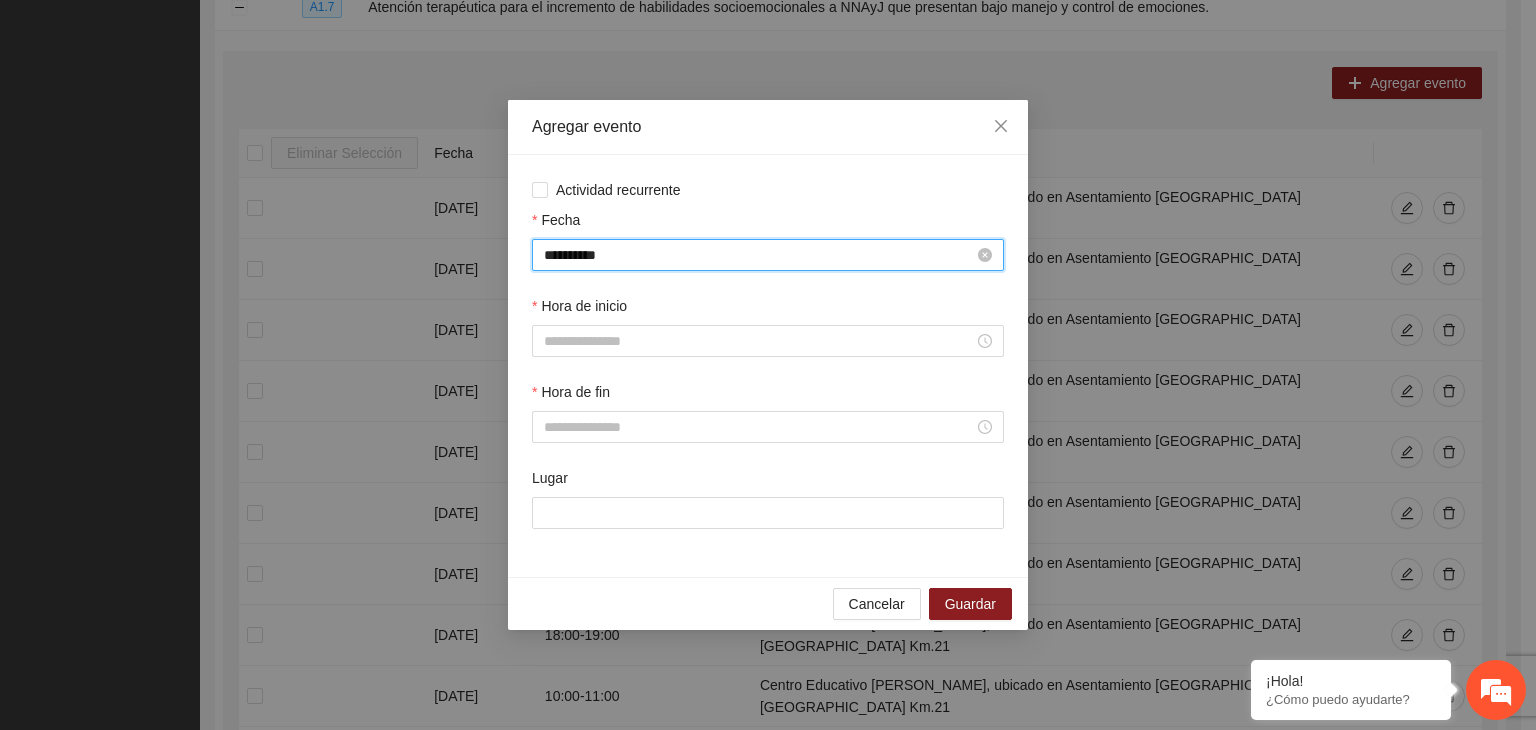 click on "**********" at bounding box center (759, 255) 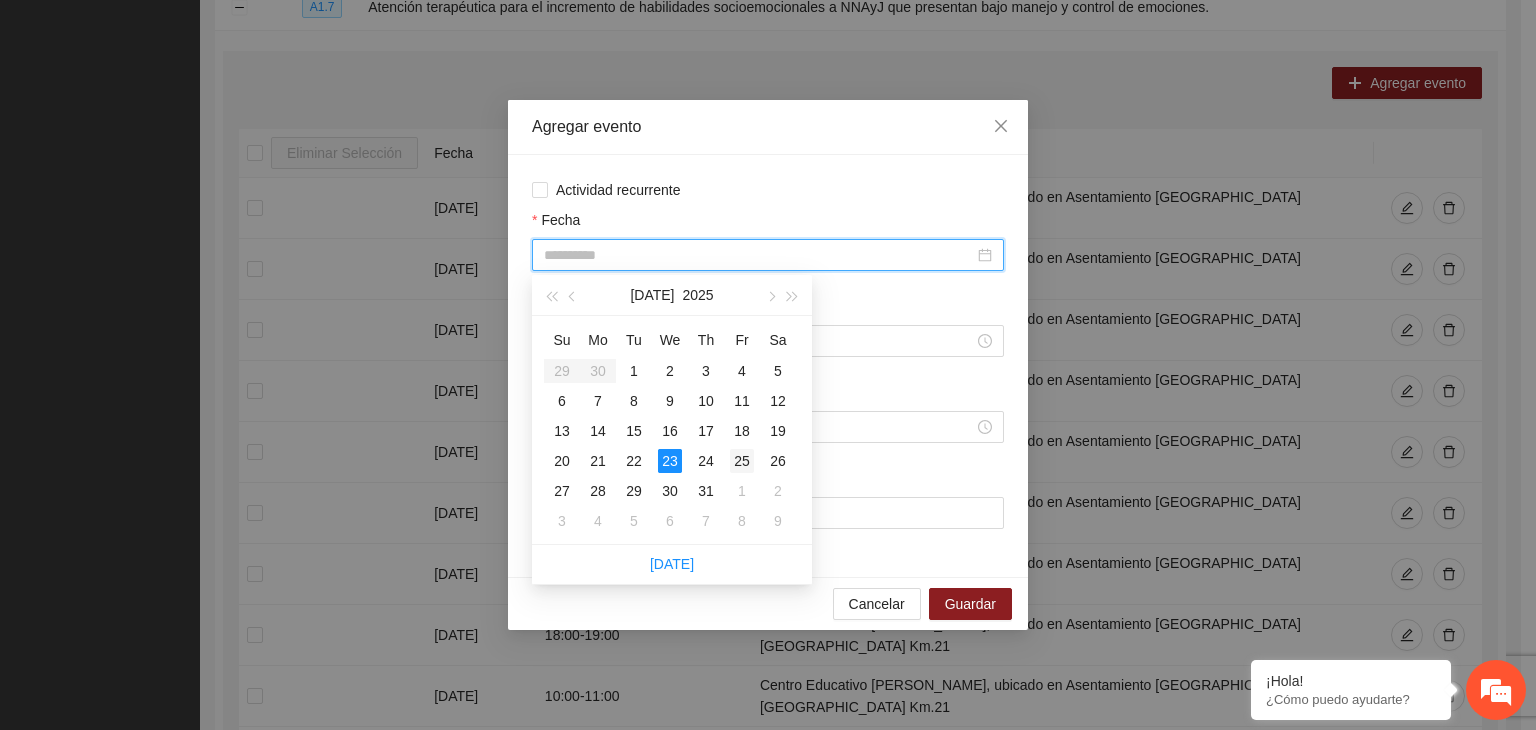 type on "**********" 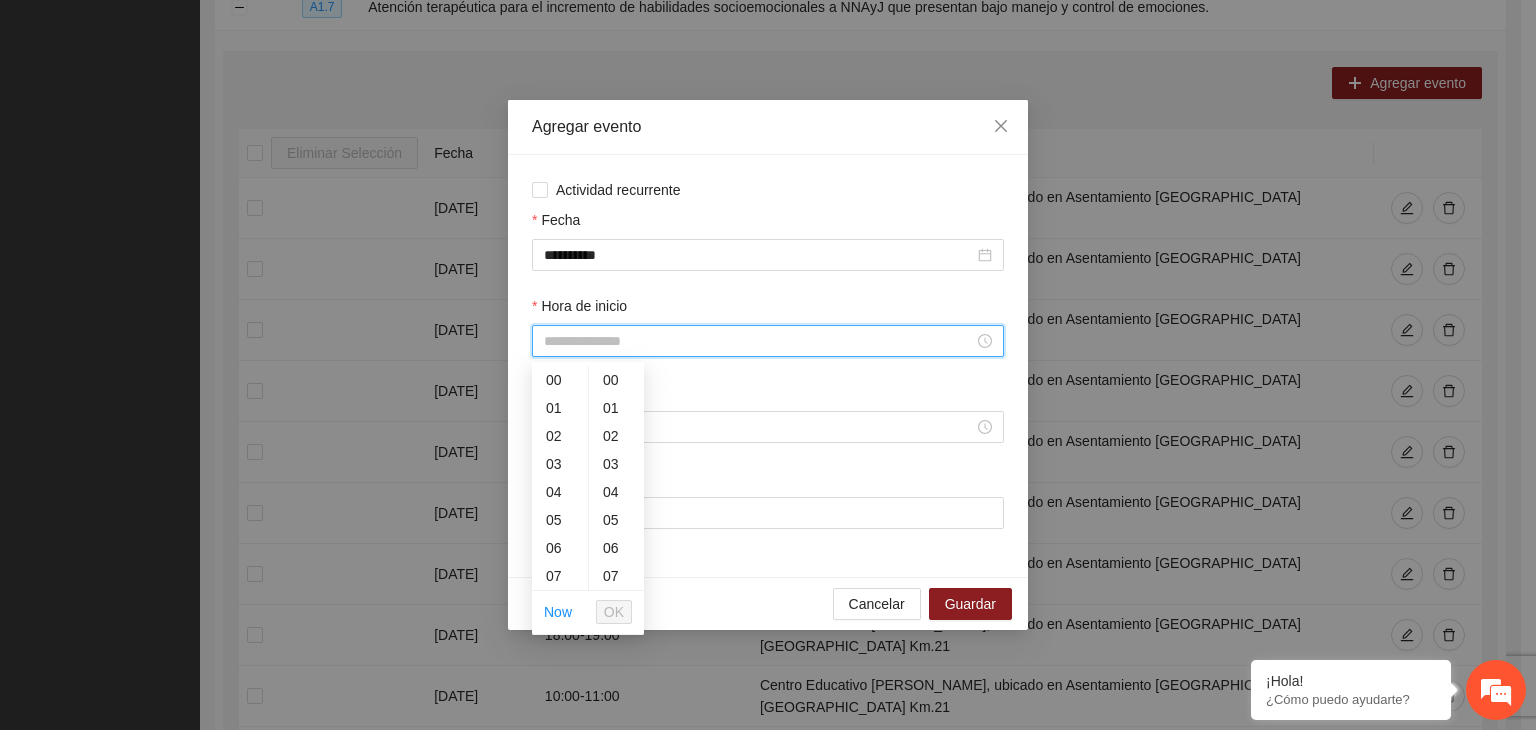 click on "Hora de inicio" at bounding box center [759, 341] 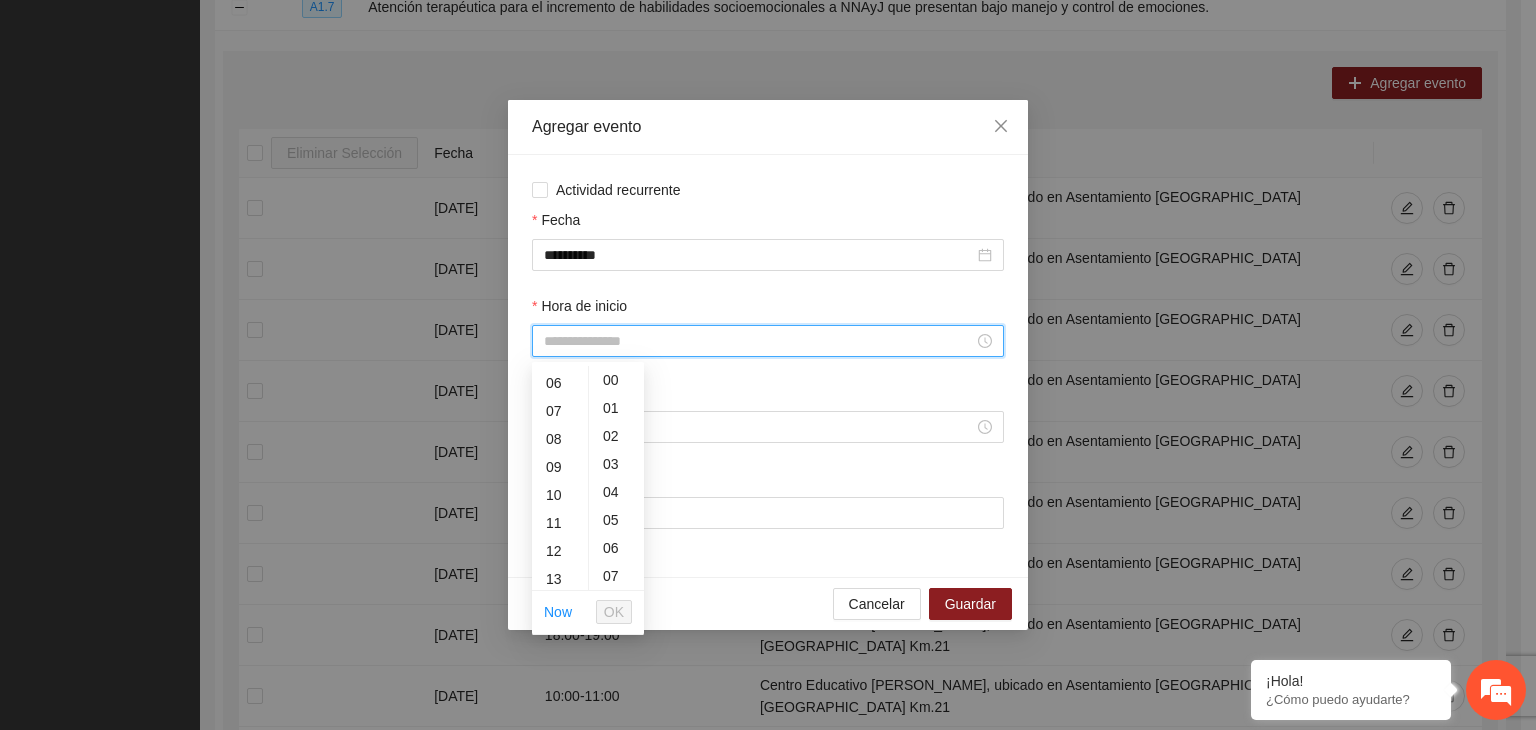 scroll, scrollTop: 202, scrollLeft: 0, axis: vertical 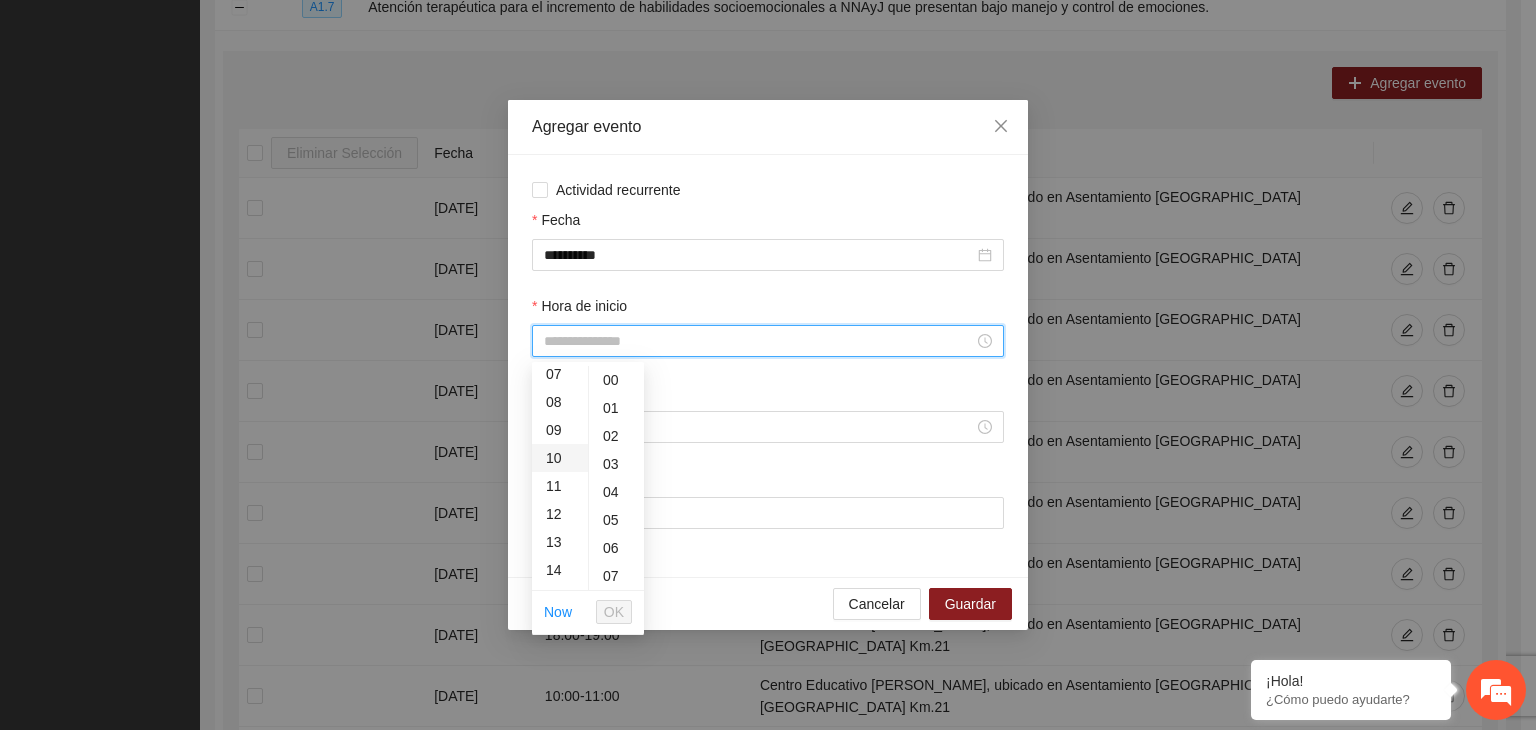 click on "10" at bounding box center [560, 458] 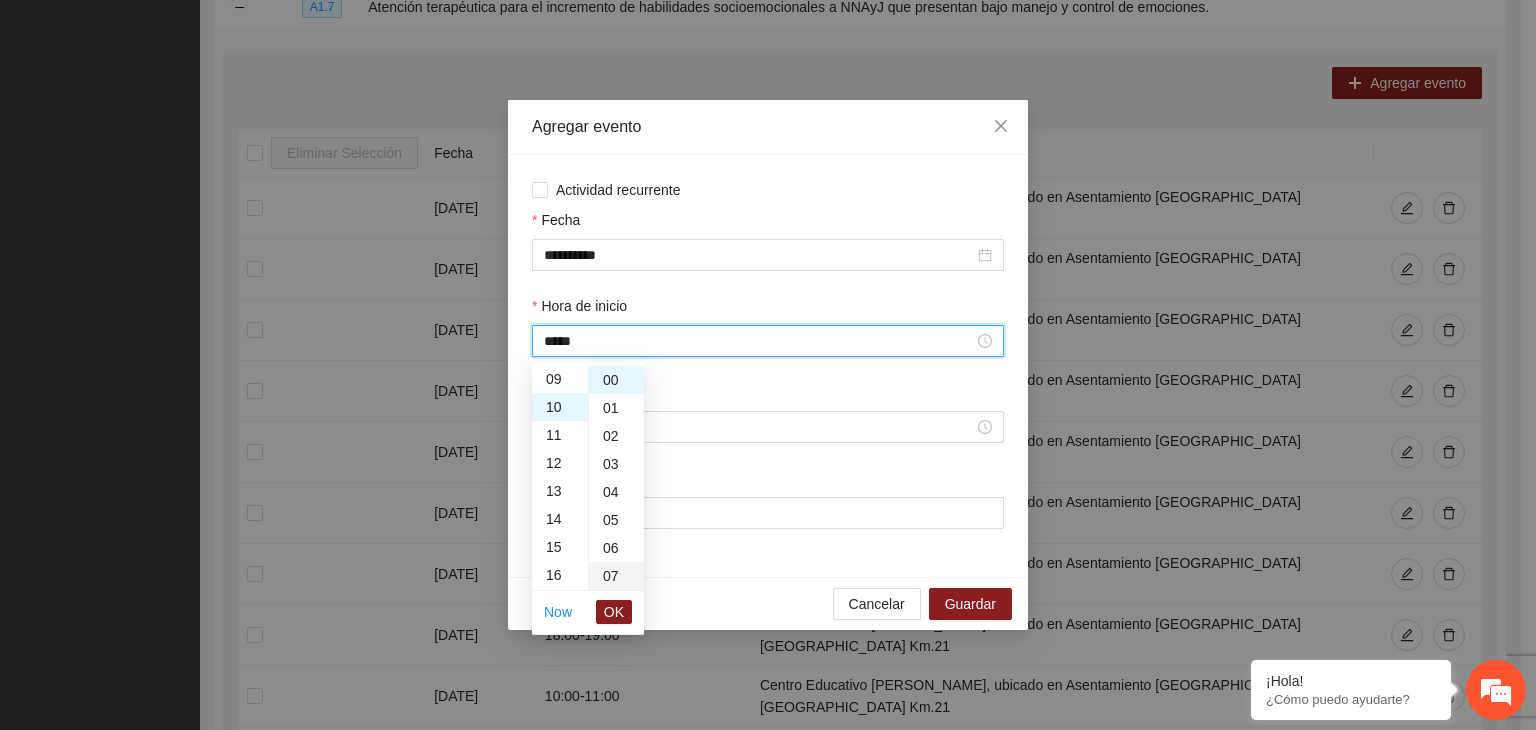 scroll, scrollTop: 280, scrollLeft: 0, axis: vertical 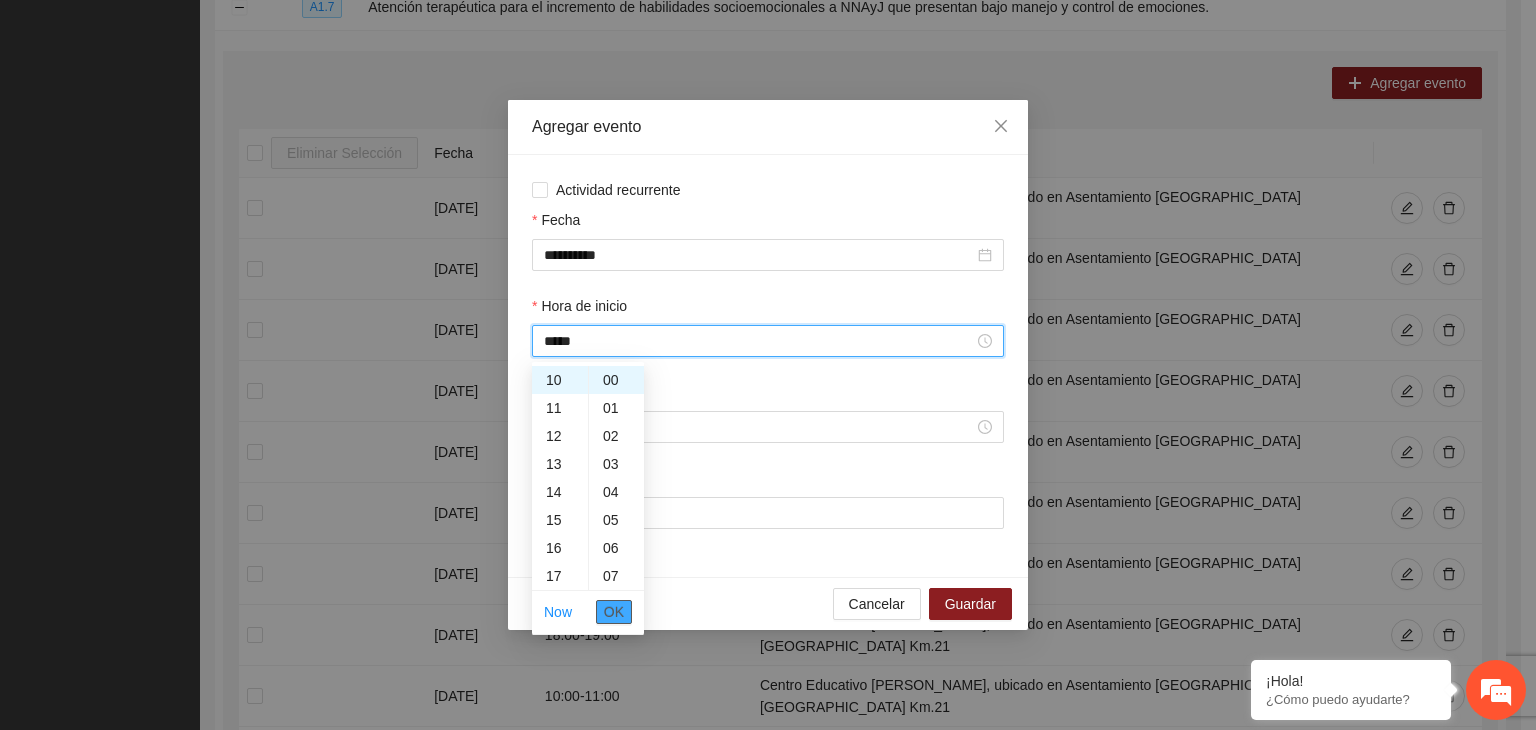click on "OK" at bounding box center [614, 612] 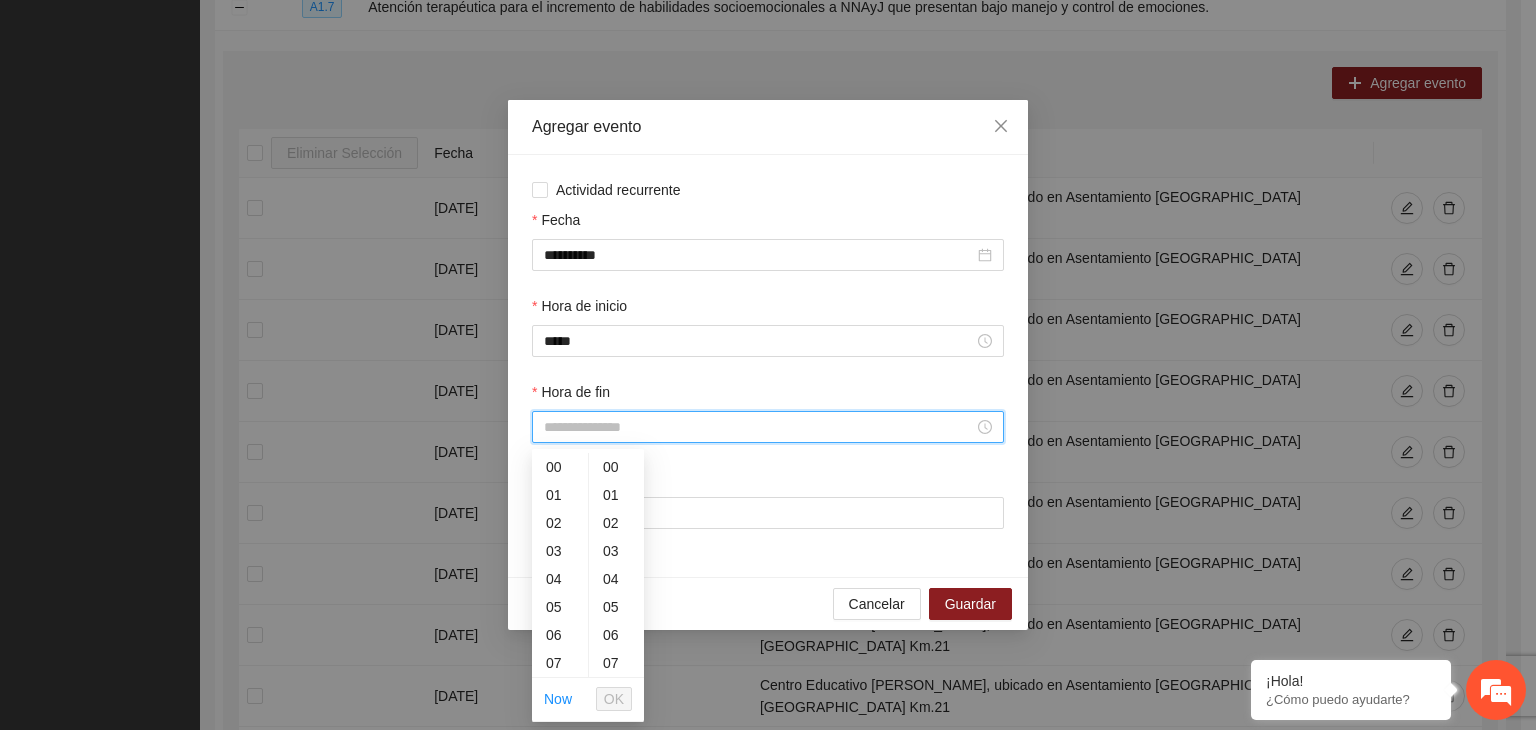 click on "Hora de fin" at bounding box center [759, 427] 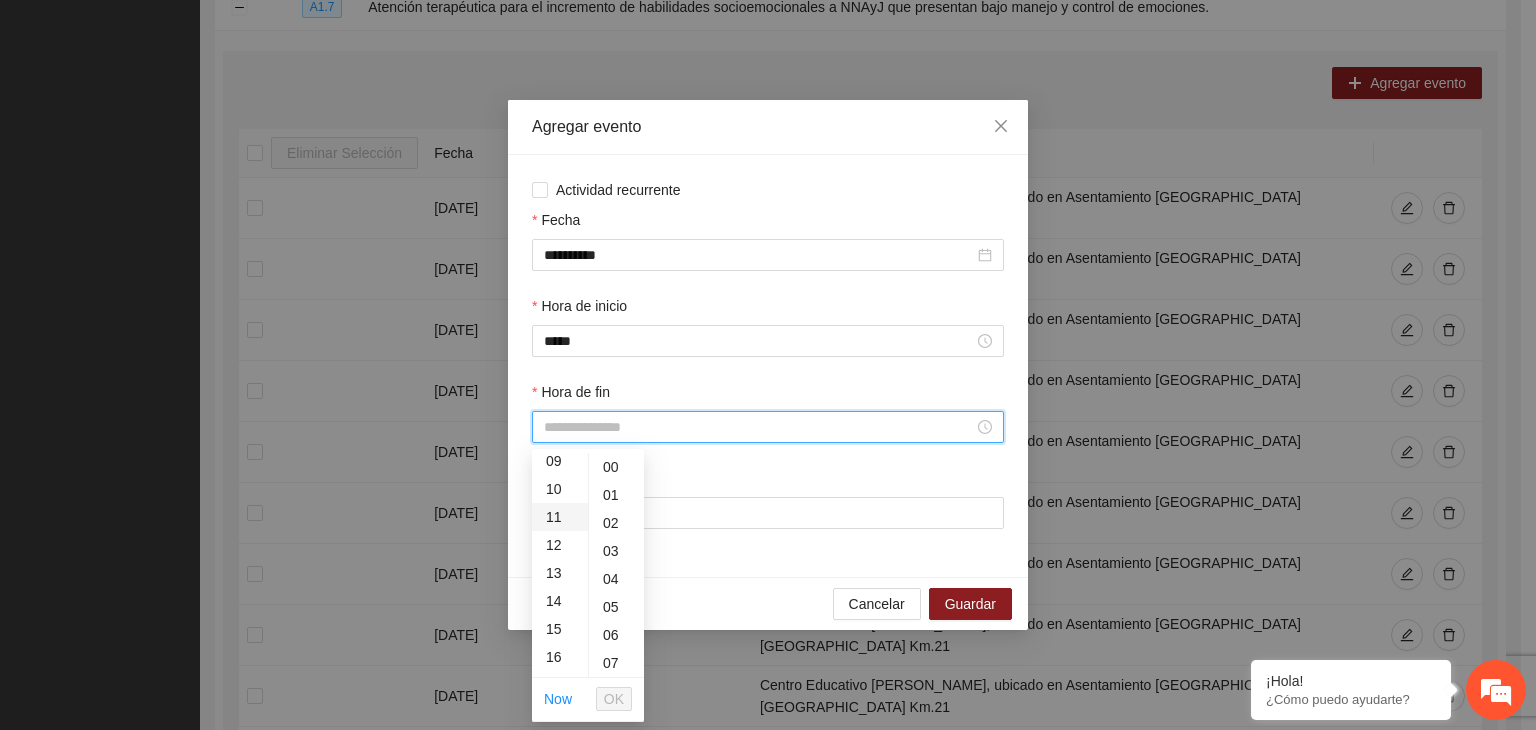 click on "11" at bounding box center (560, 517) 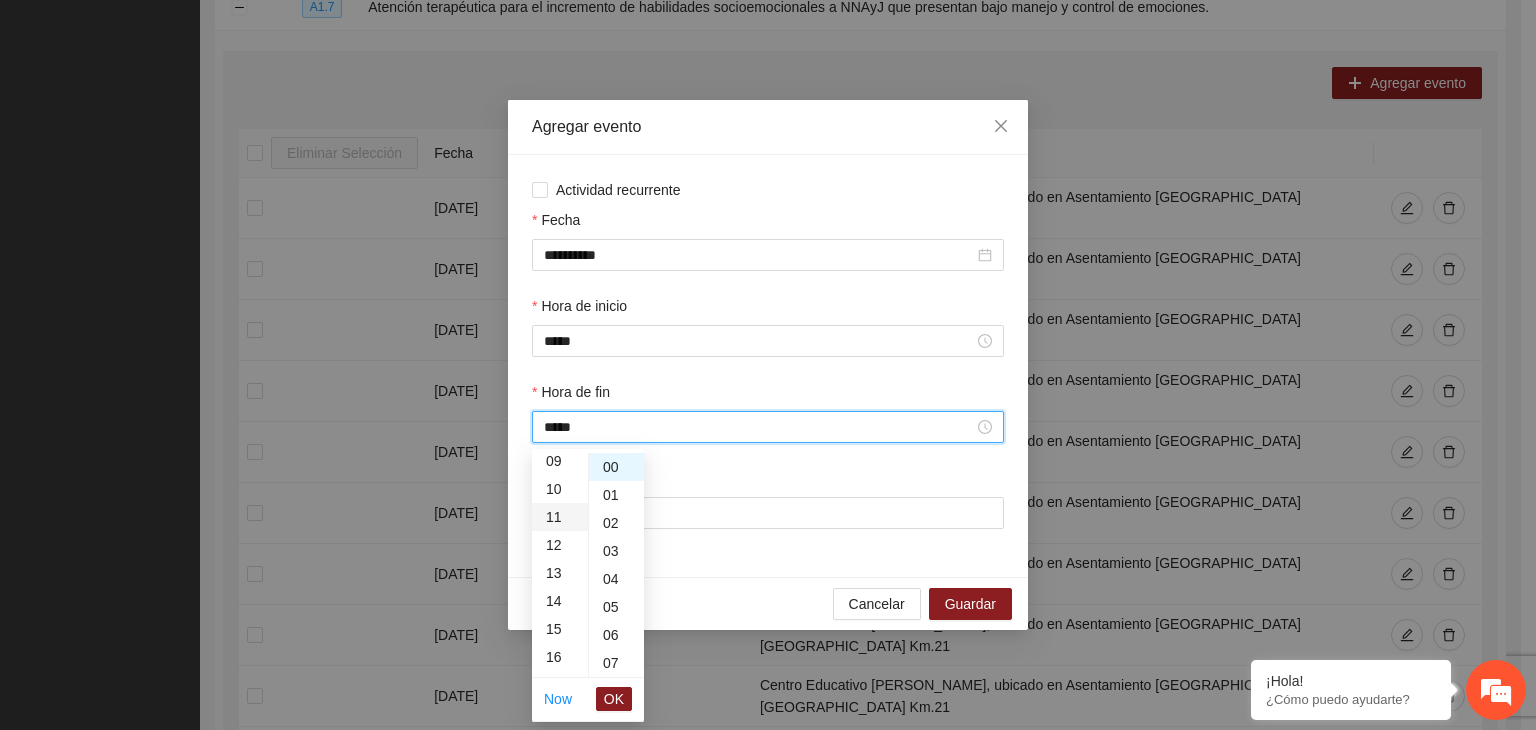 scroll, scrollTop: 308, scrollLeft: 0, axis: vertical 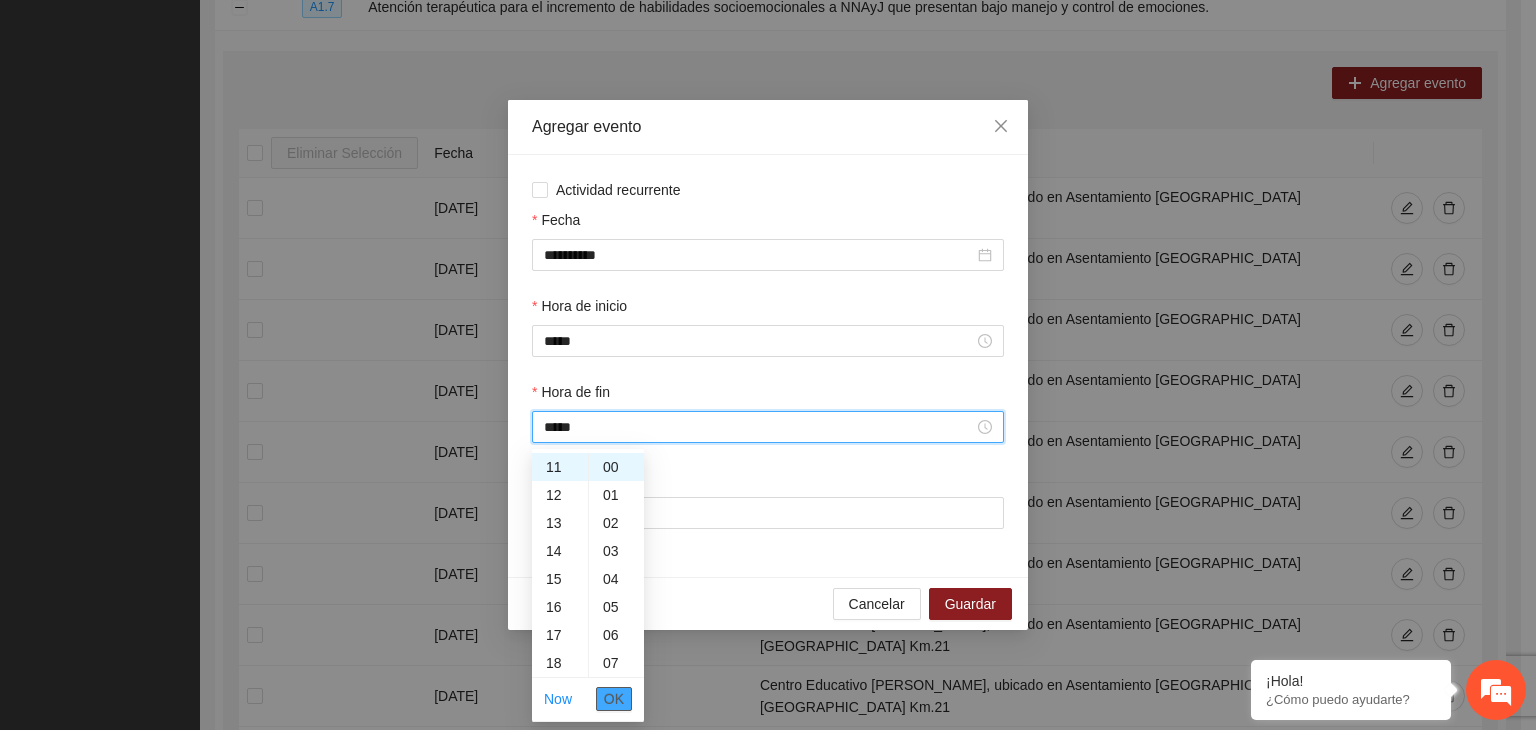 click on "OK" at bounding box center (614, 699) 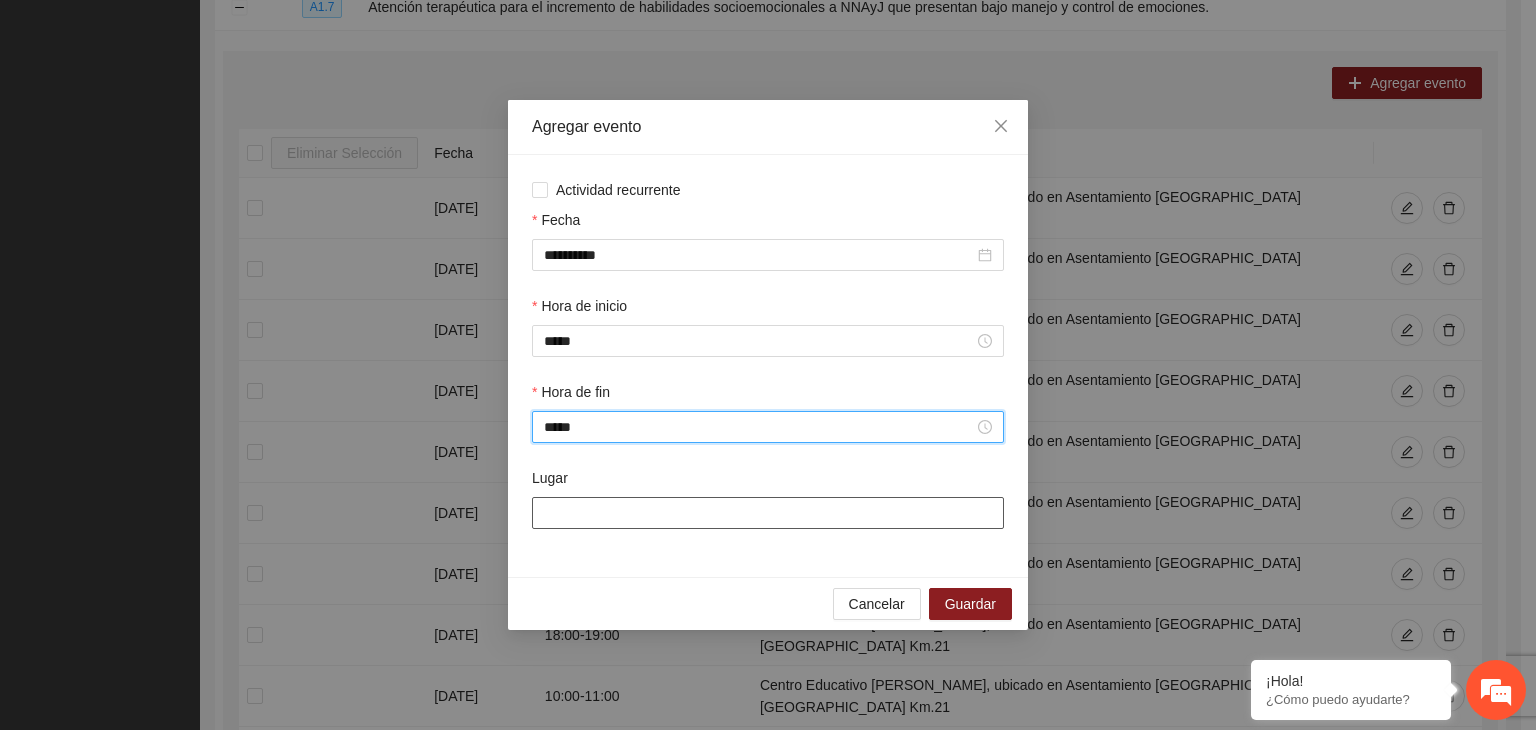 click on "Lugar" at bounding box center (768, 513) 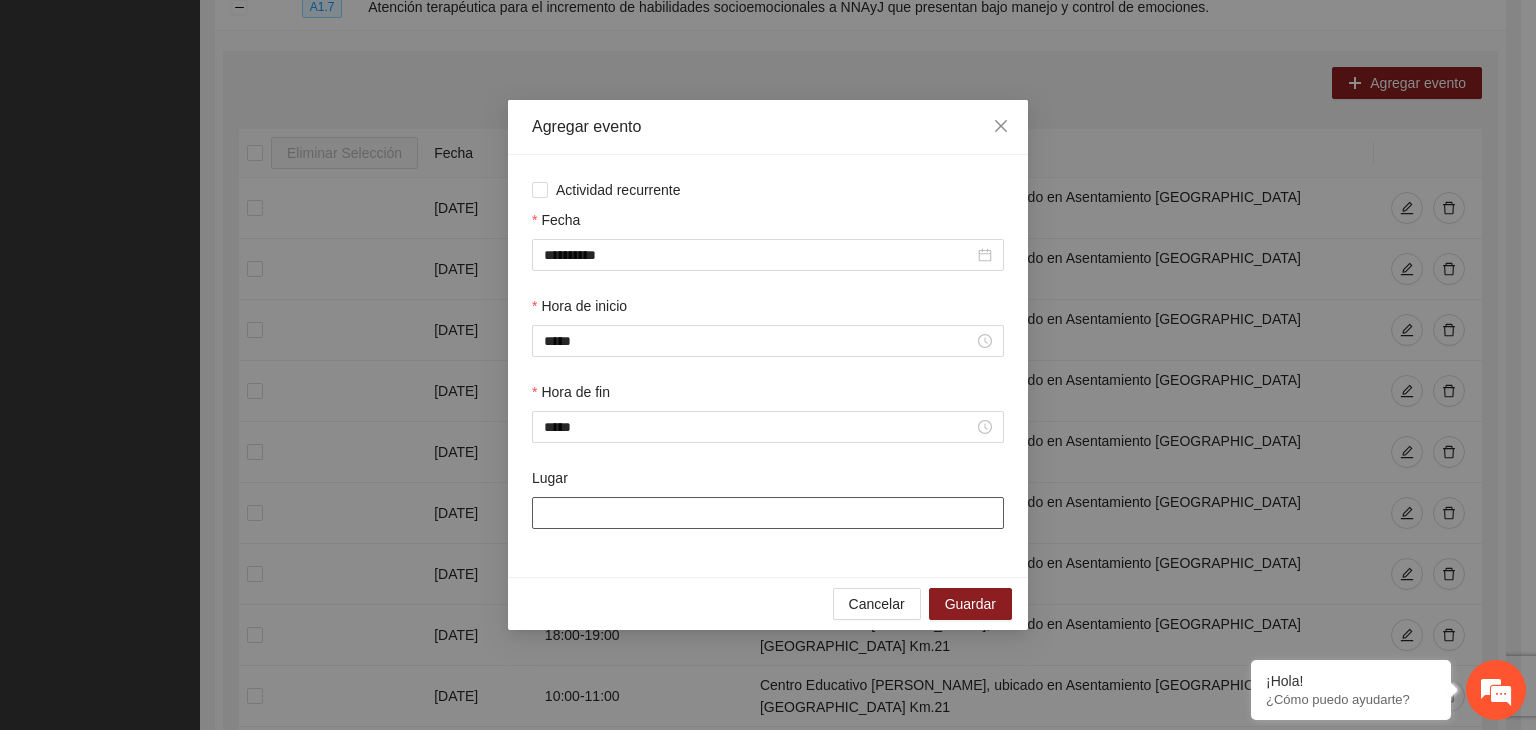 type on "**********" 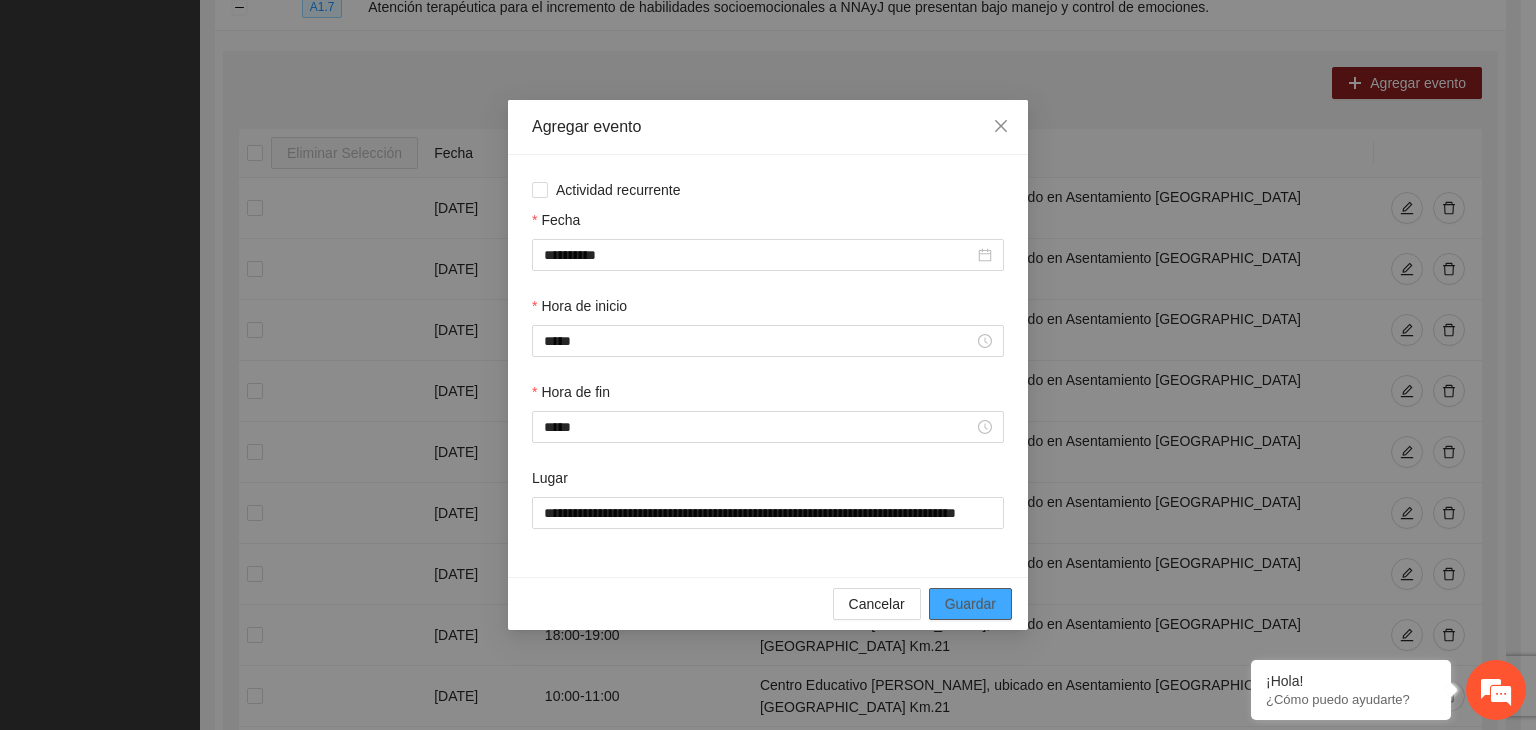 click on "Guardar" at bounding box center (970, 604) 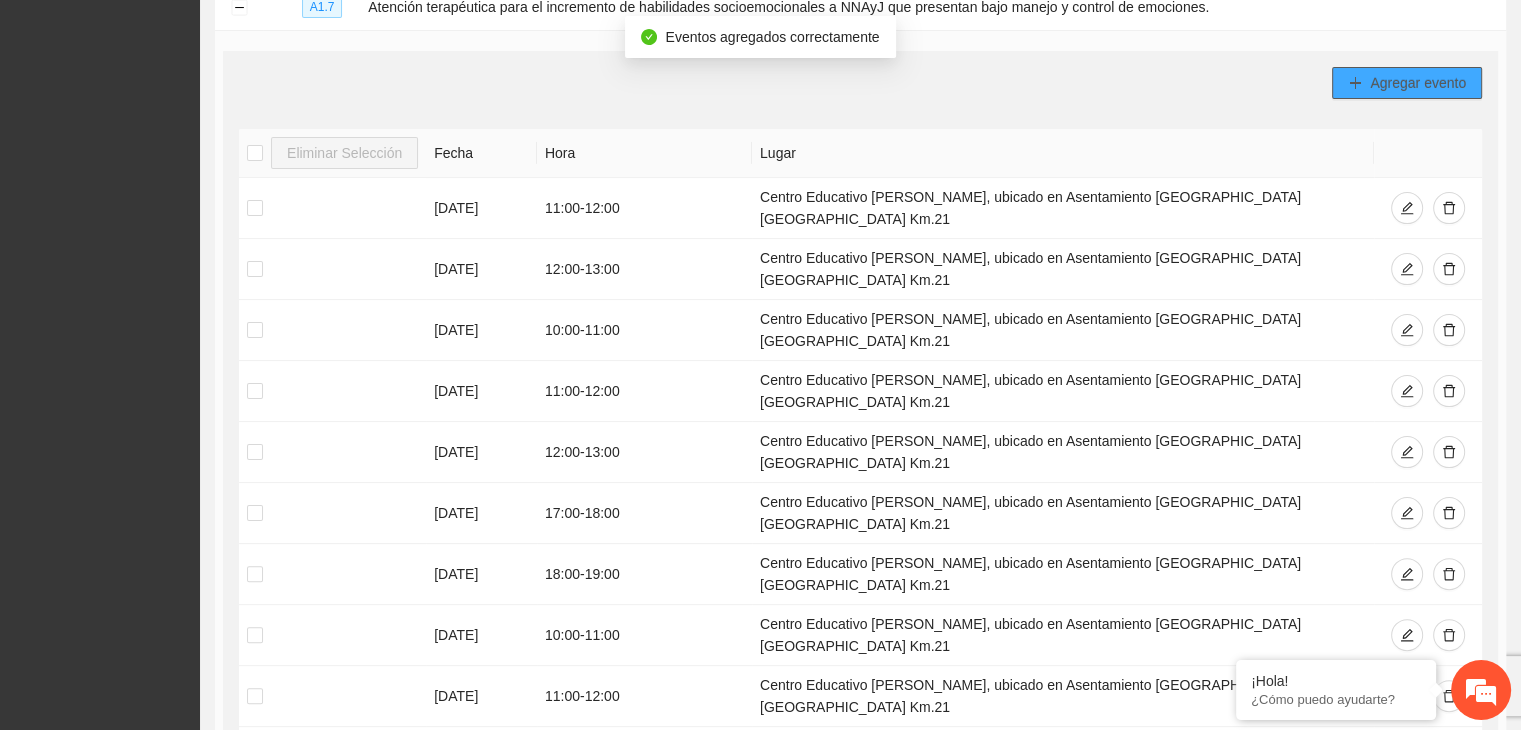 click on "Agregar evento" at bounding box center [1407, 83] 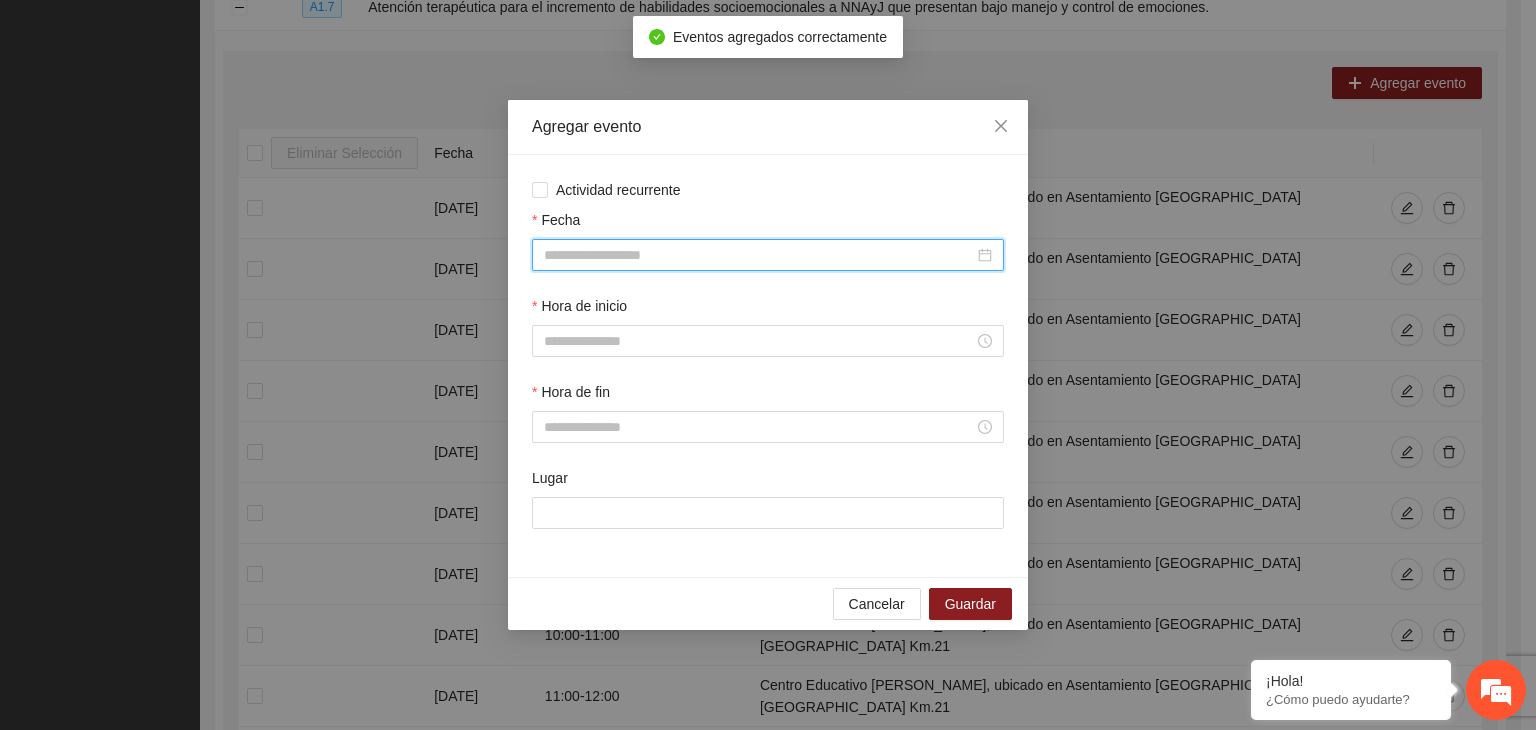 click on "Fecha" at bounding box center (759, 255) 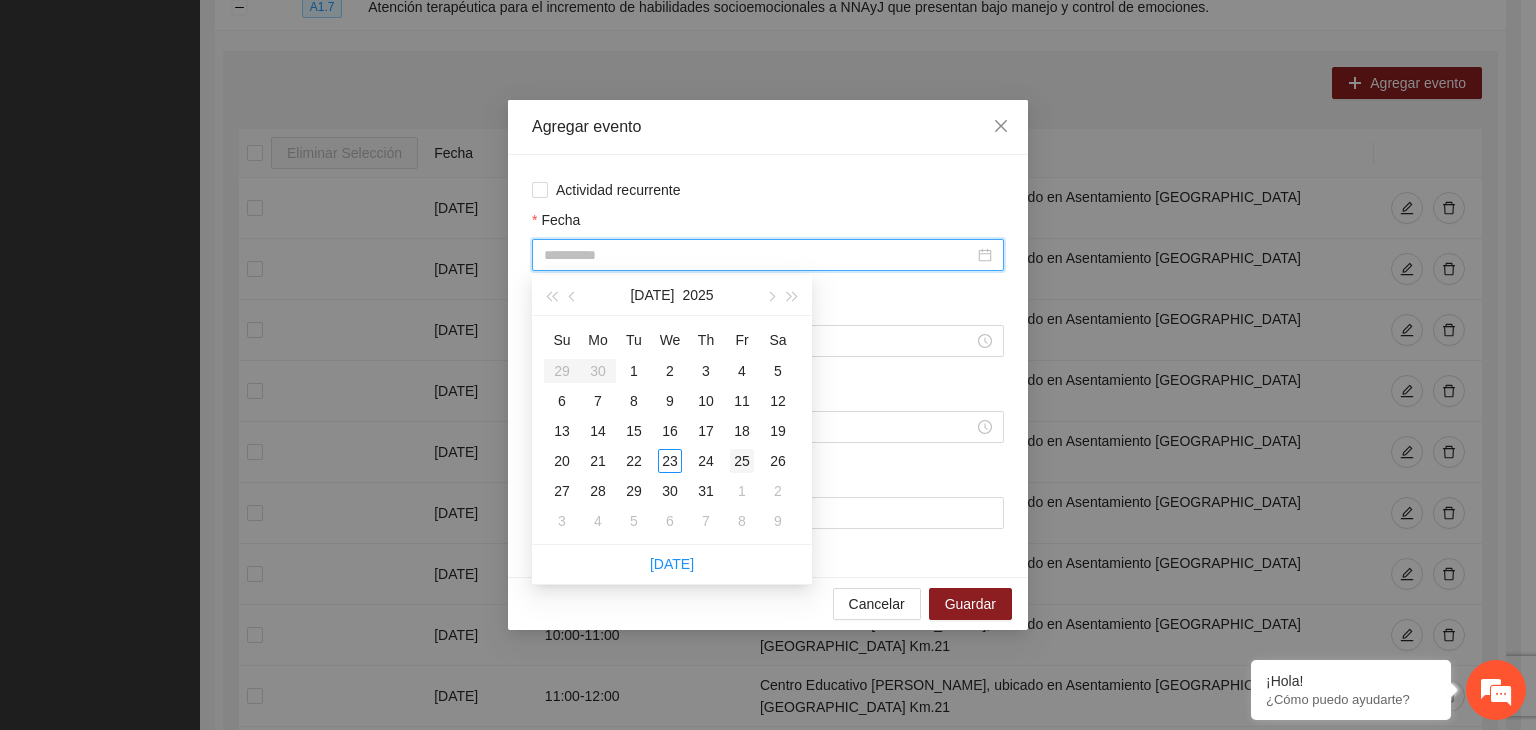 type on "**********" 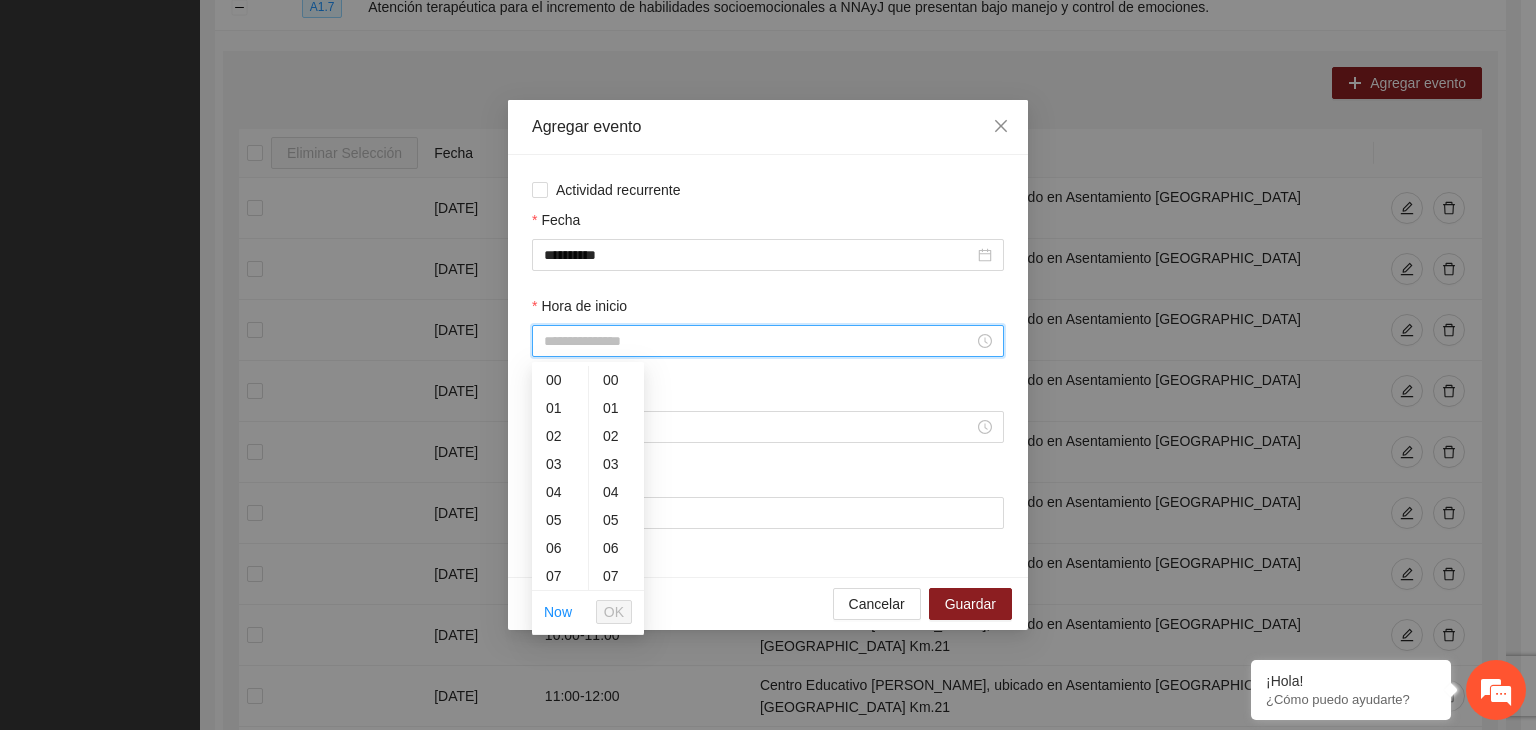 click on "Hora de inicio" at bounding box center [759, 341] 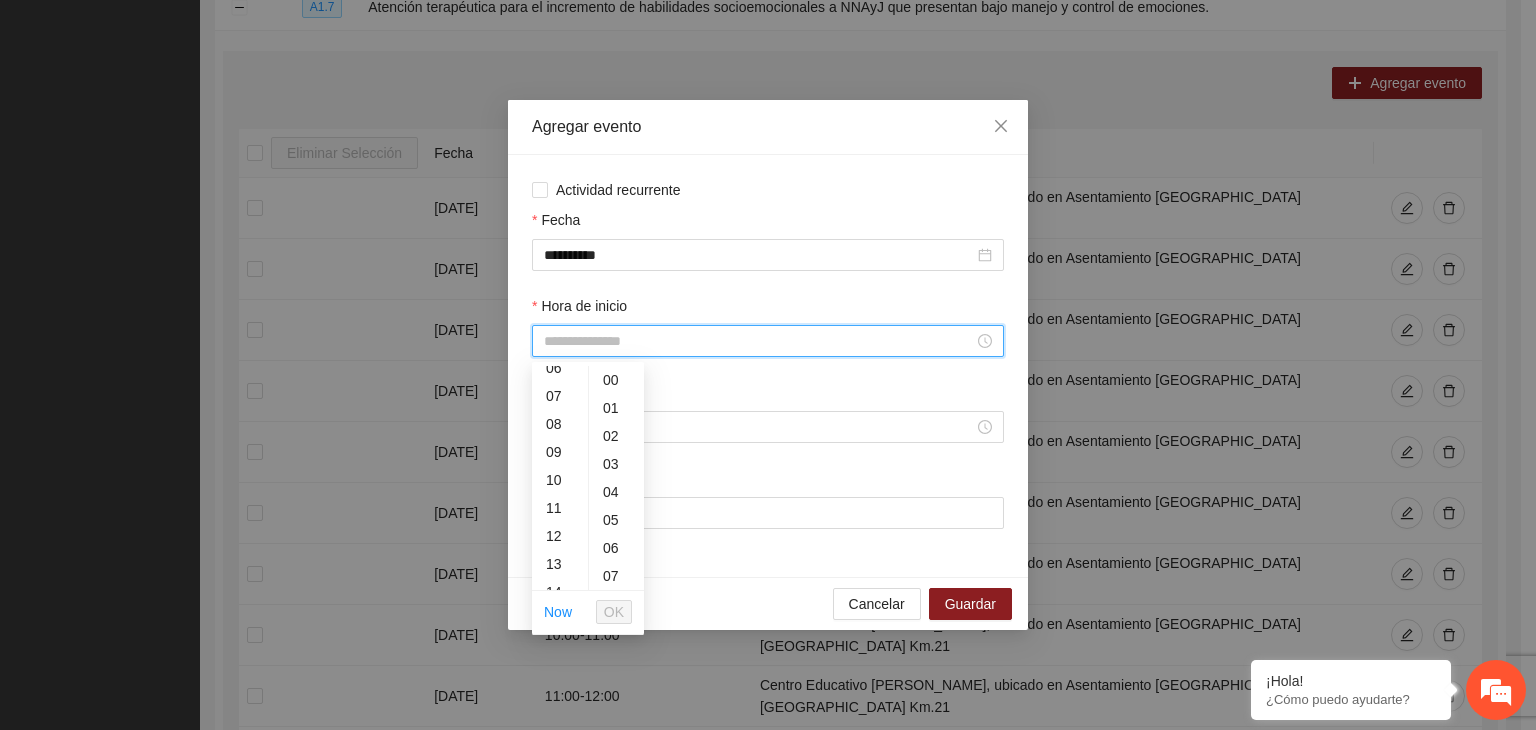 scroll, scrollTop: 195, scrollLeft: 0, axis: vertical 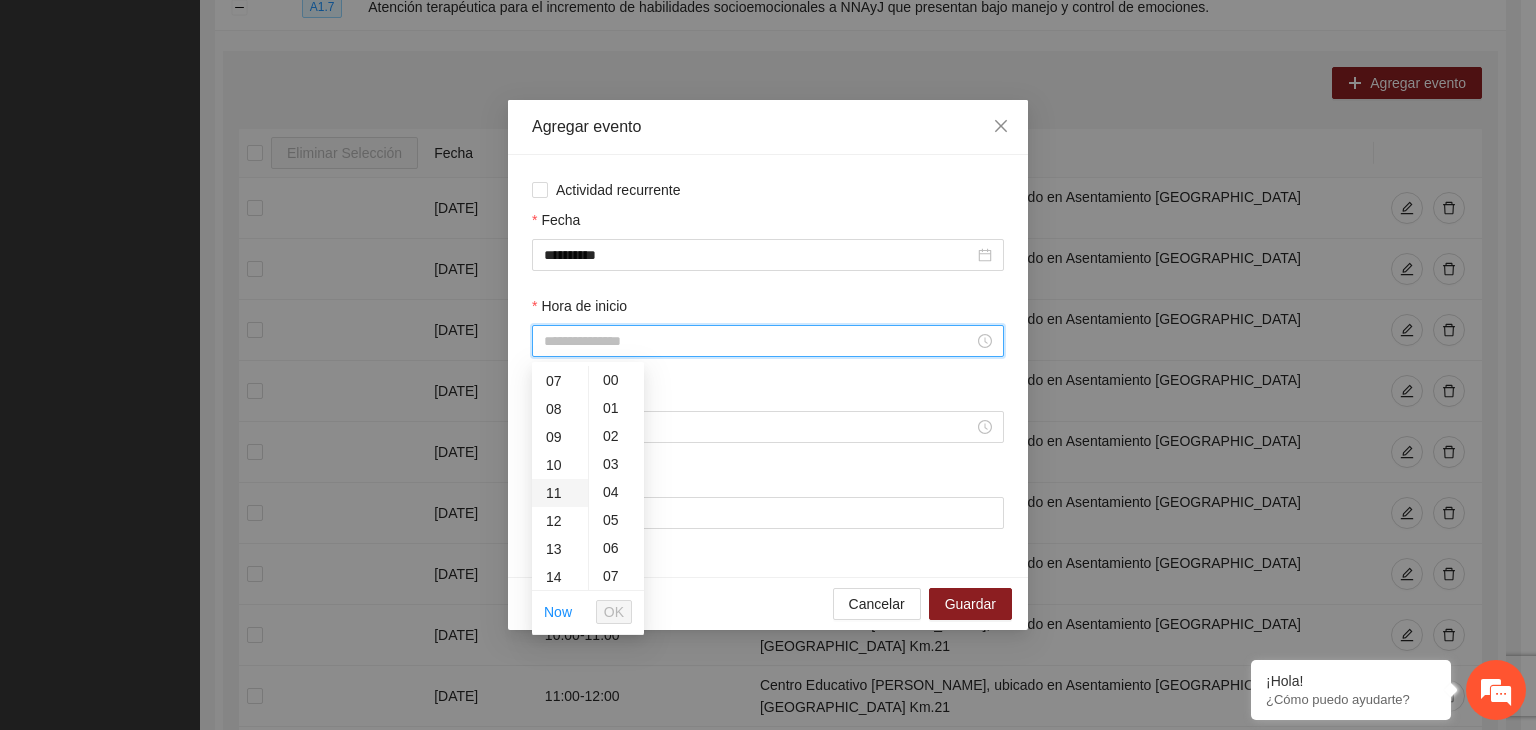 click on "11" at bounding box center (560, 493) 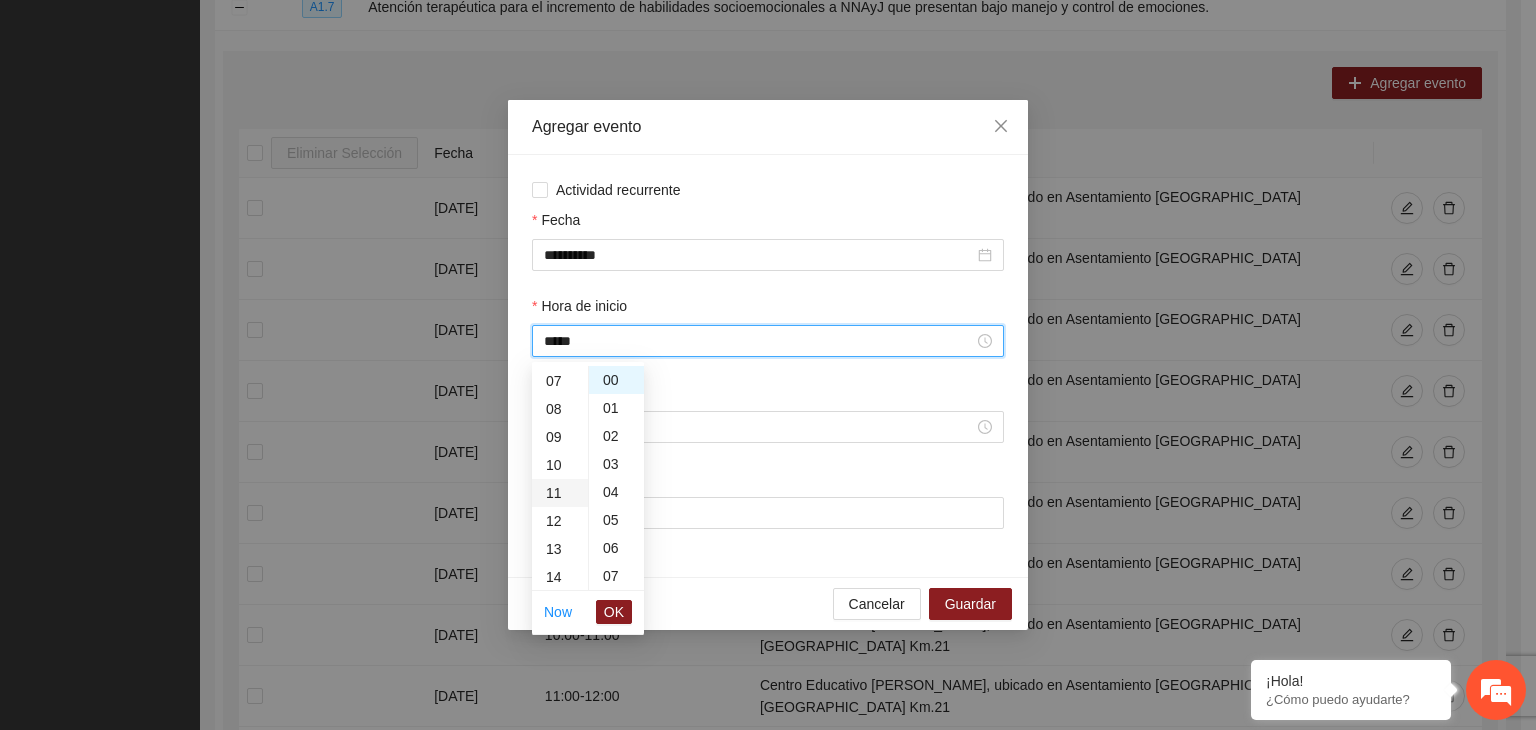 scroll, scrollTop: 308, scrollLeft: 0, axis: vertical 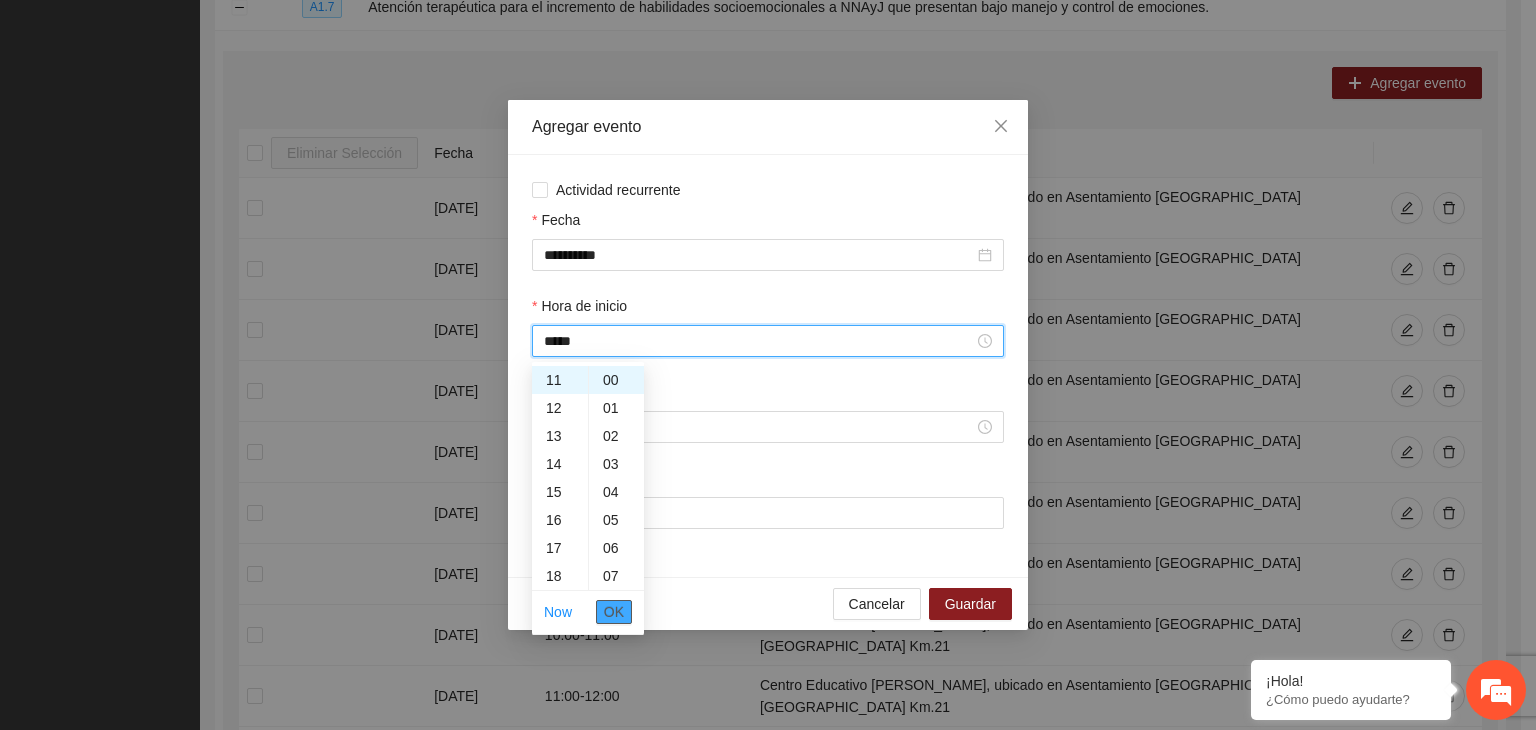 click on "OK" at bounding box center (614, 612) 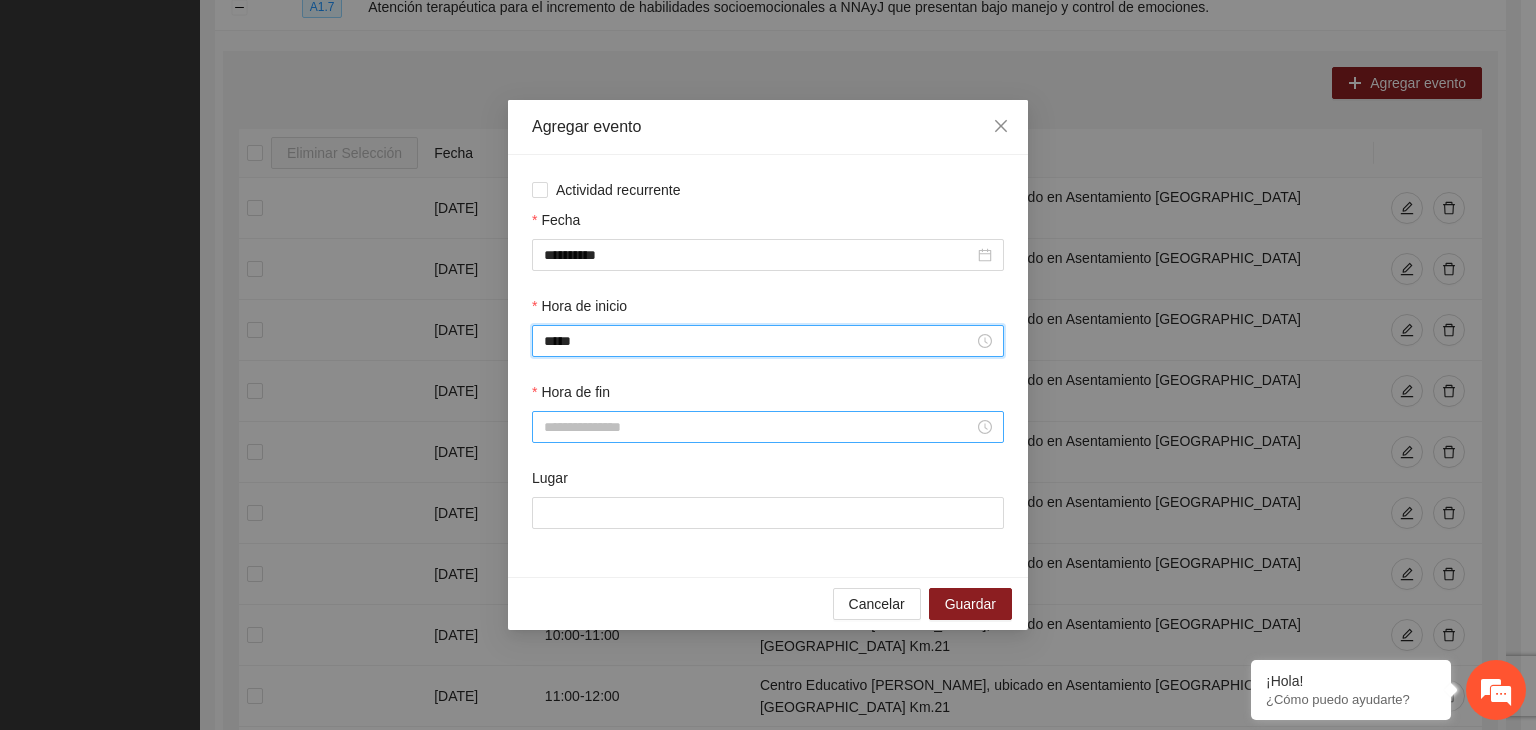 click on "Hora de fin" at bounding box center [759, 427] 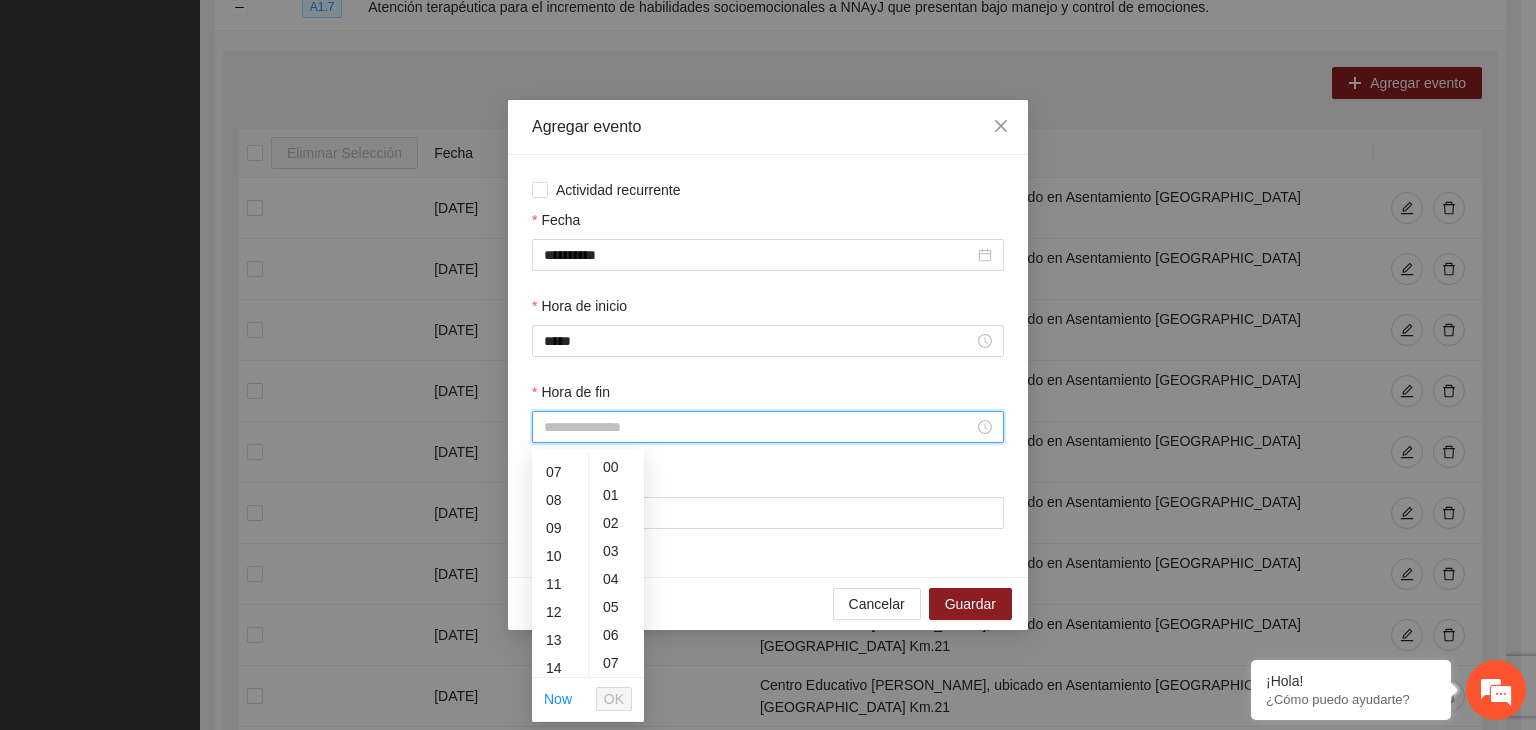 scroll, scrollTop: 202, scrollLeft: 0, axis: vertical 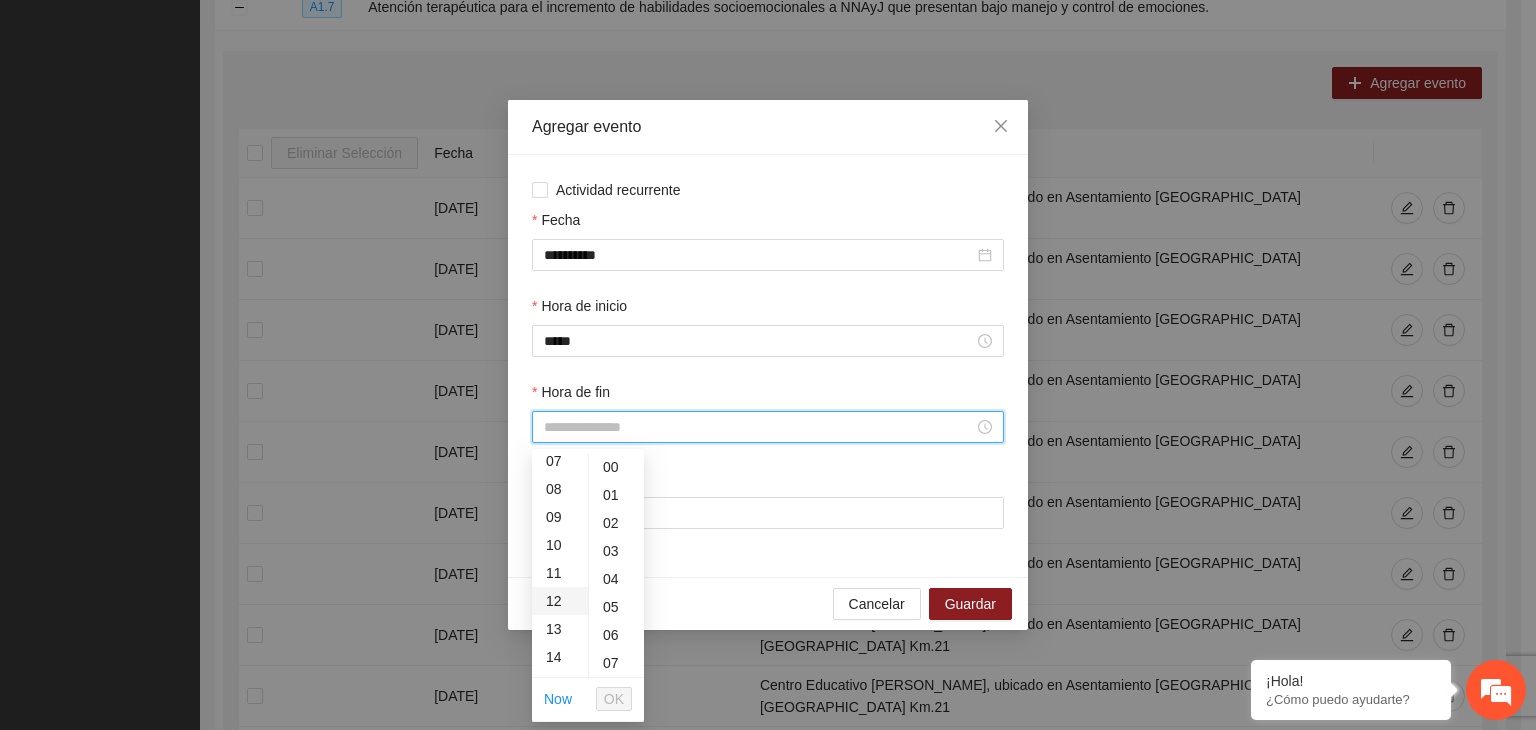 click on "12" at bounding box center [560, 601] 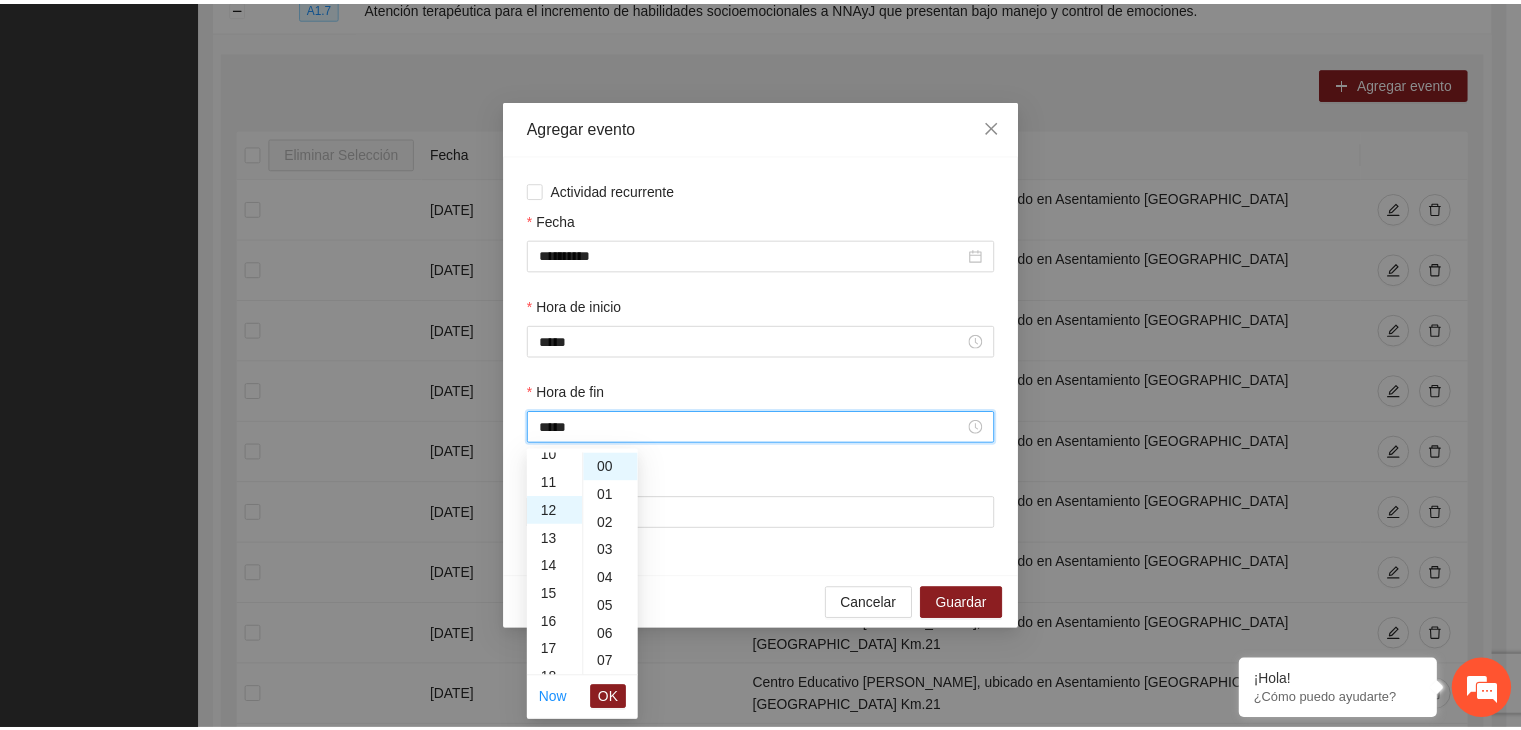 scroll, scrollTop: 336, scrollLeft: 0, axis: vertical 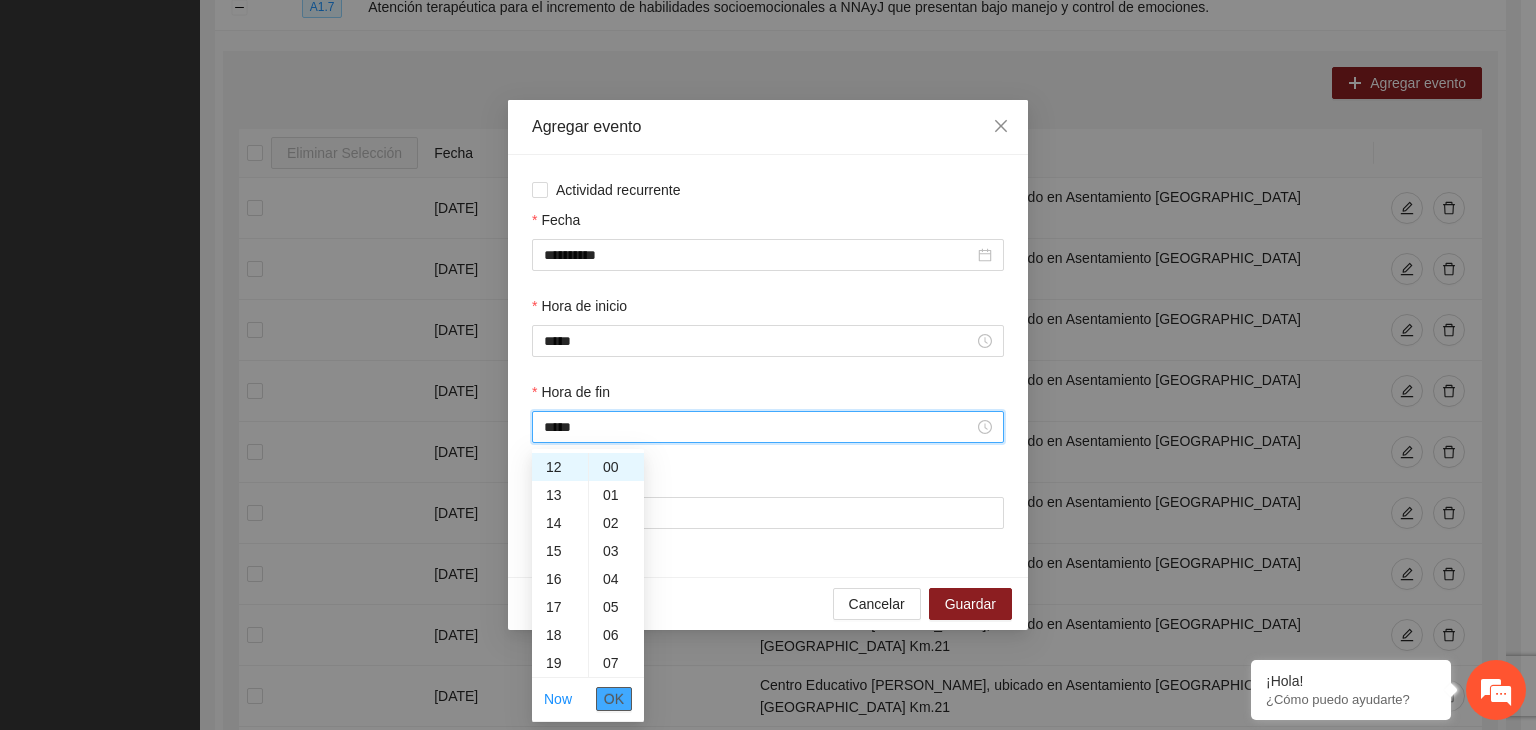 click on "OK" at bounding box center (614, 699) 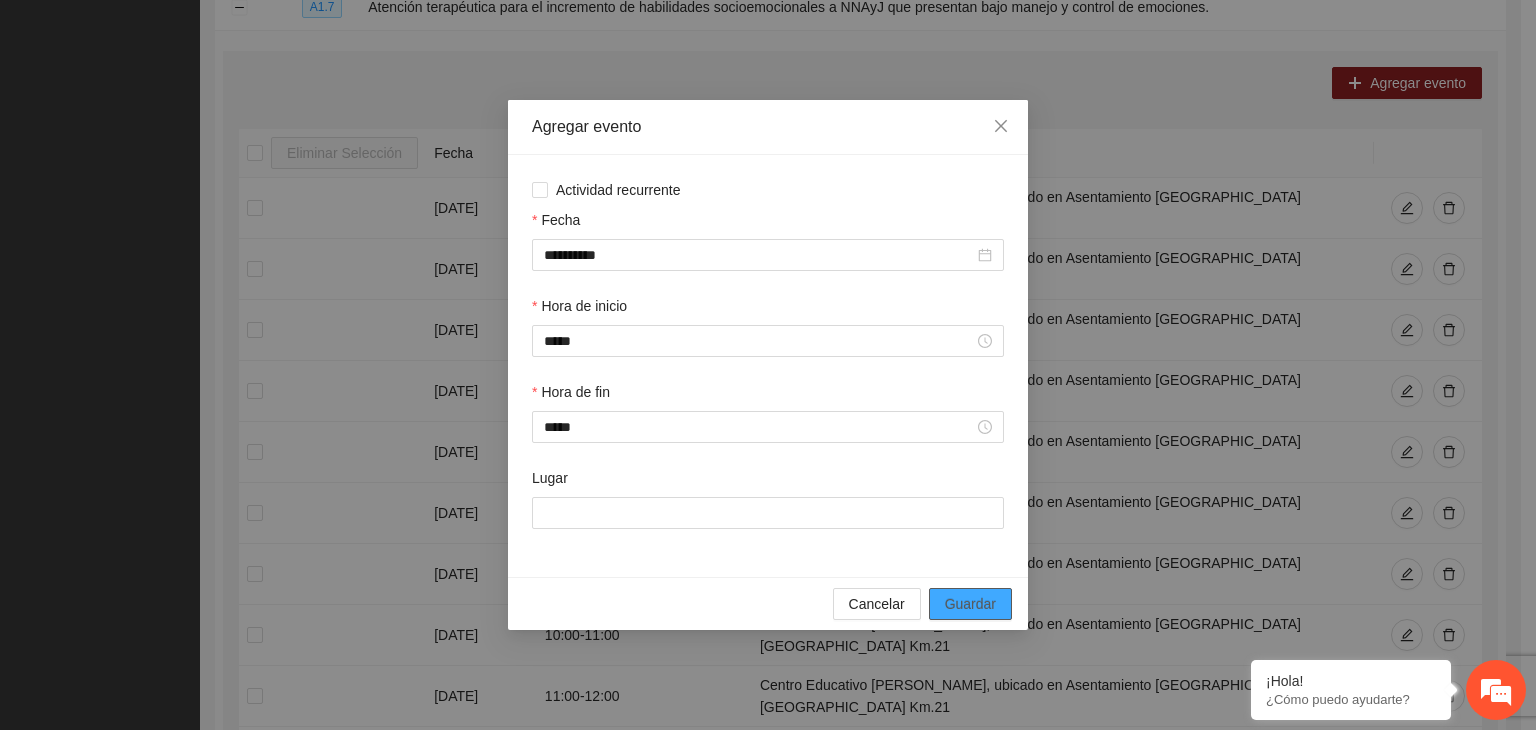click on "Guardar" at bounding box center [970, 604] 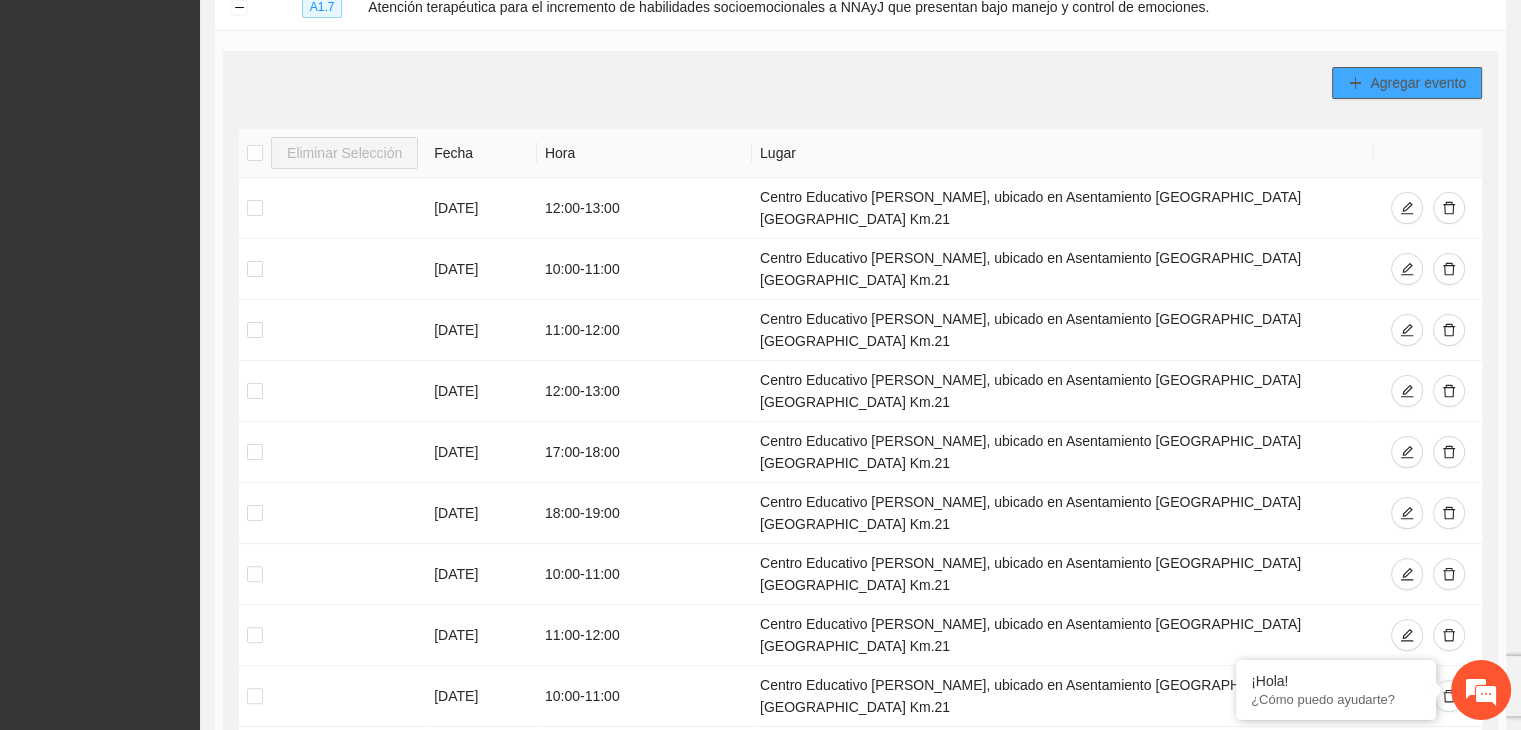 scroll, scrollTop: 0, scrollLeft: 0, axis: both 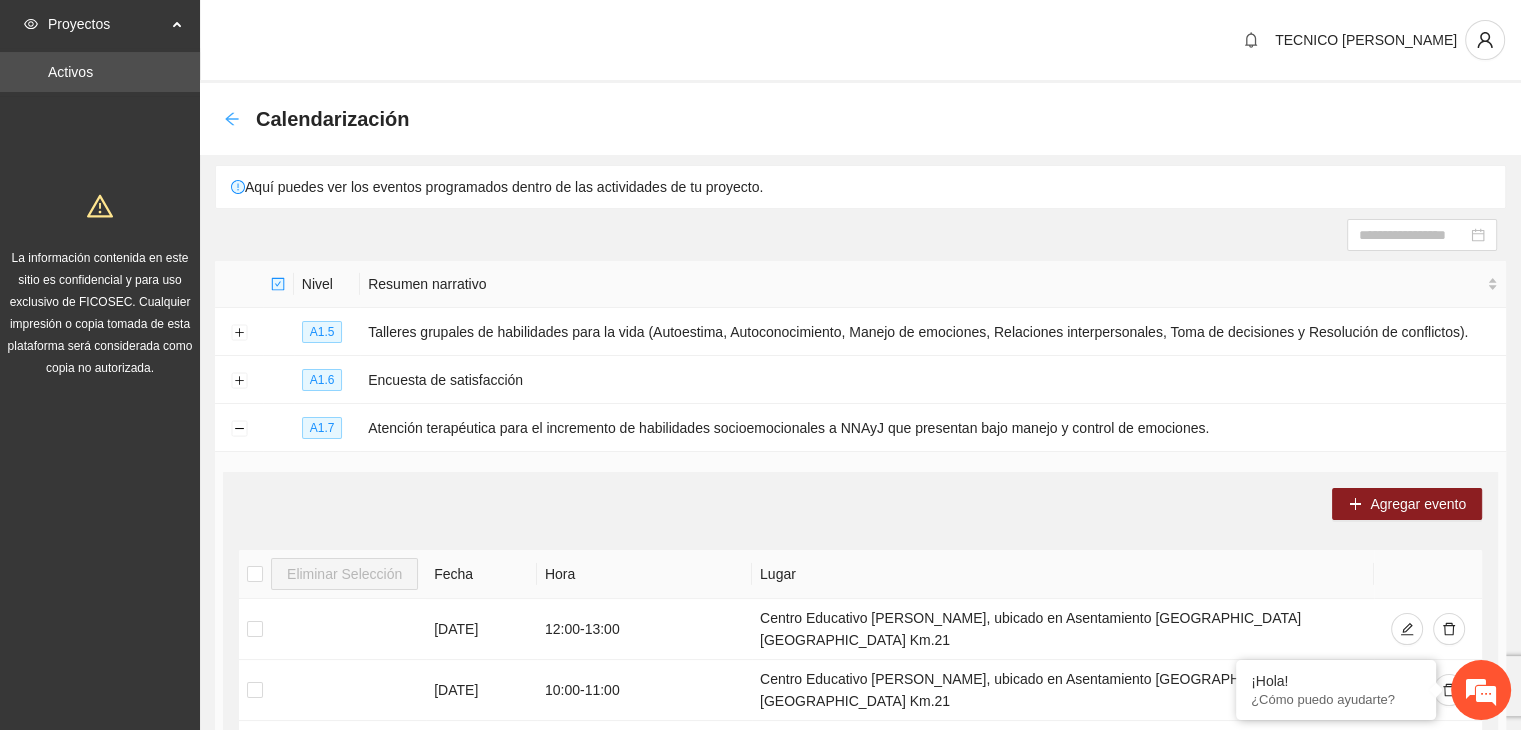click 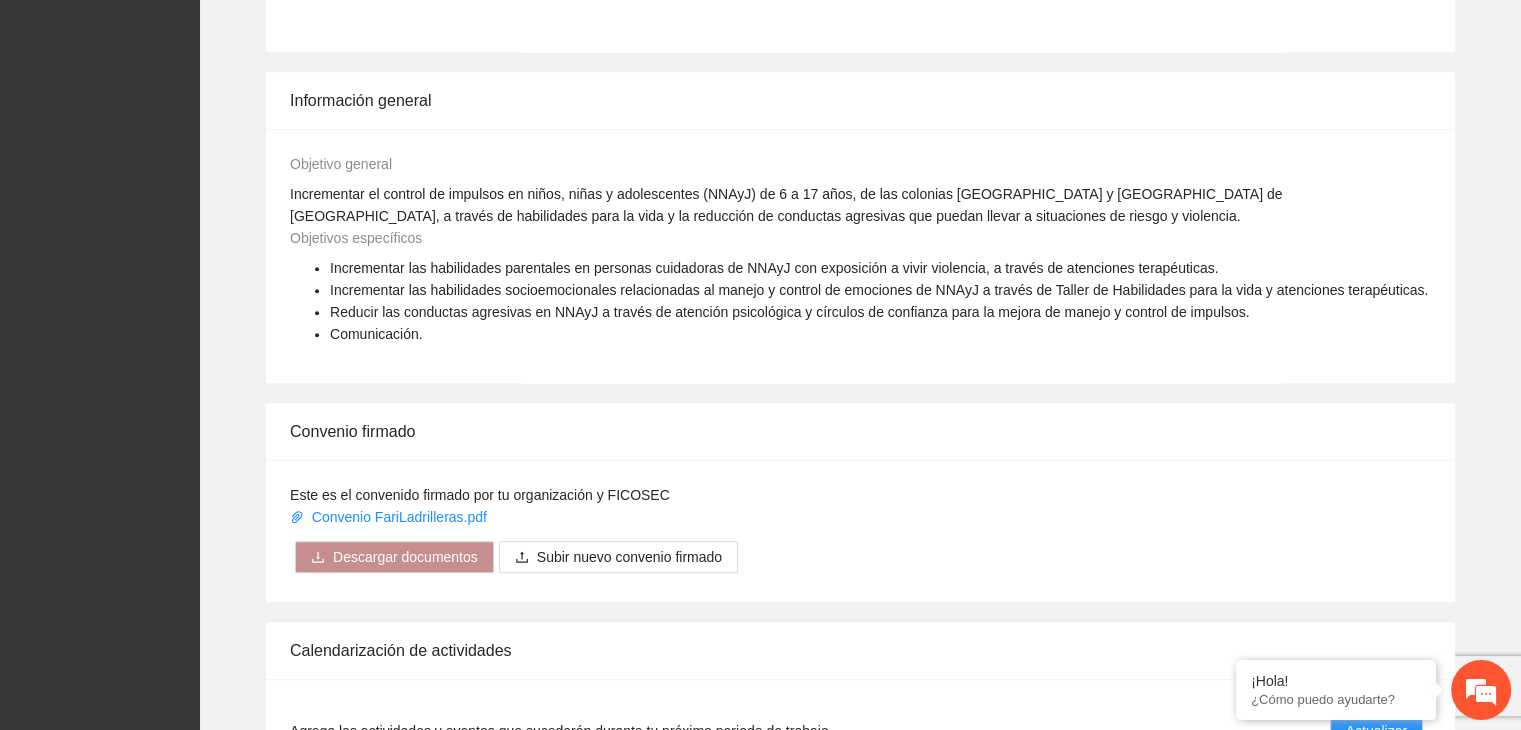 scroll, scrollTop: 1516, scrollLeft: 0, axis: vertical 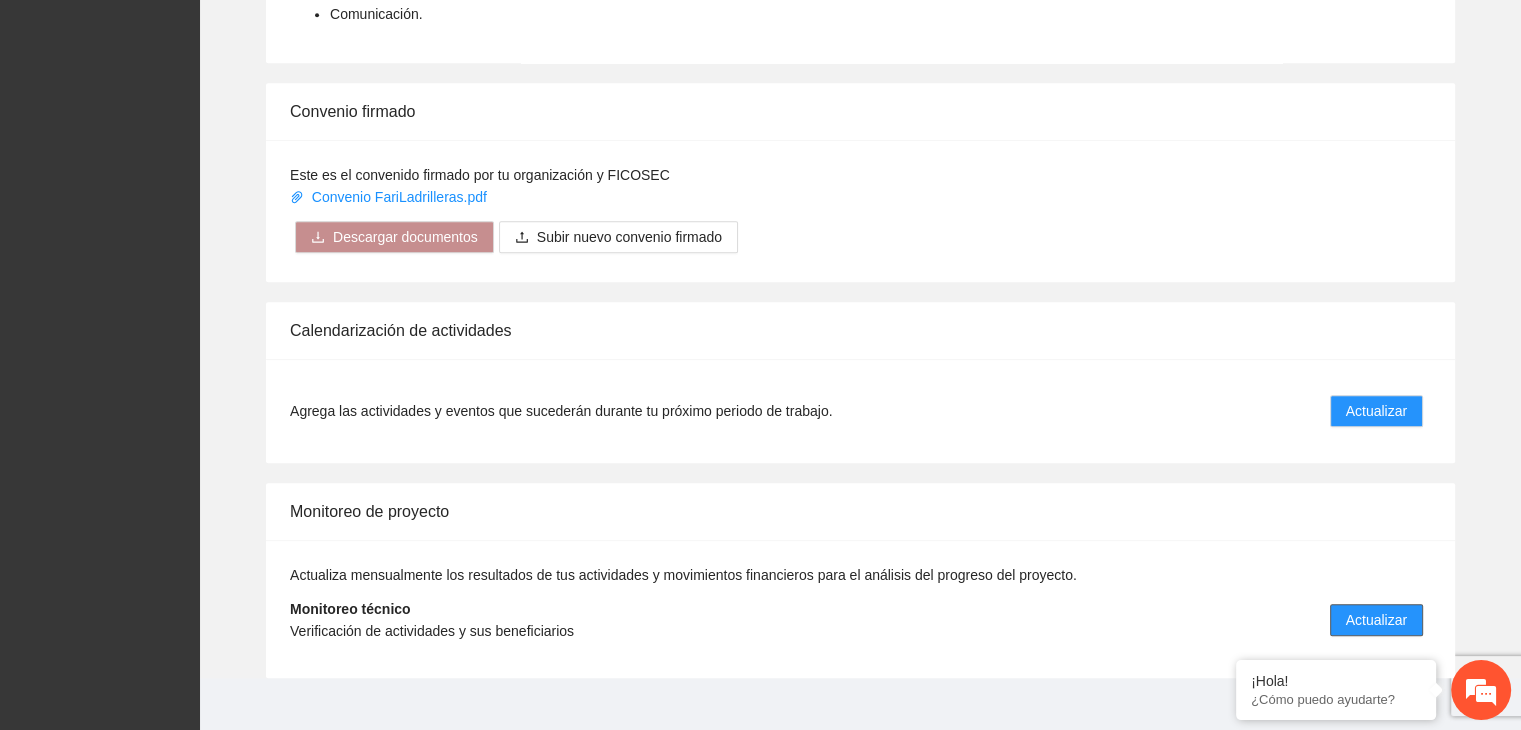 click on "Actualizar" at bounding box center (1376, 620) 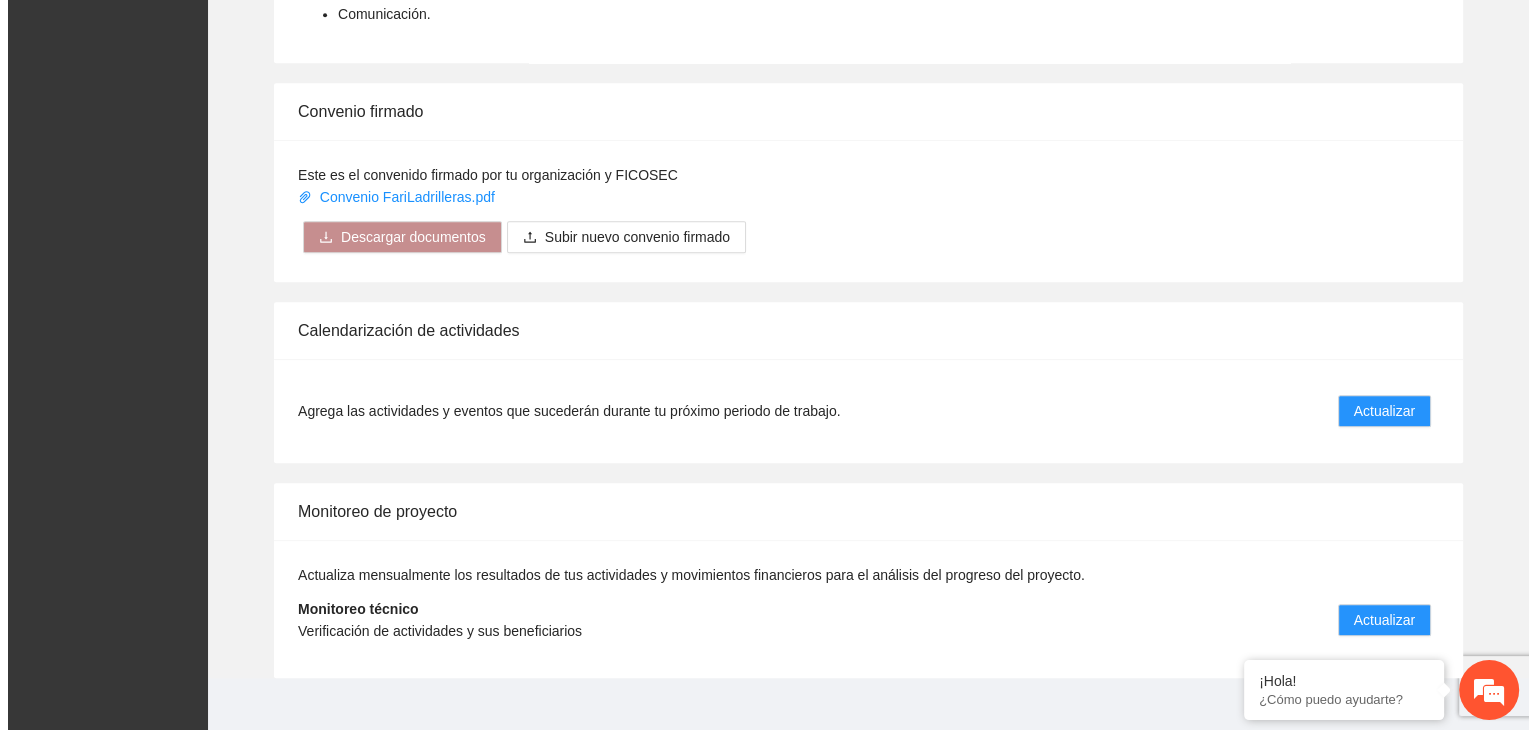 scroll, scrollTop: 0, scrollLeft: 0, axis: both 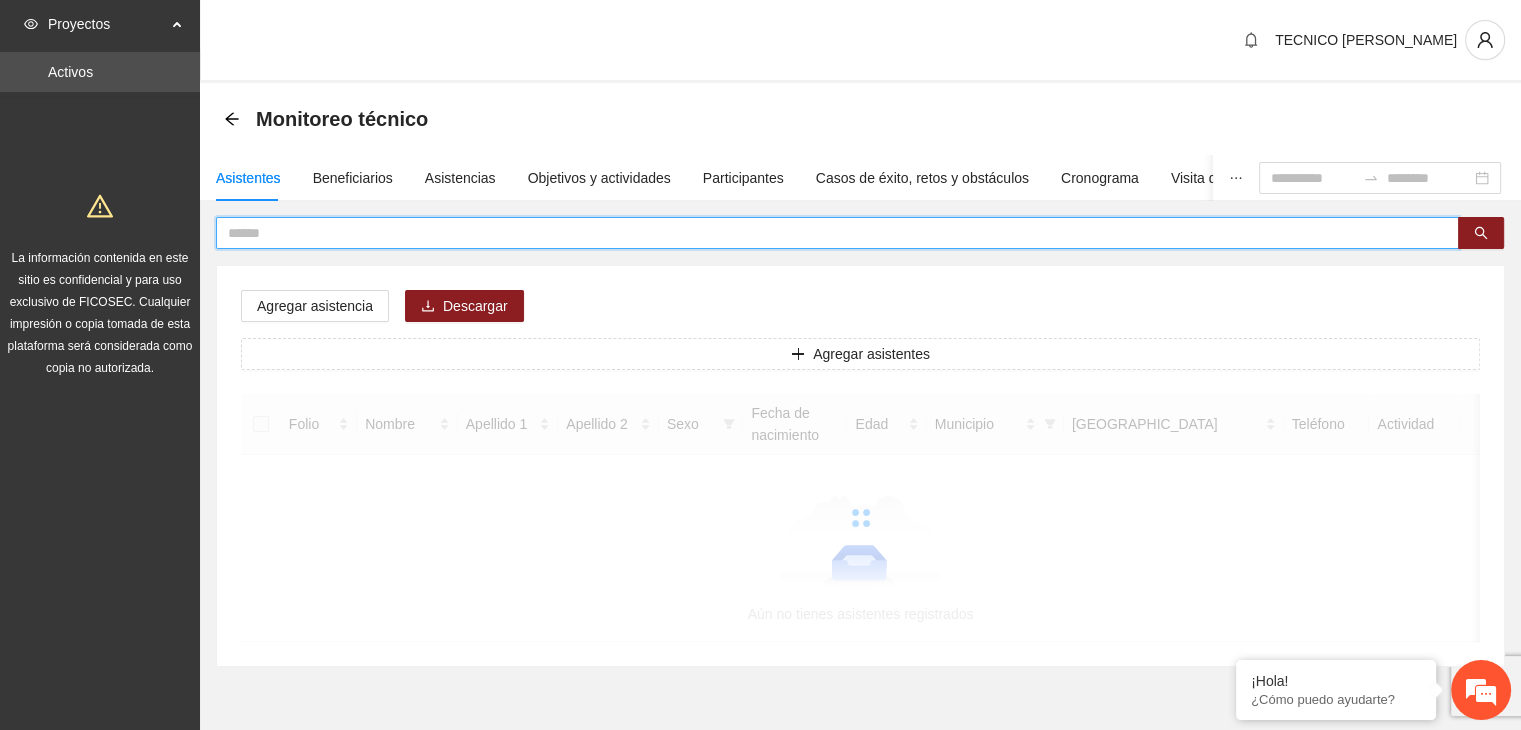 click at bounding box center (829, 233) 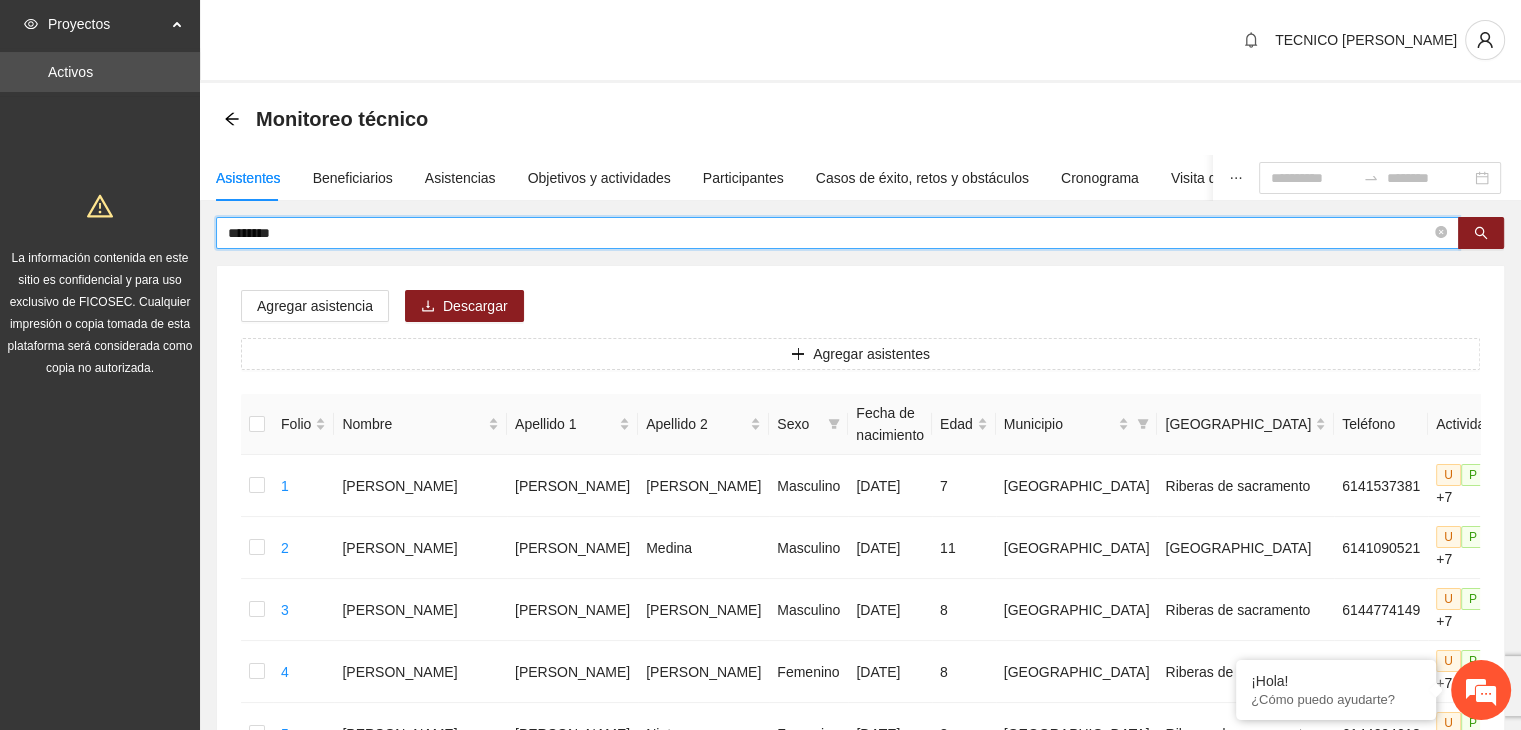 type on "********" 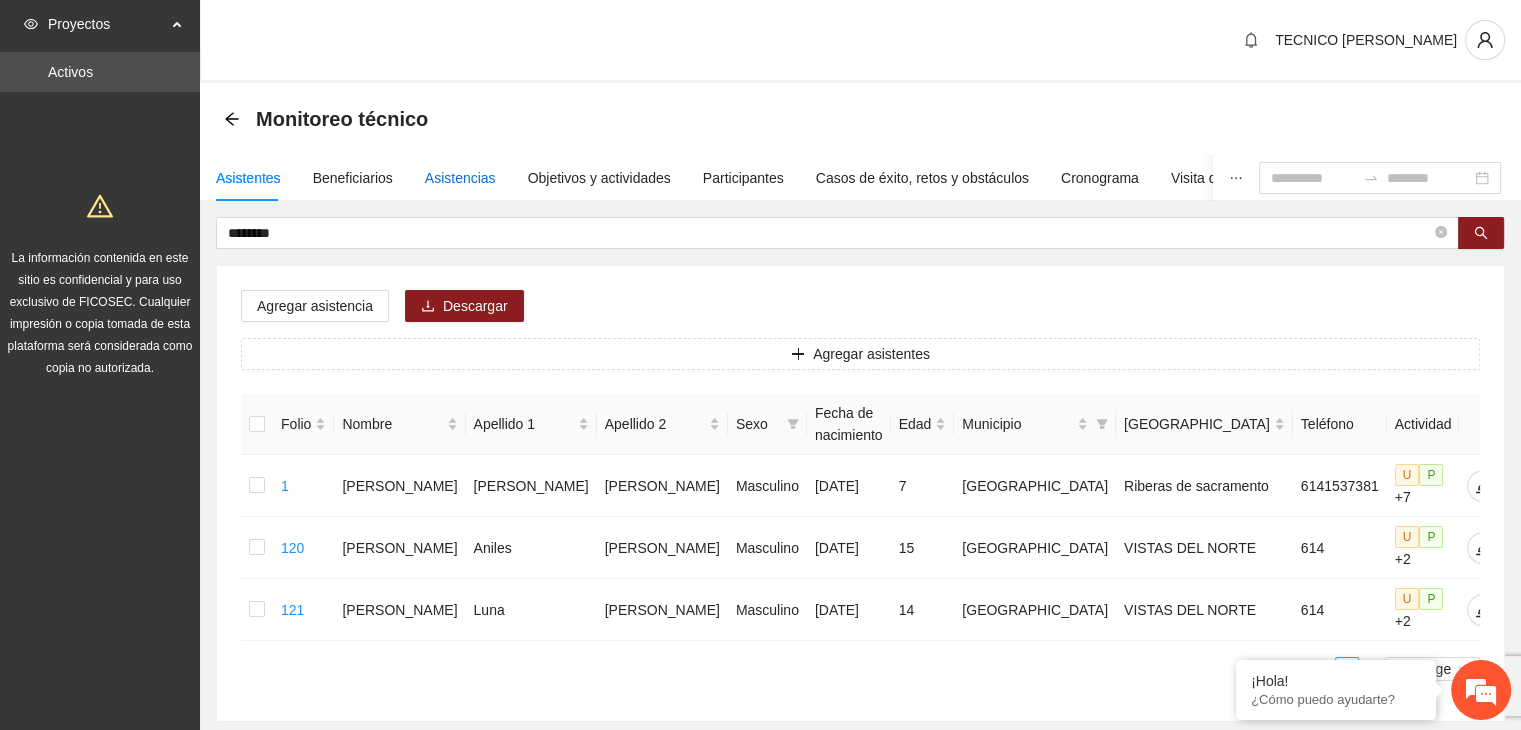 click on "Asistencias" at bounding box center (460, 178) 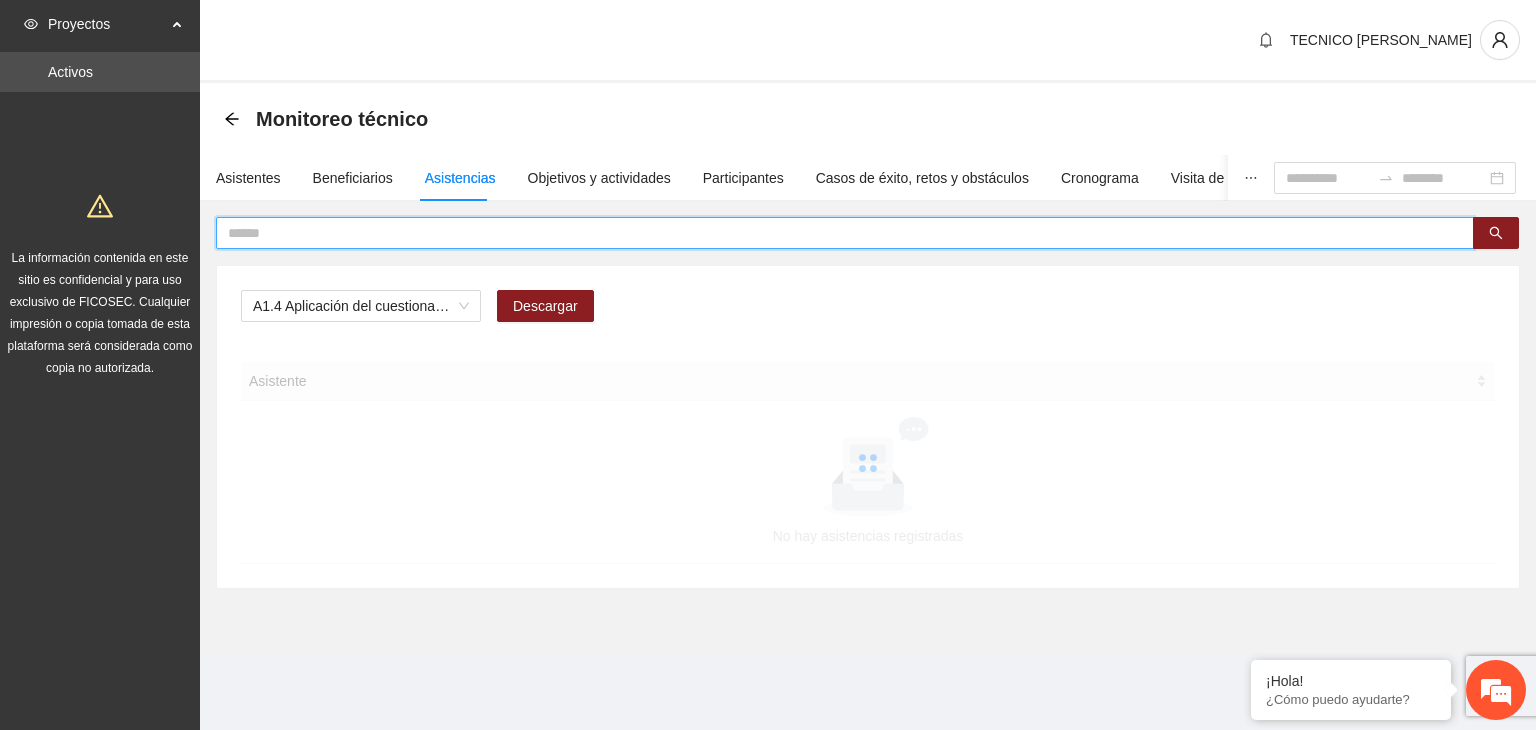 click at bounding box center (837, 233) 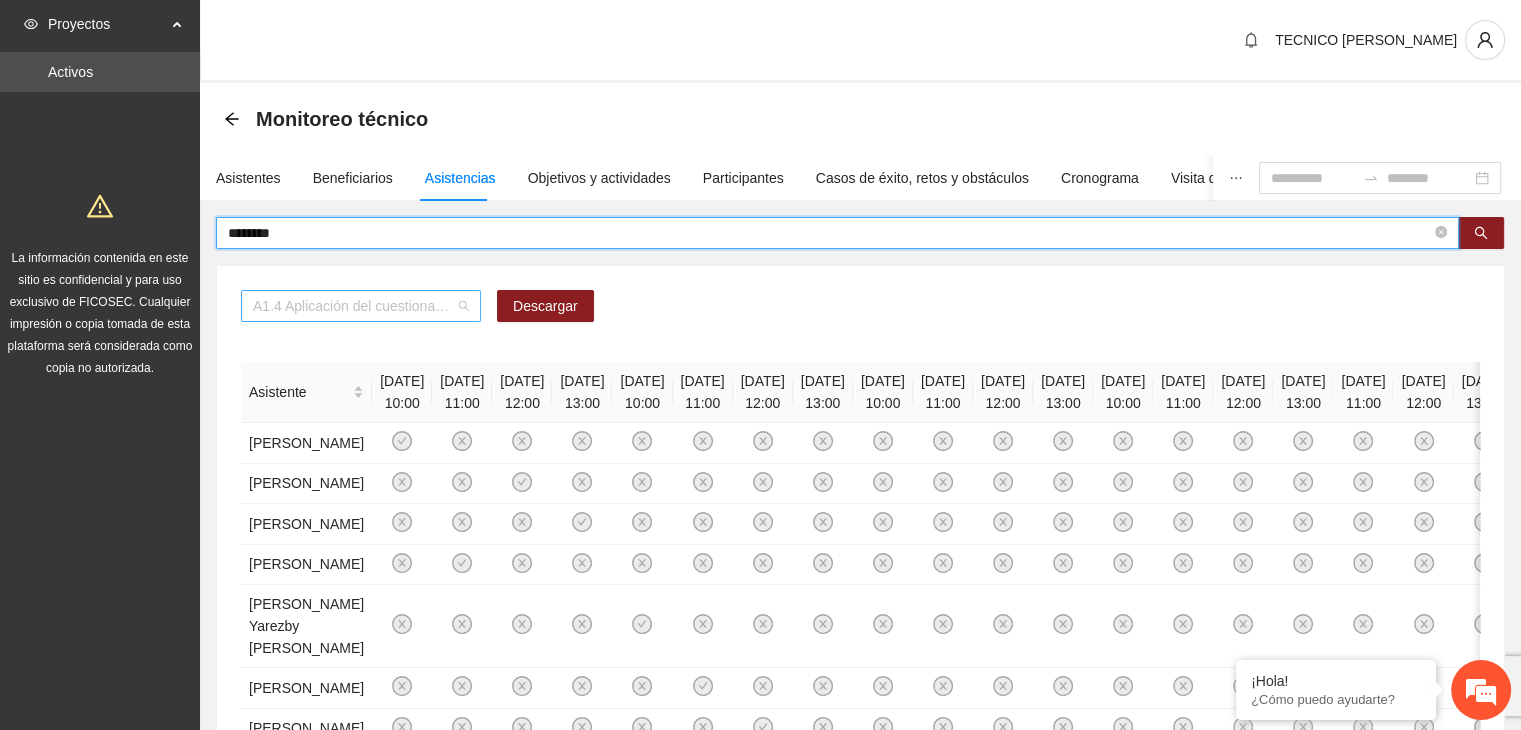 click on "A1.4 Aplicación del cuestionario MENA PRE y POST" at bounding box center (361, 306) 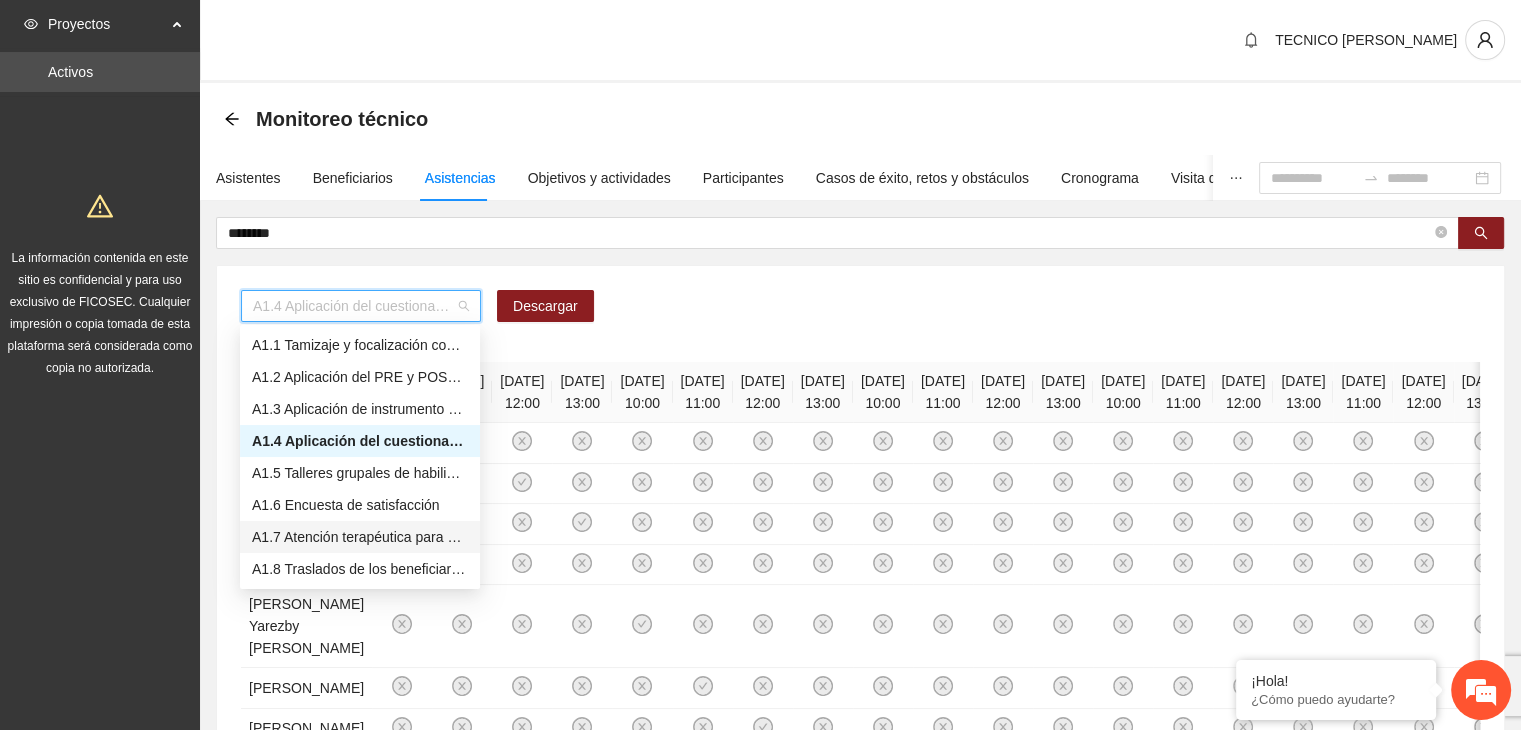 click on "A1.7 Atención terapéutica para el incremento de habilidades socioemocionales a NNAyJ que presentan bajo manejo y control de emociones." at bounding box center (360, 537) 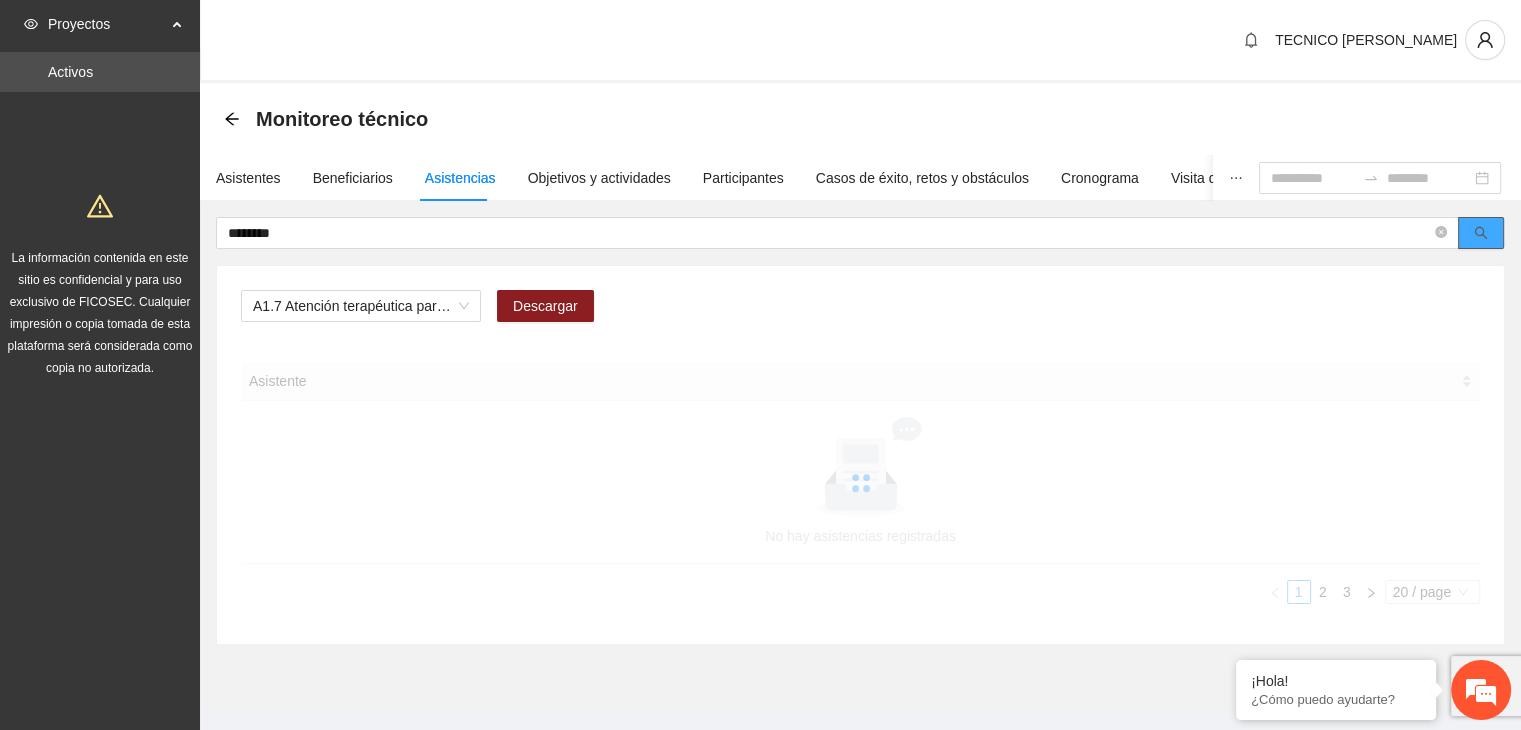 click 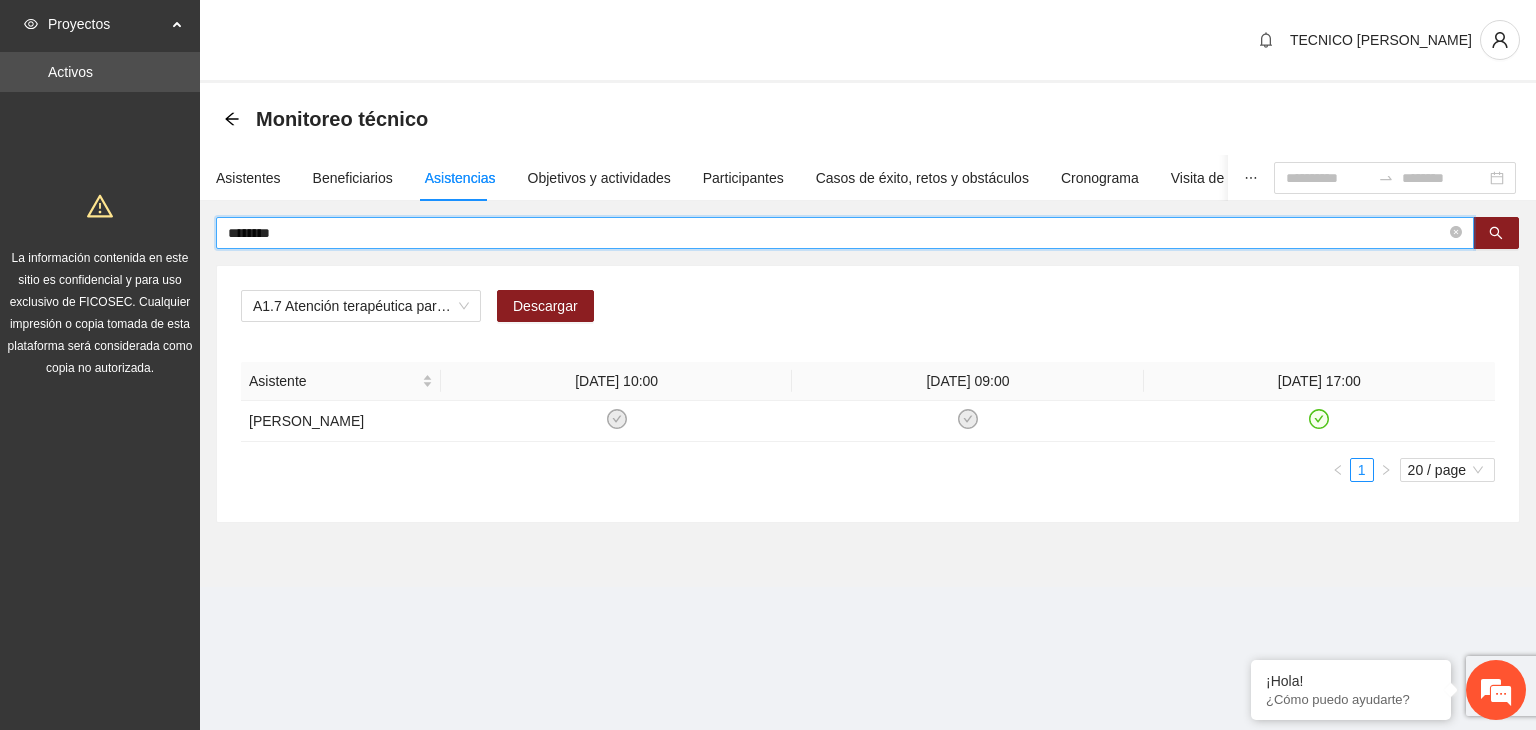 drag, startPoint x: 304, startPoint y: 231, endPoint x: 116, endPoint y: 237, distance: 188.09572 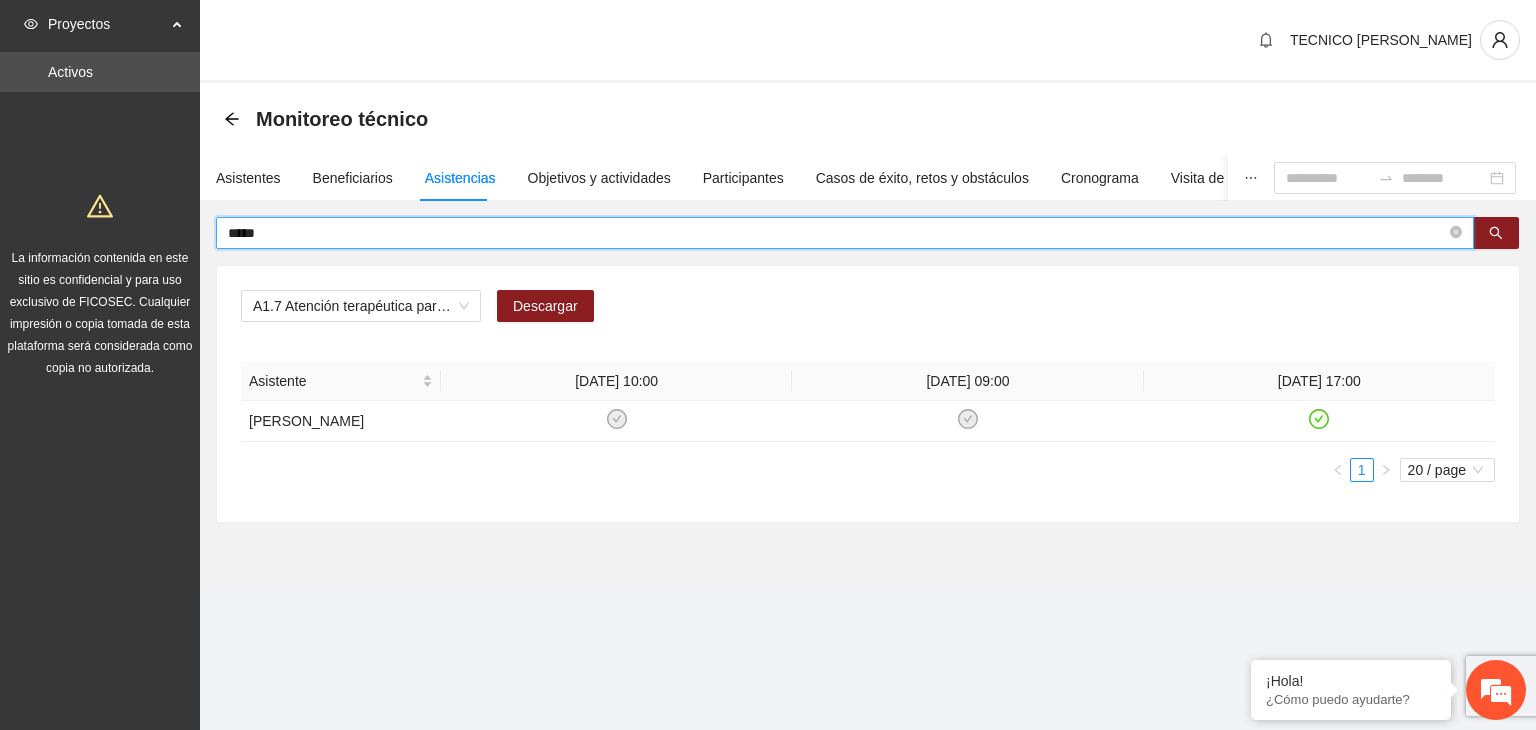 type on "*****" 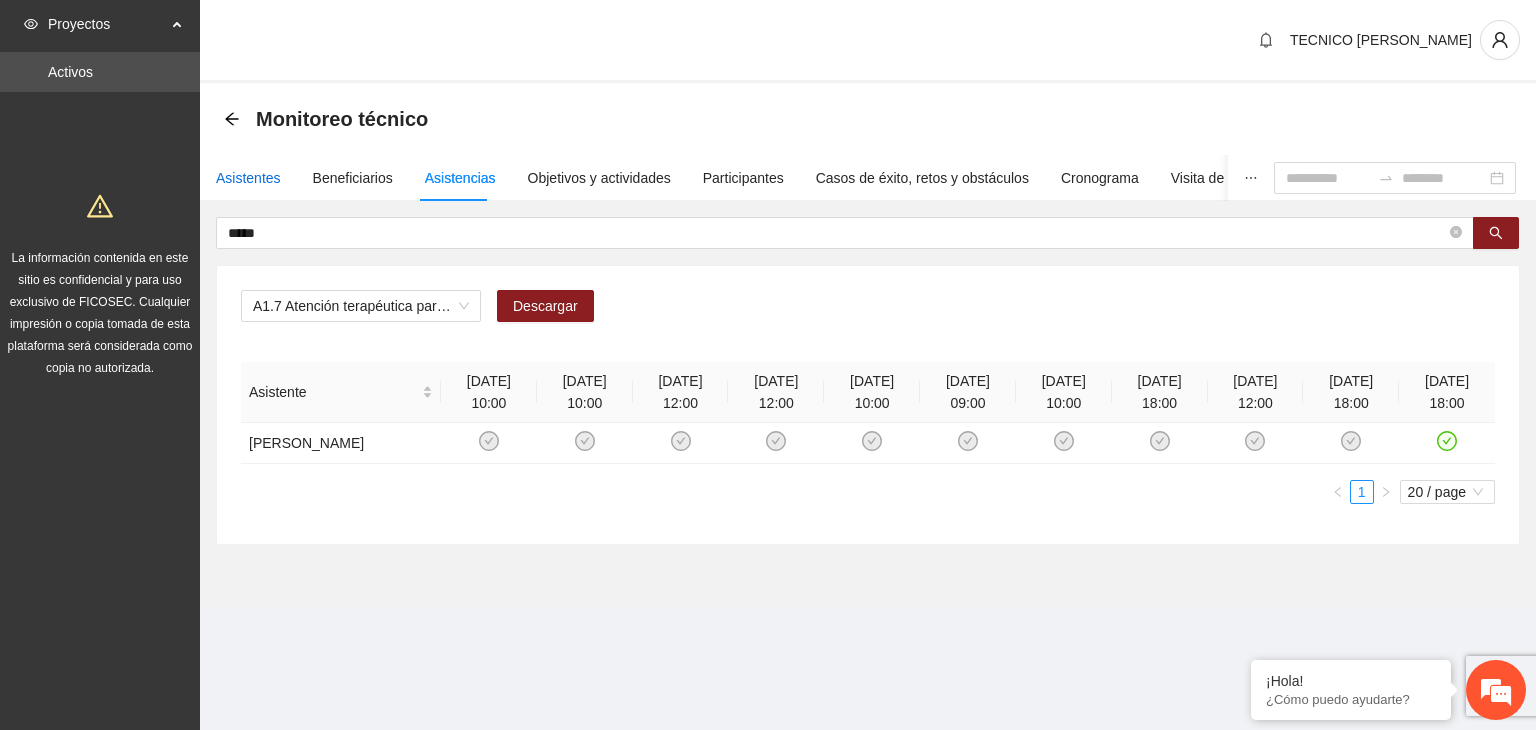 click on "Asistentes" at bounding box center [248, 178] 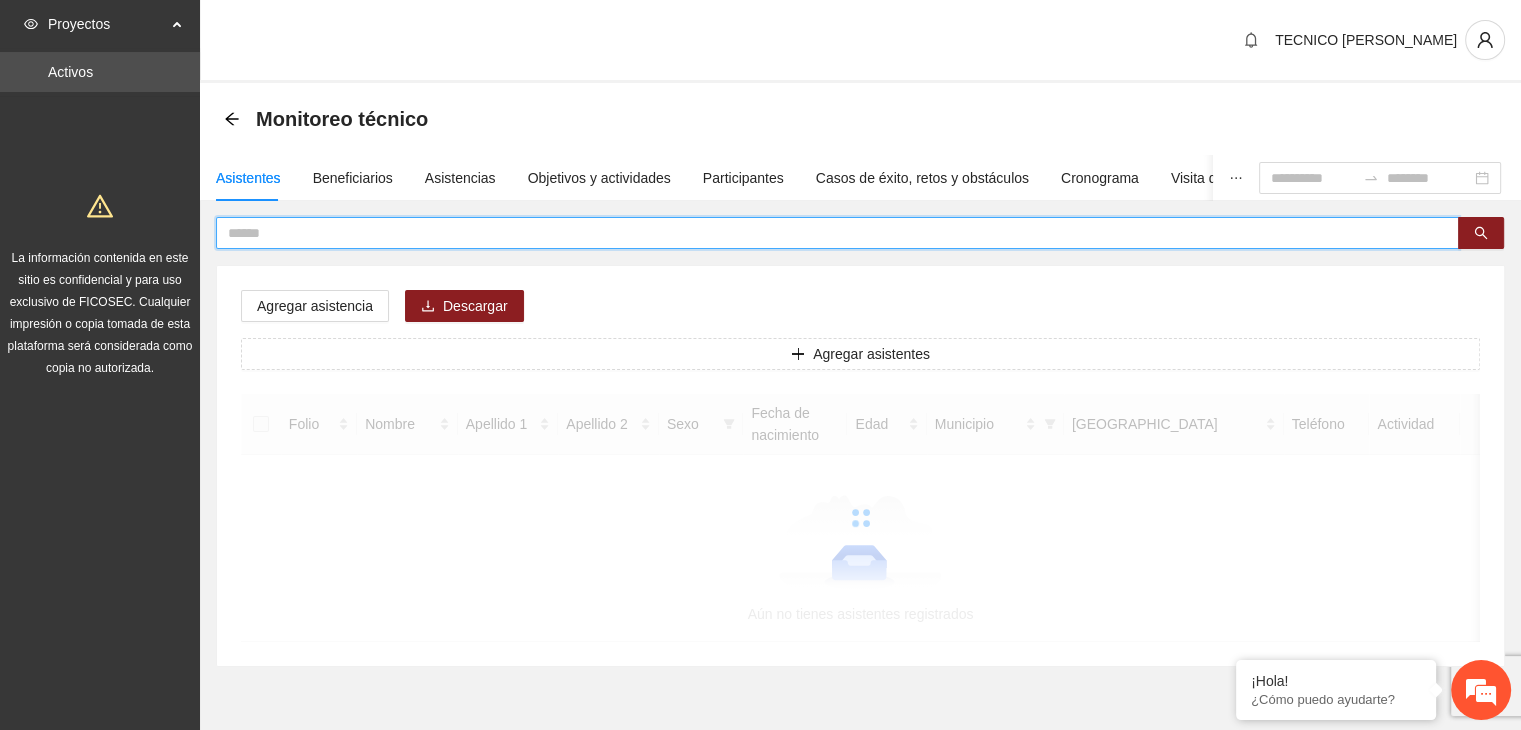 click at bounding box center [829, 233] 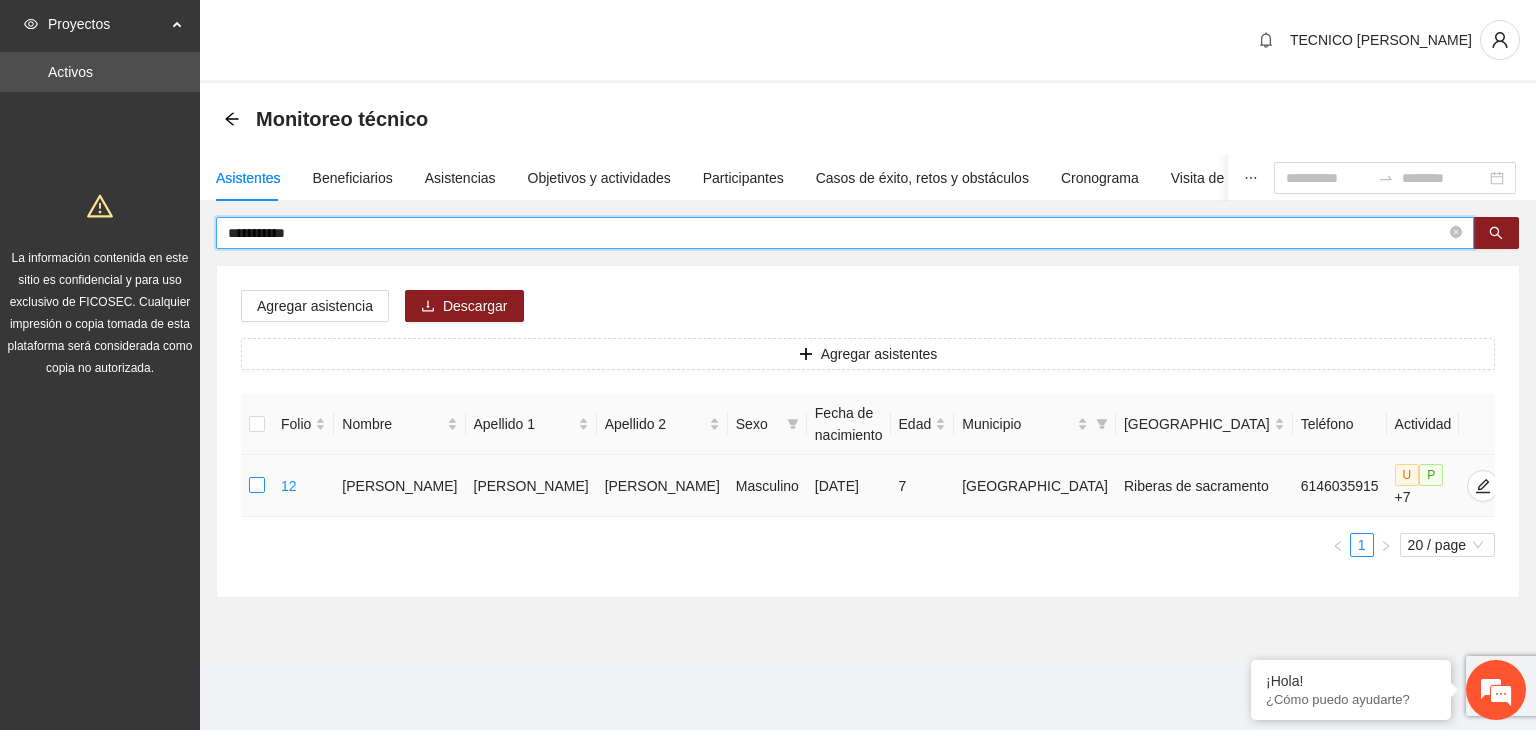 click at bounding box center (257, 486) 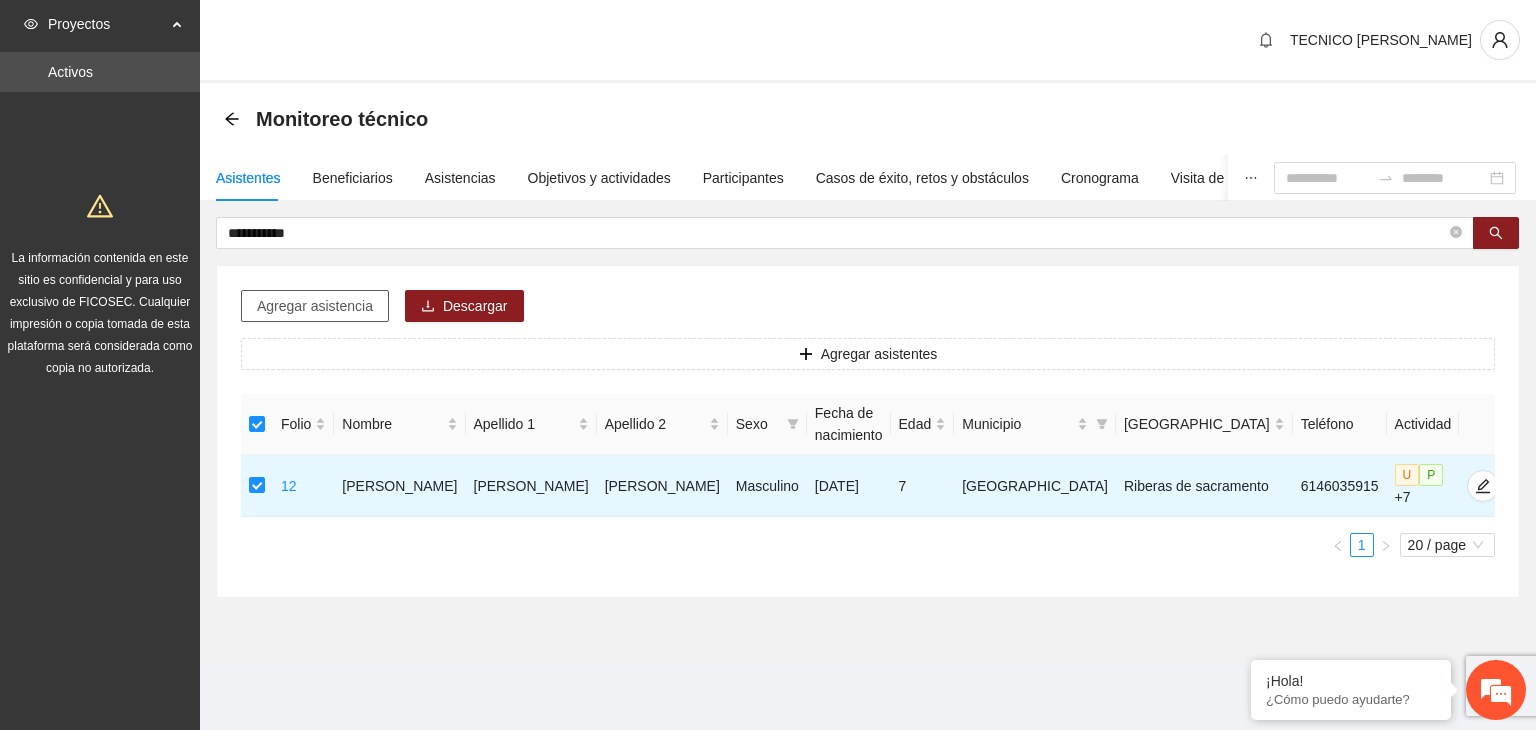click on "Agregar asistencia" at bounding box center [315, 306] 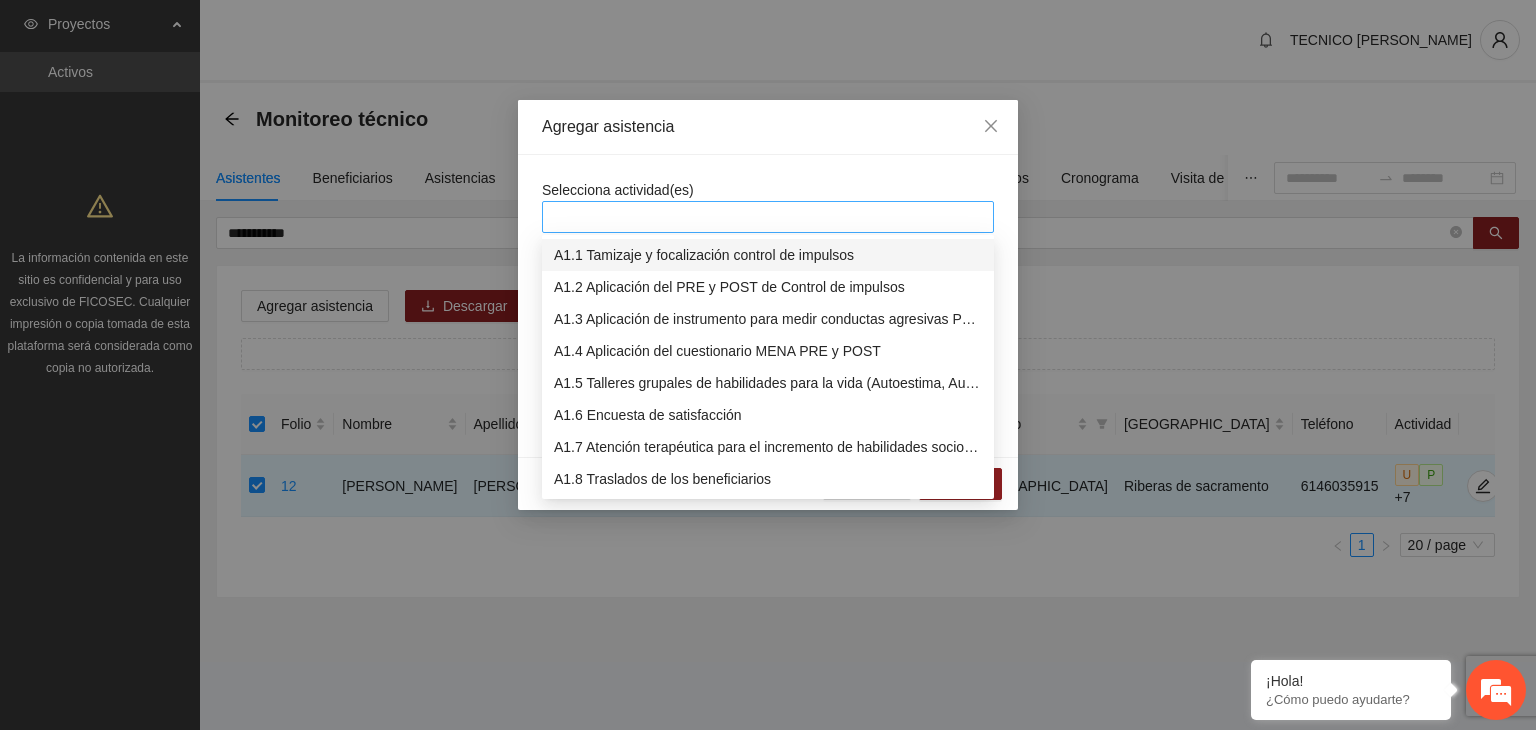 click at bounding box center [768, 217] 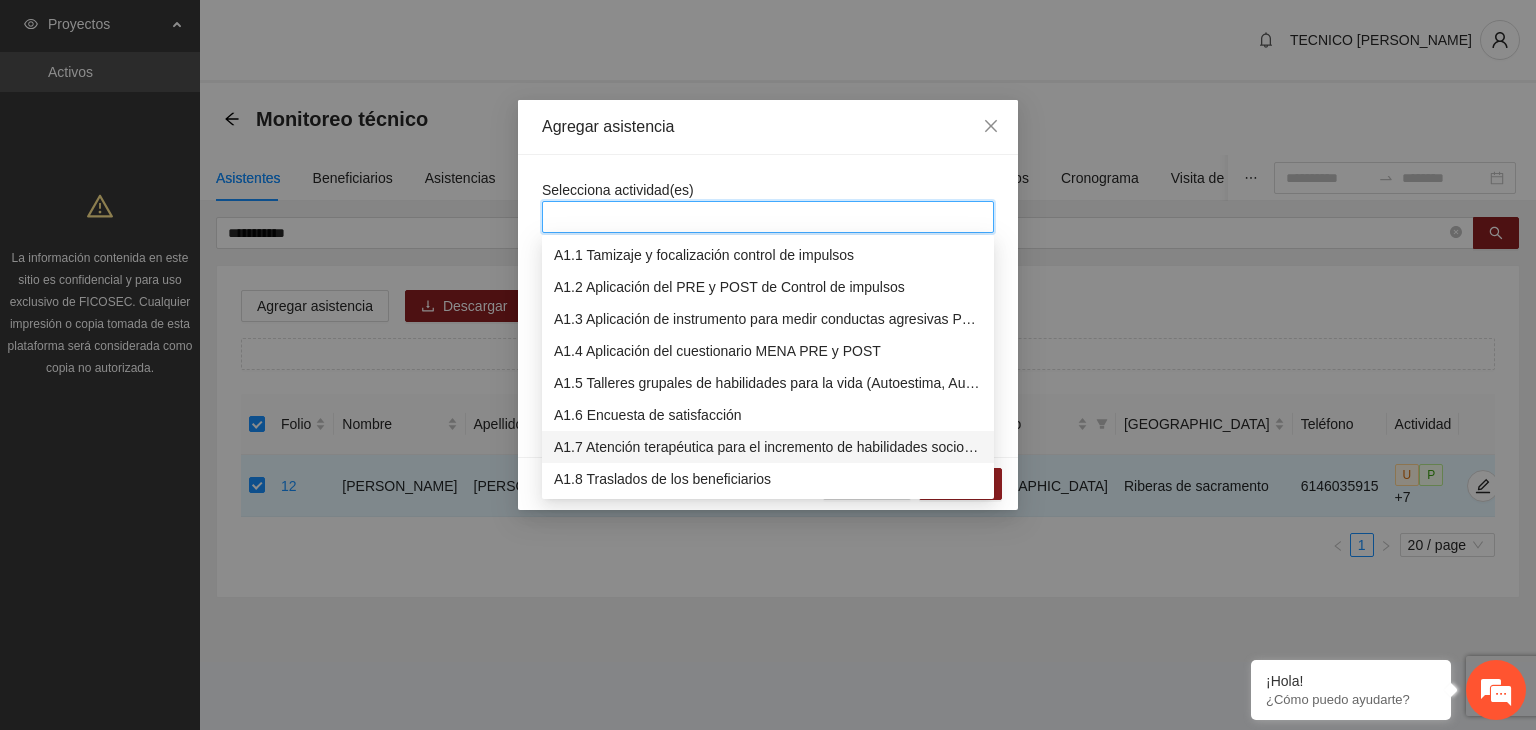 click on "A1.7 Atención terapéutica para el incremento de habilidades socioemocionales a NNAyJ que presentan bajo manejo y control de emociones." at bounding box center [768, 447] 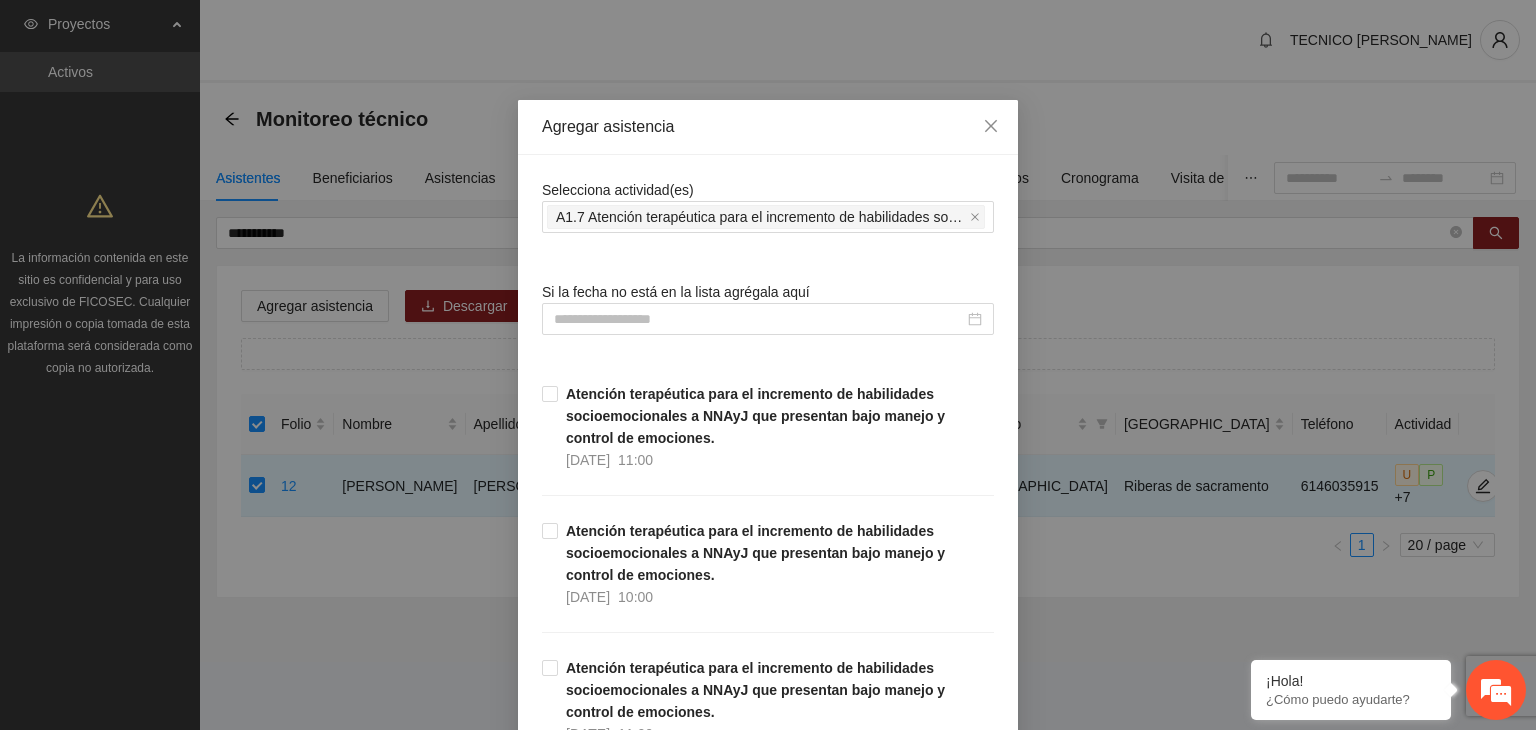 click on "Agregar asistencia Selecciona actividad(es) A1.7 Atención terapéutica para el incremento de habilidades socioemocionales a NNAyJ que presentan bajo manejo y control de emociones.   Si la fecha no está en la lista agrégala aquí Atención terapéutica para el incremento de habilidades socioemocionales a NNAyJ que presentan bajo manejo y control de emociones. [DATE] 11:00 Atención terapéutica para el incremento de habilidades socioemocionales a NNAyJ que presentan bajo manejo y control de emociones. [DATE] 10:00 Atención terapéutica para el incremento de habilidades socioemocionales a NNAyJ que presentan bajo manejo y control de emociones. [DATE] 11:00 Atención terapéutica para el incremento de habilidades socioemocionales a NNAyJ que presentan bajo manejo y control de emociones. [DATE] 10:00 Atención terapéutica para el incremento de habilidades socioemocionales a NNAyJ que presentan bajo manejo y control de emociones. [DATE] 18:00 [DATE] 17:00 [DATE] 12:00 21/07/2025" at bounding box center (768, 365) 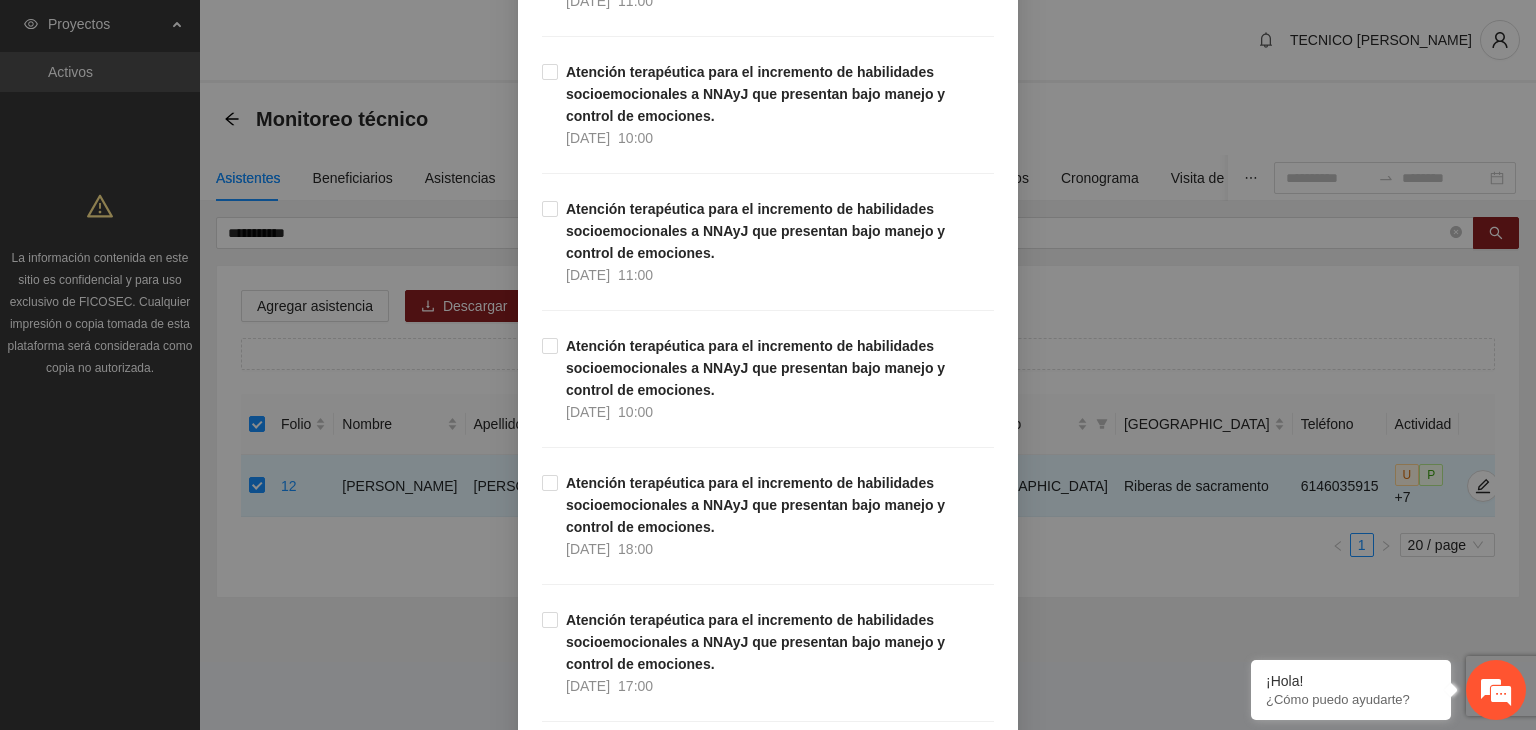 scroll, scrollTop: 420, scrollLeft: 0, axis: vertical 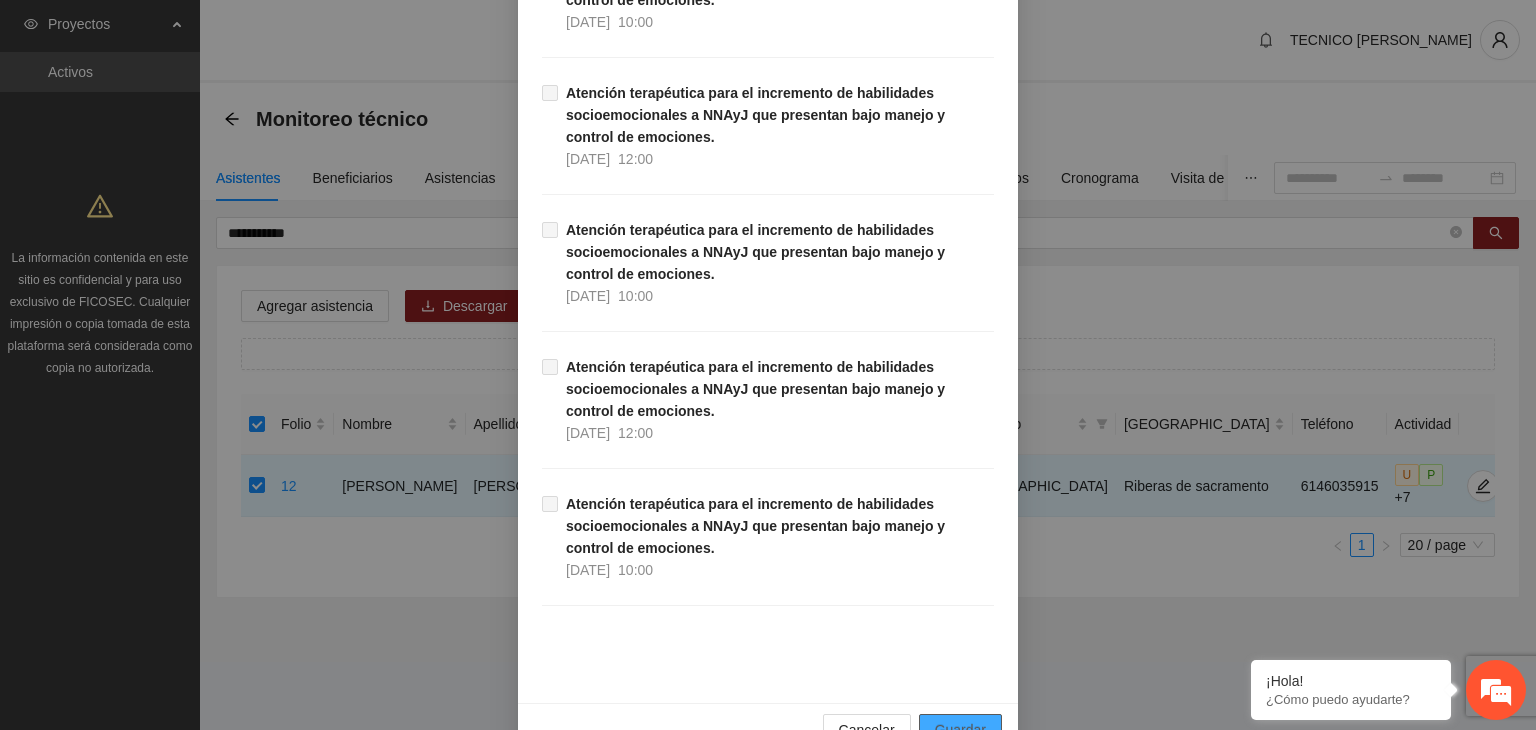 click on "Guardar" at bounding box center (960, 730) 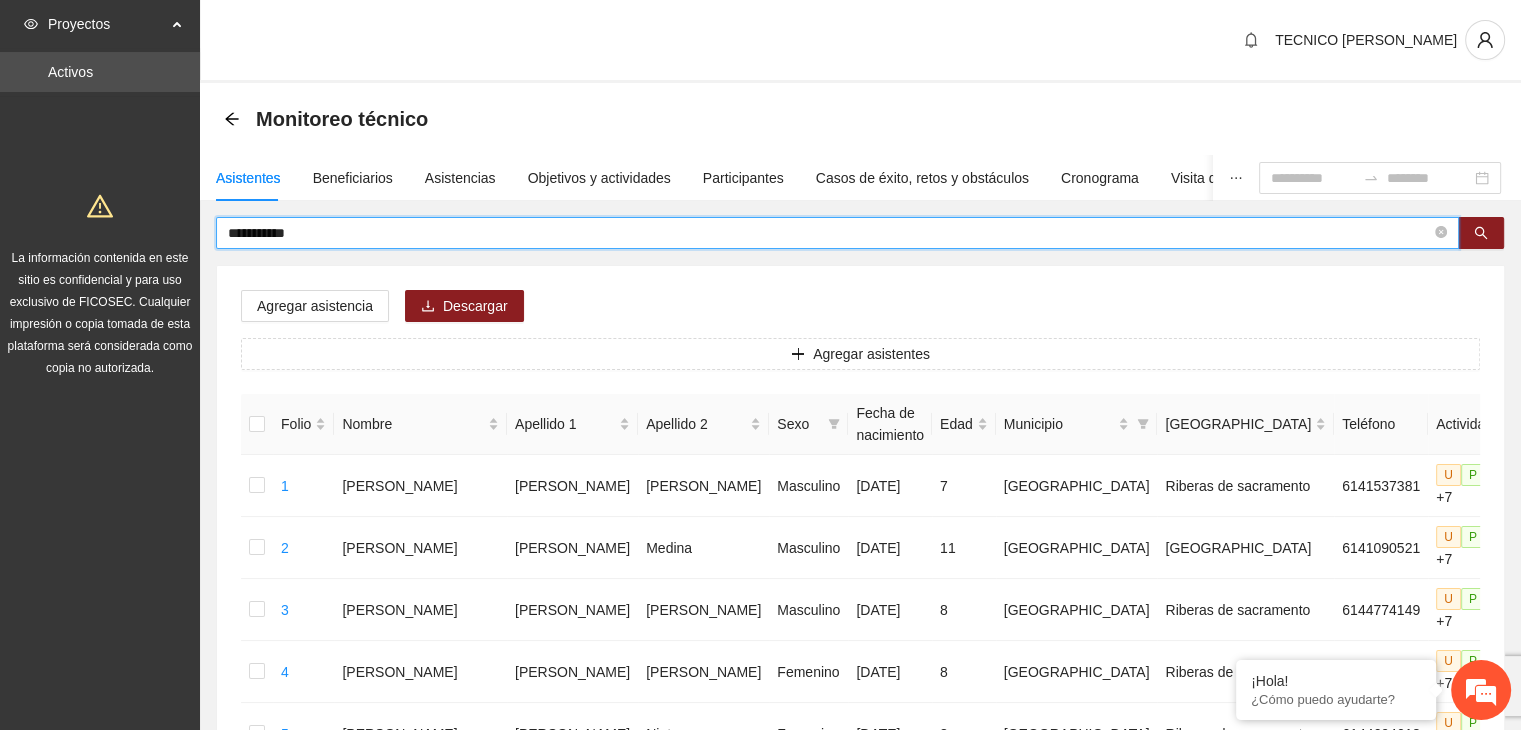 drag, startPoint x: 326, startPoint y: 233, endPoint x: 87, endPoint y: 251, distance: 239.67686 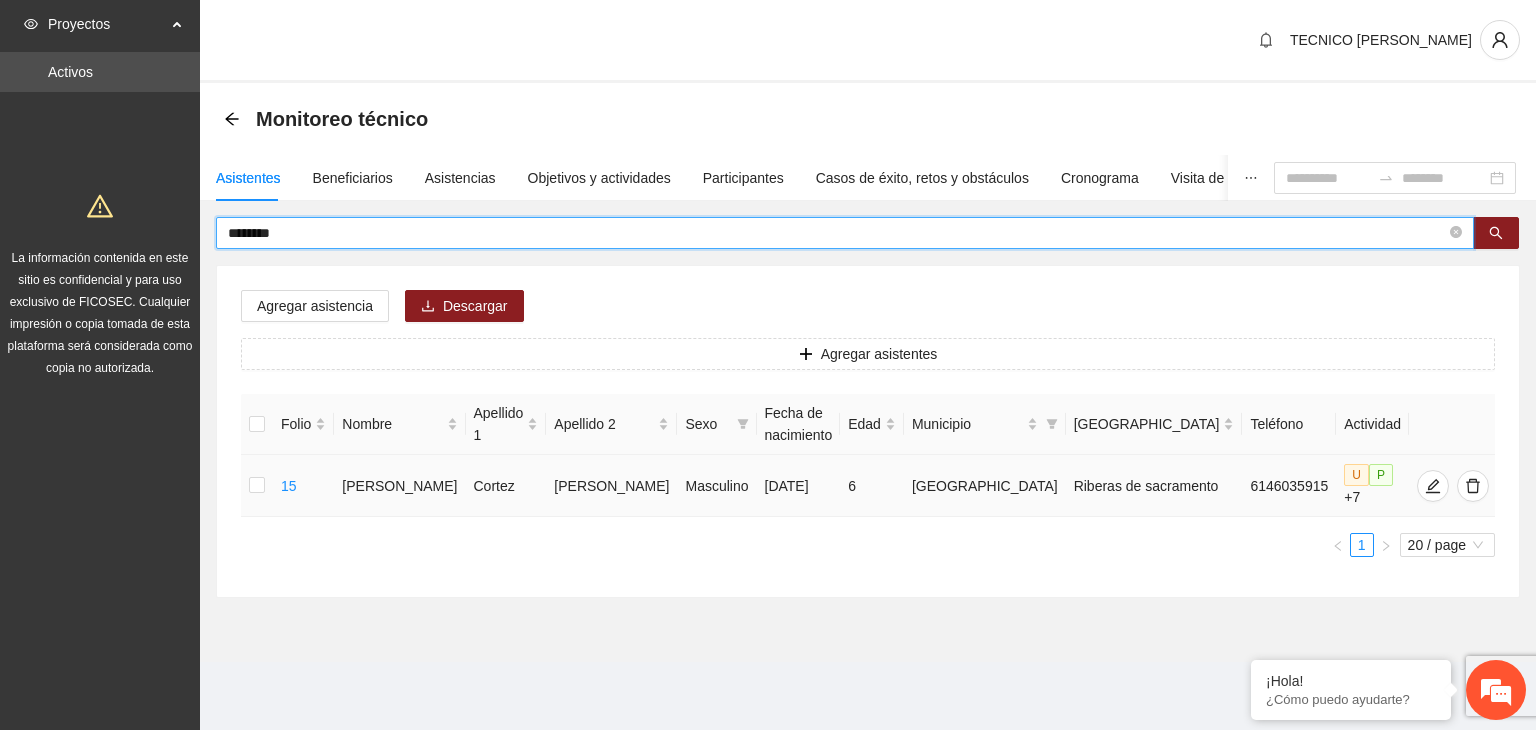 type on "********" 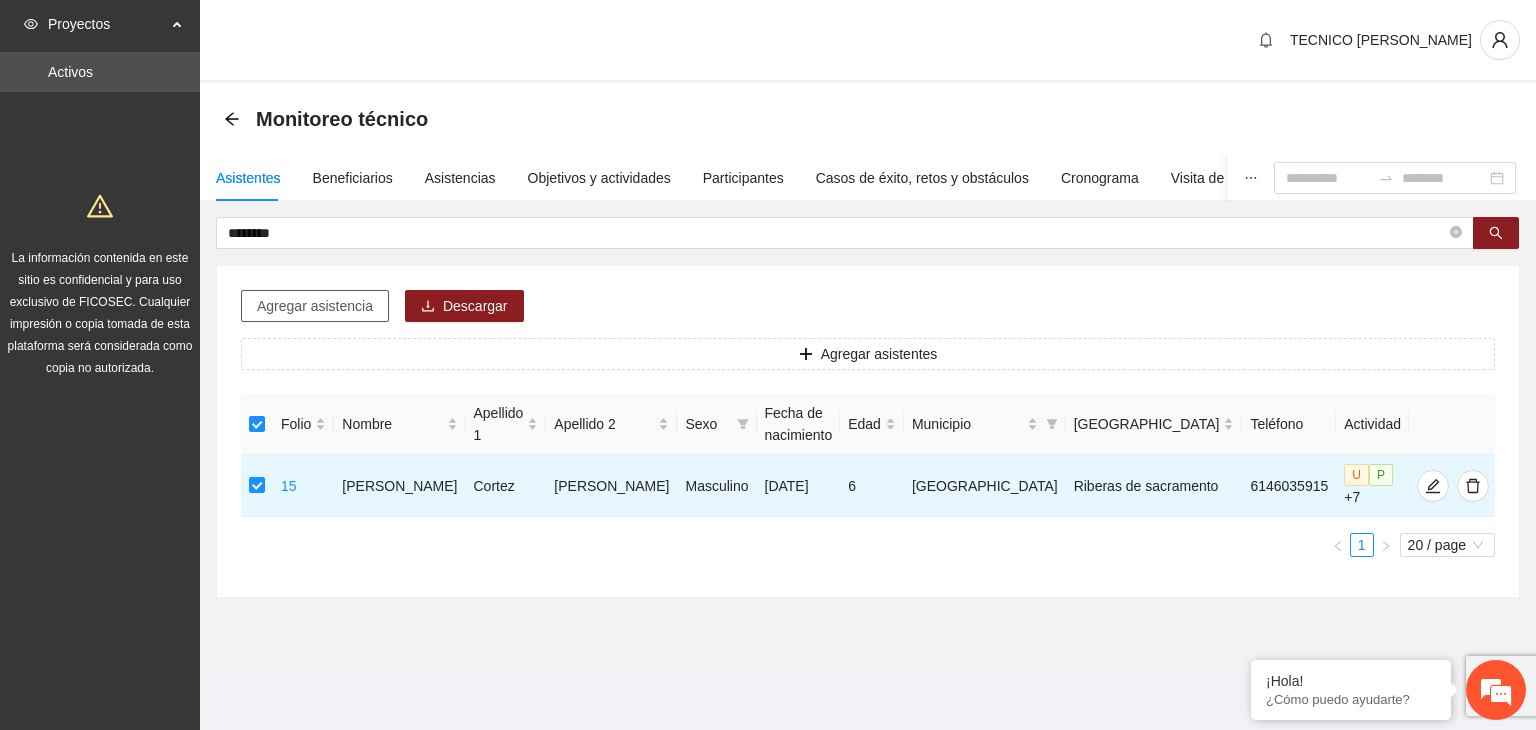 click on "Agregar asistencia" at bounding box center [315, 306] 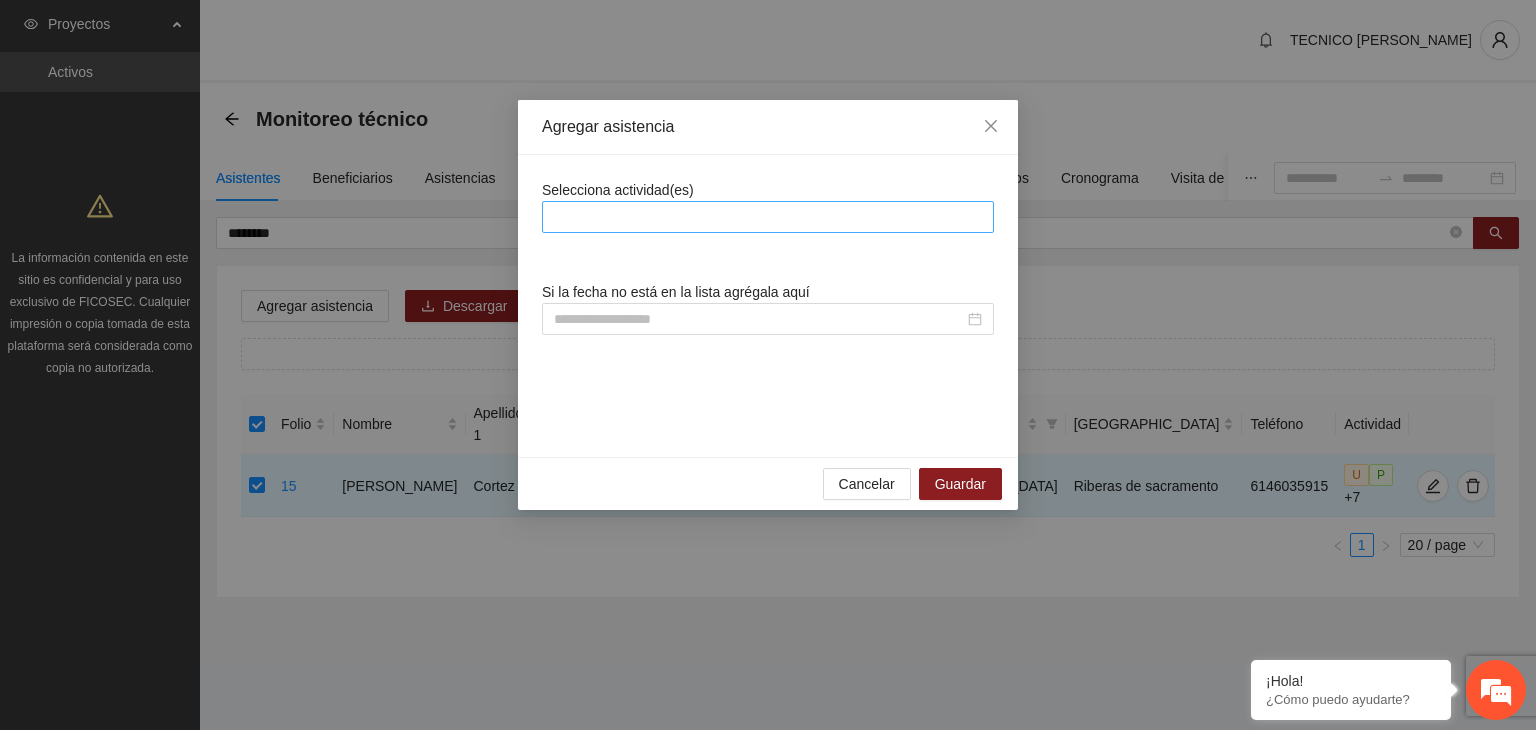 click at bounding box center [768, 217] 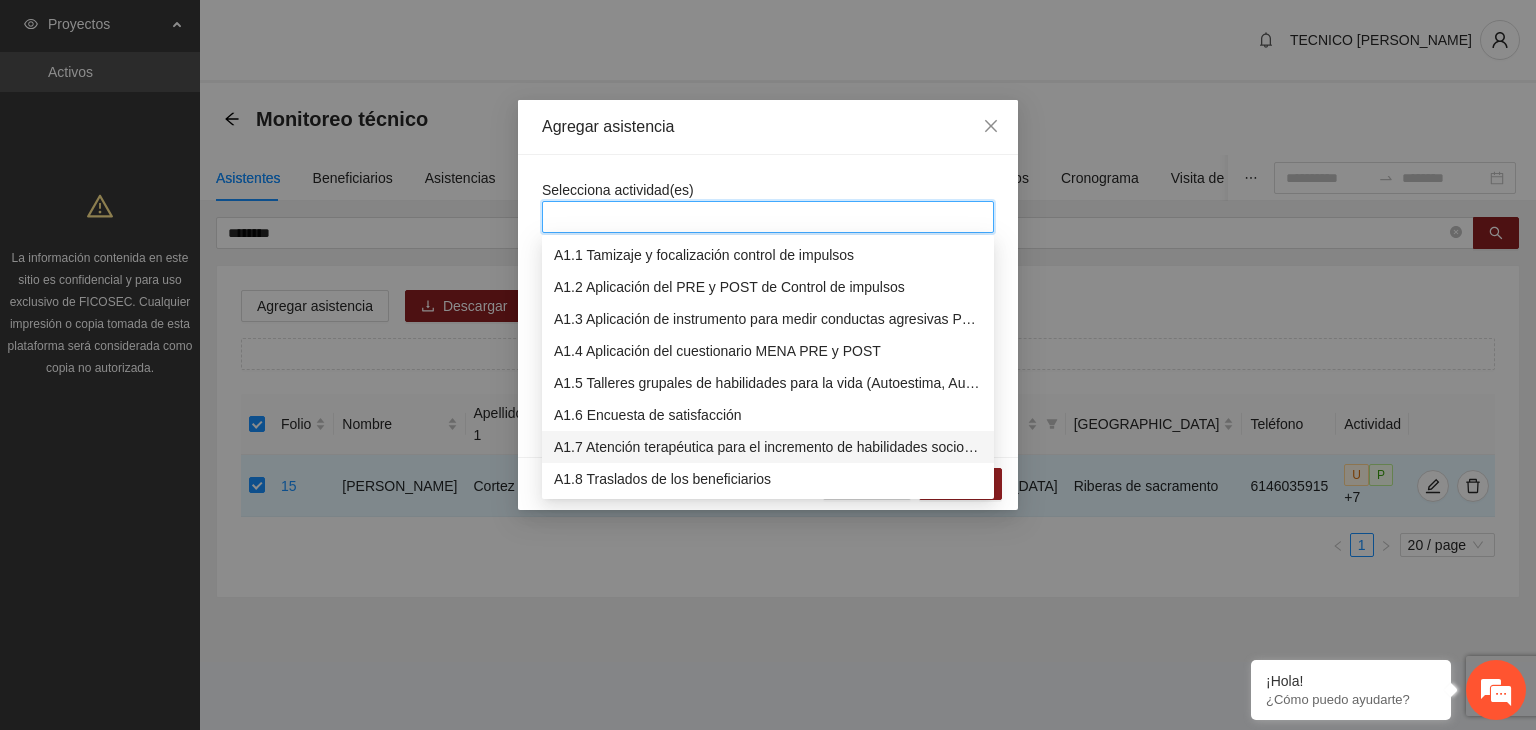 click on "A1.7 Atención terapéutica para el incremento de habilidades socioemocionales a NNAyJ que presentan bajo manejo y control de emociones." at bounding box center [768, 447] 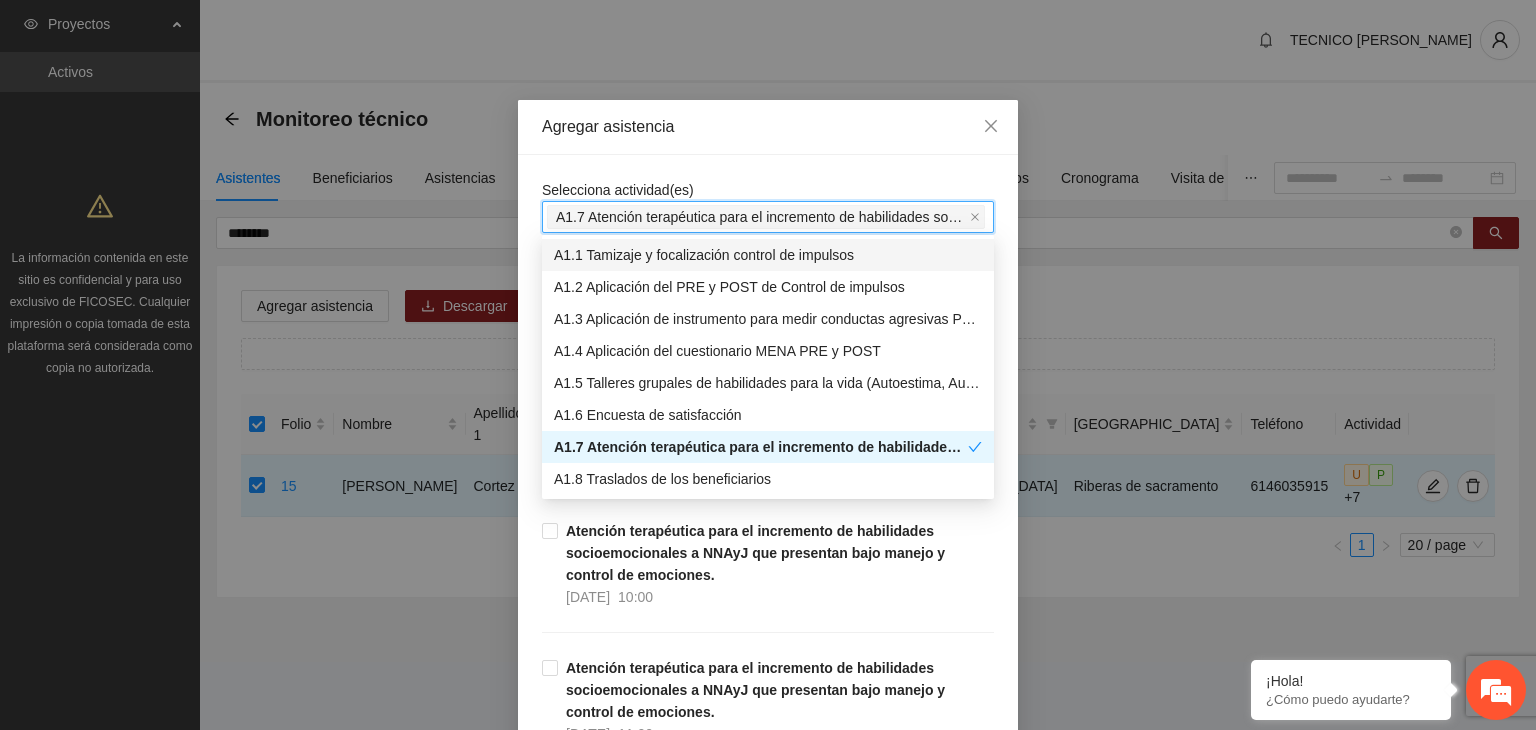 click on "Agregar asistencia" at bounding box center [768, 127] 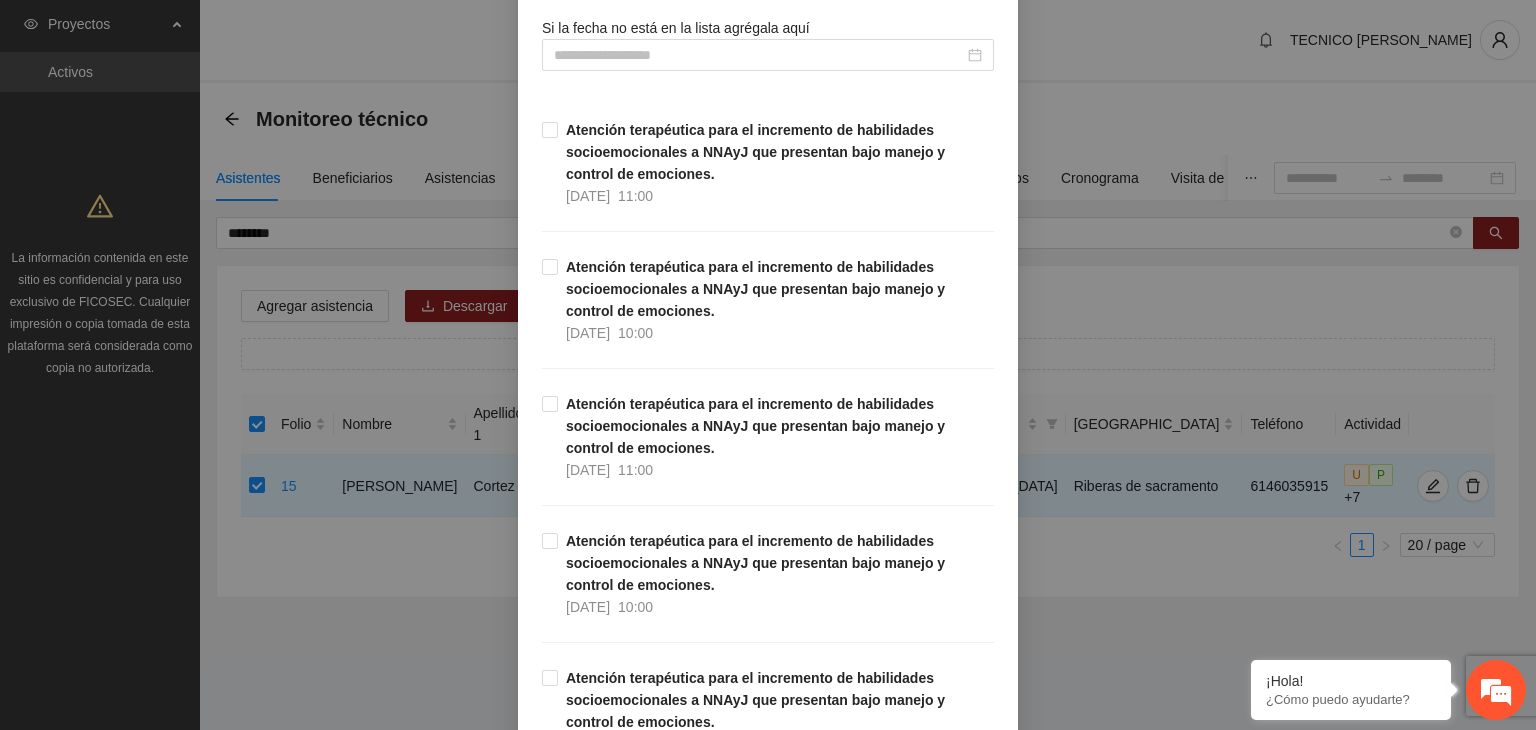scroll, scrollTop: 459, scrollLeft: 0, axis: vertical 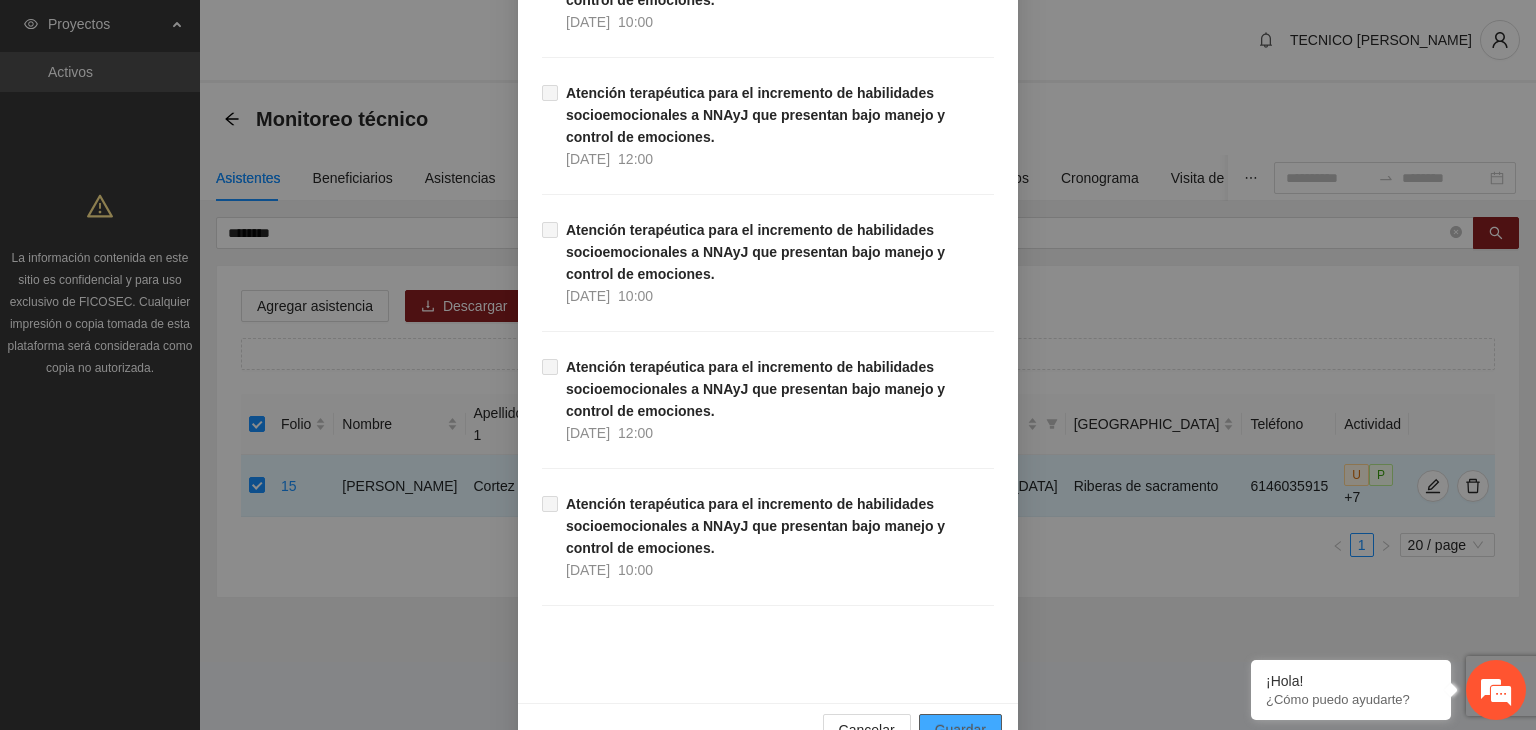 click on "Guardar" at bounding box center (960, 730) 